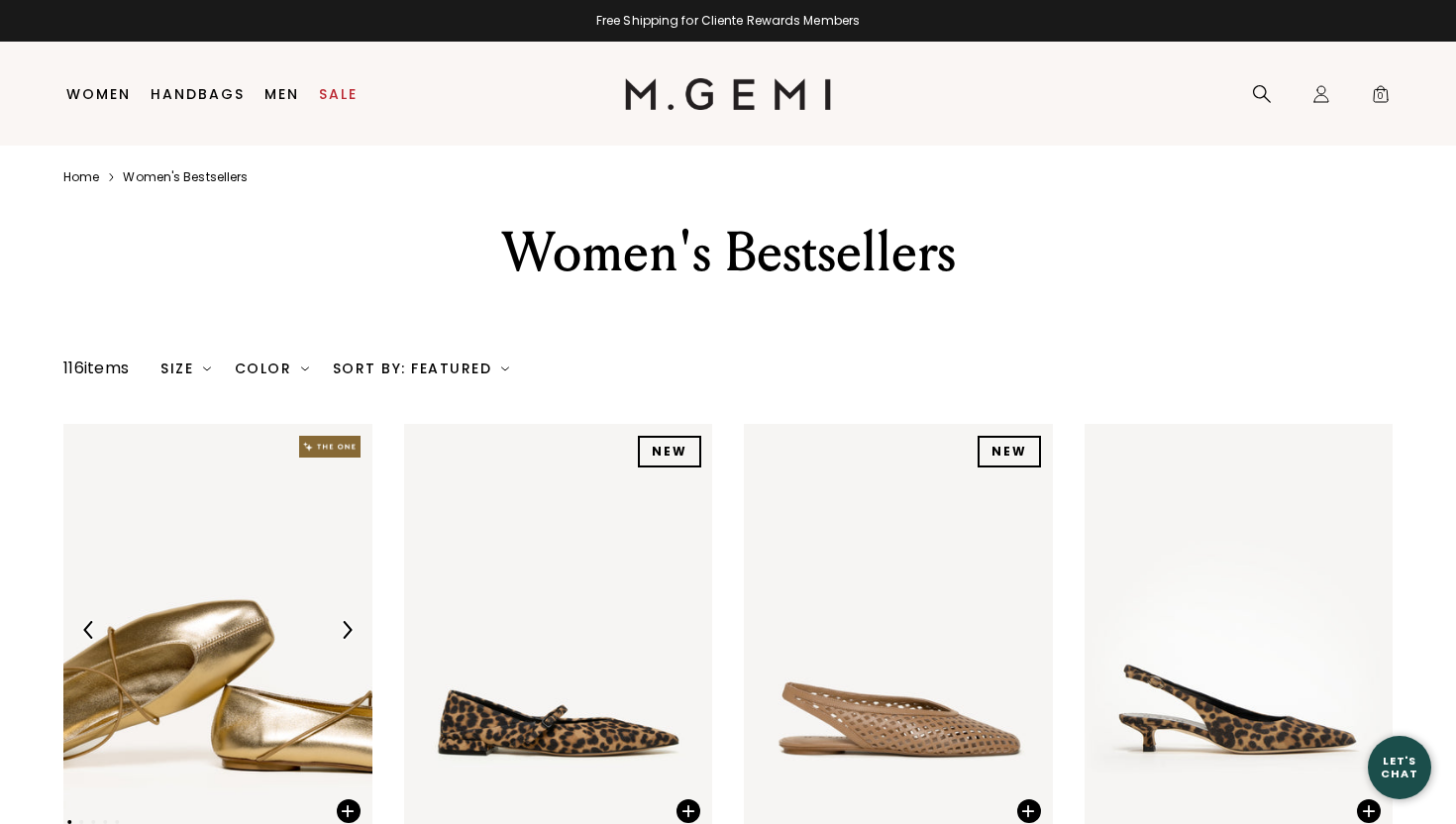 scroll, scrollTop: 0, scrollLeft: 0, axis: both 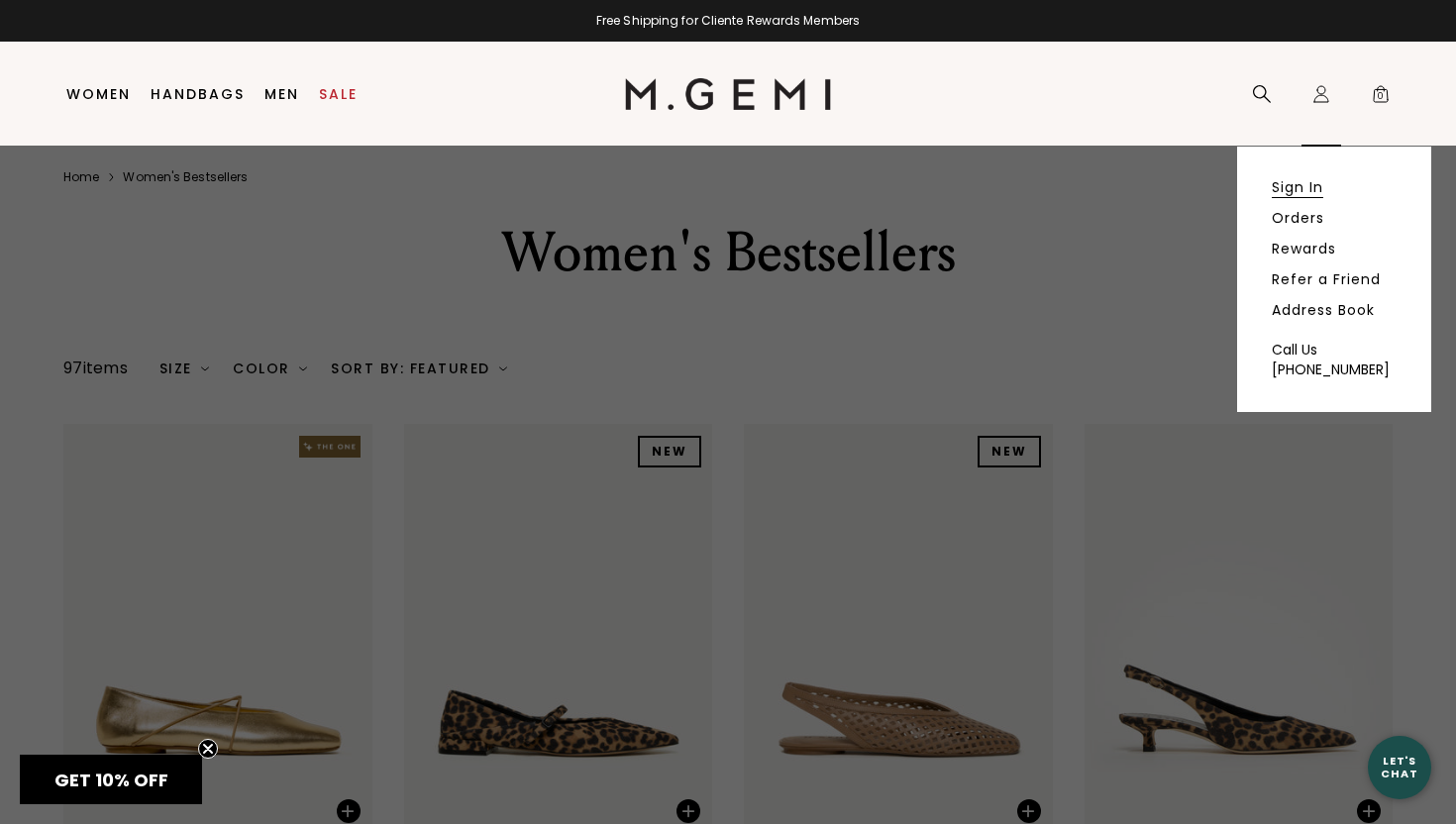 click on "Sign In" at bounding box center [1298, 187] 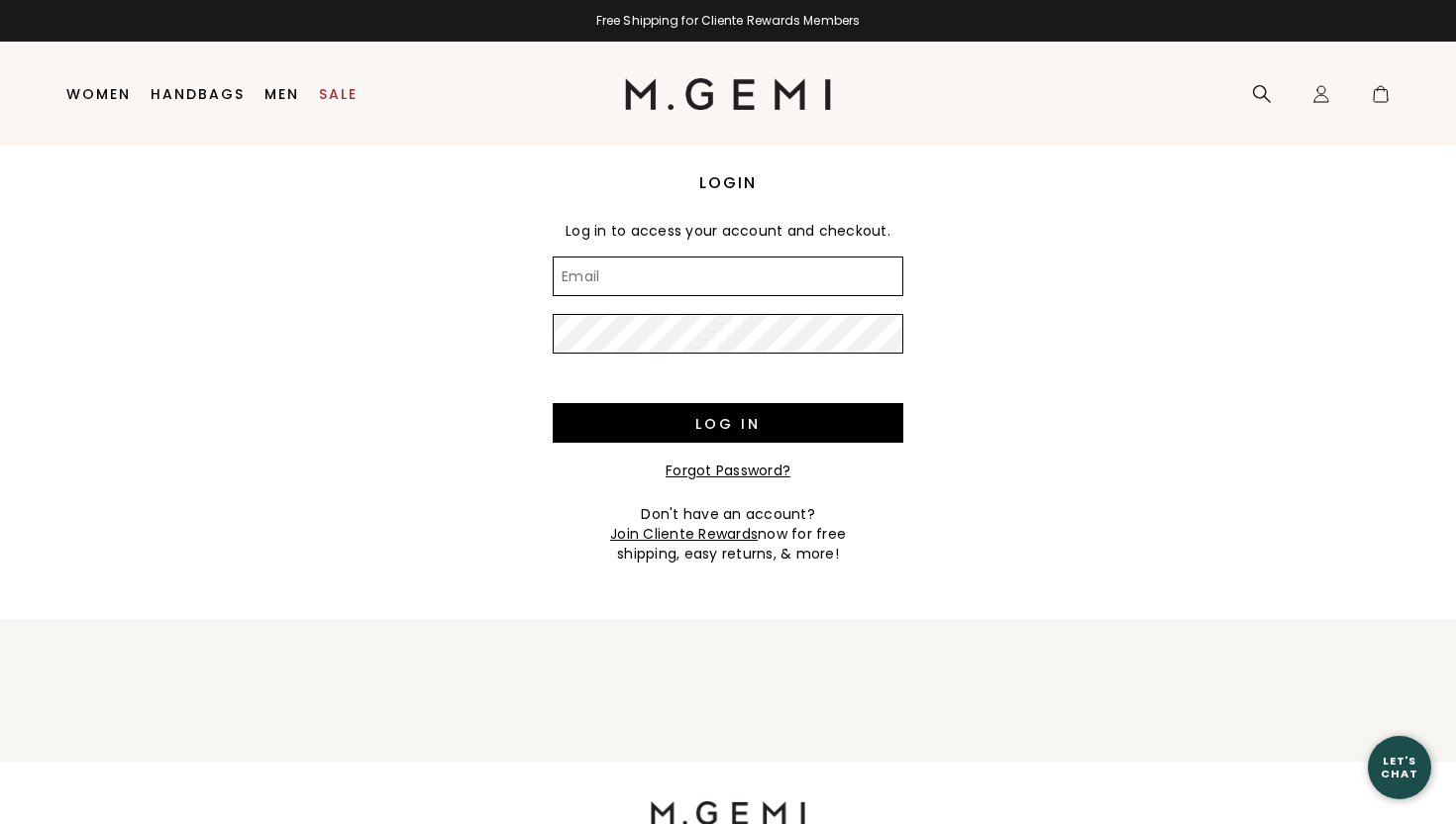 scroll, scrollTop: 0, scrollLeft: 0, axis: both 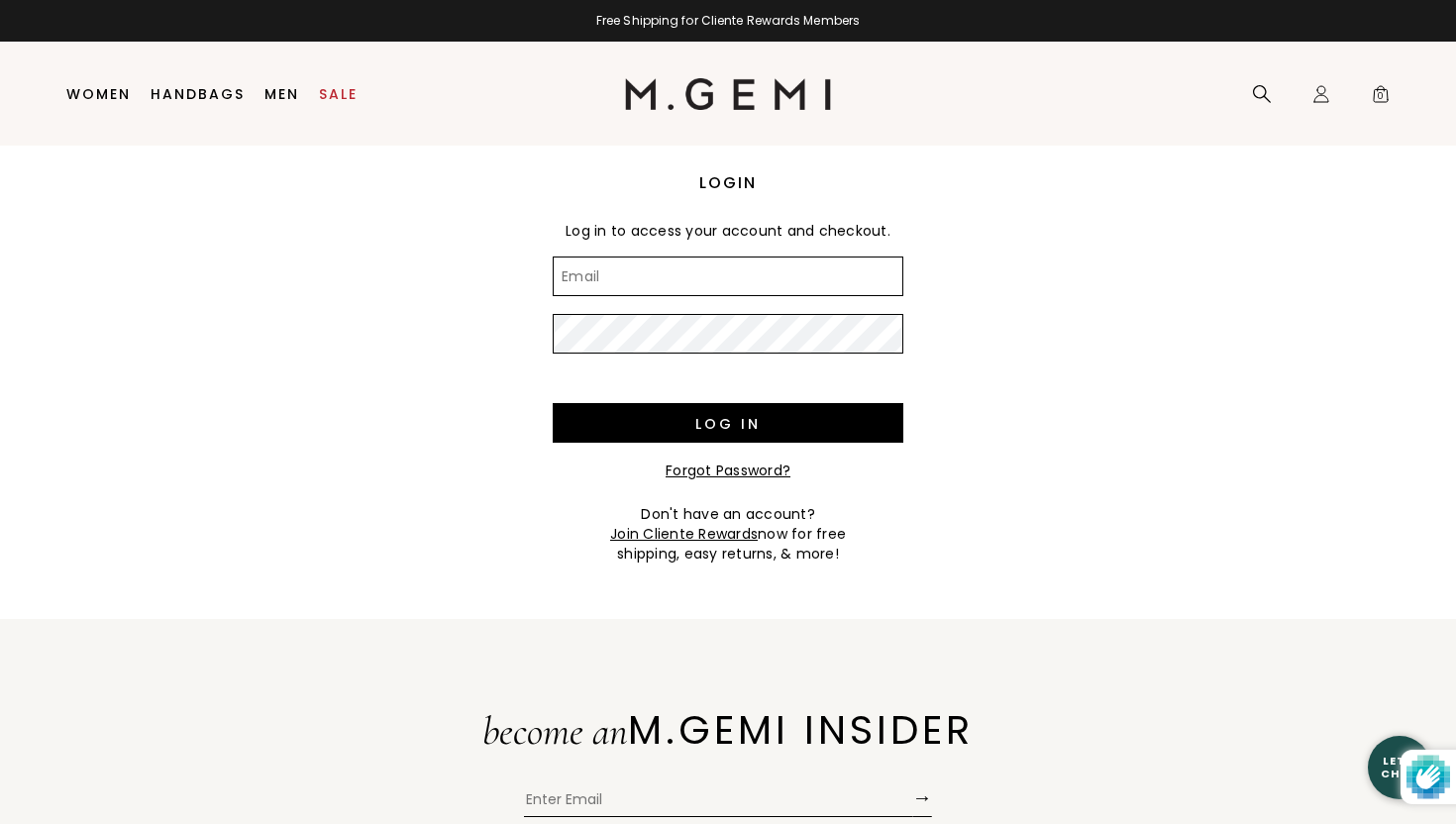 click on "Email" at bounding box center [728, 276] 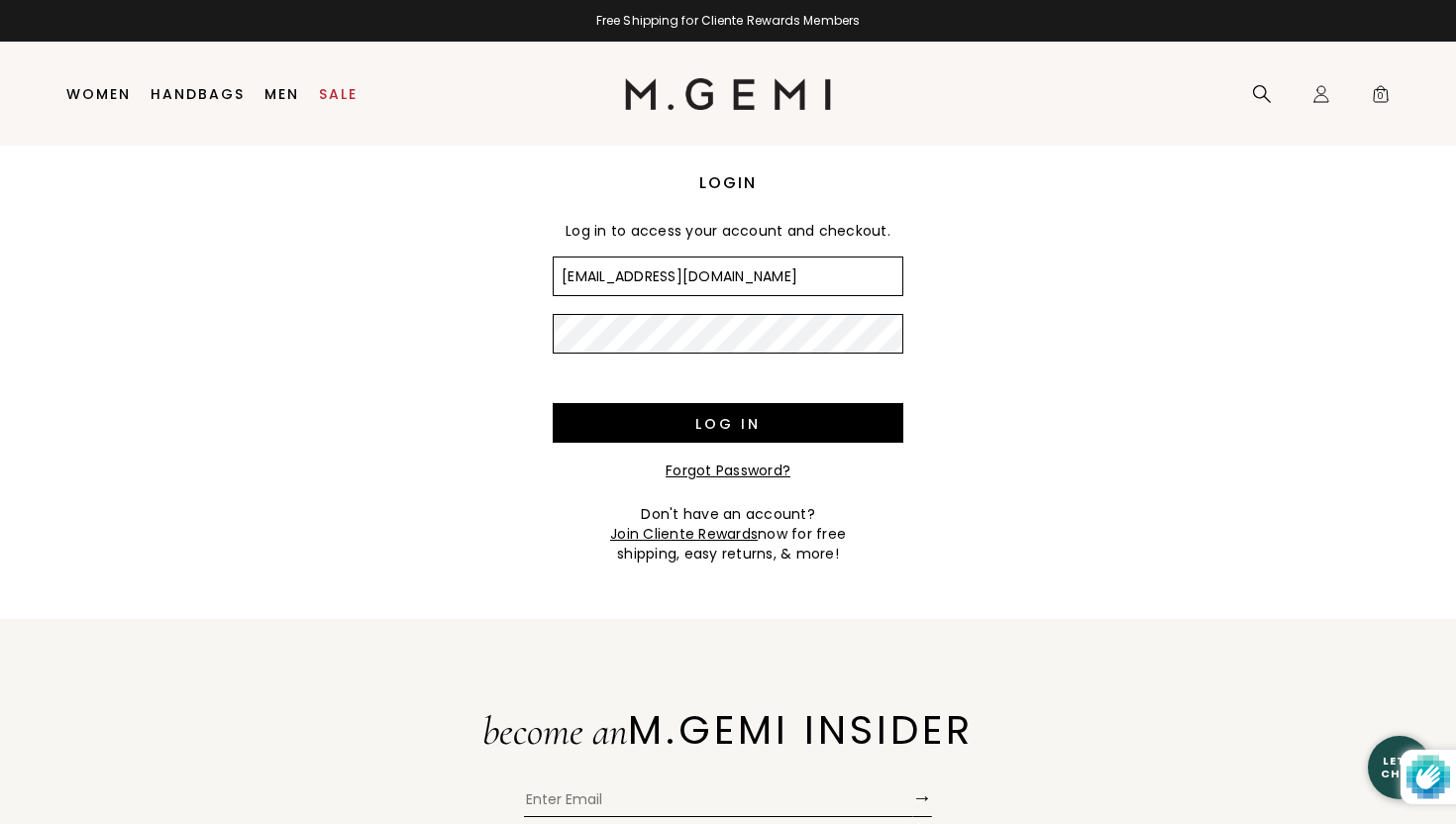 click on "Press Option+1 for screen-reader mode, Option+0 to cancel Accessibility Screen-Reader Guide, Feedback, and Issue Reporting | New window
in available credit
Go Back
Skip to content
Free Shipping for Cliente Rewards Members
Icons/20x20/hamburger@2x
Women
New Arrivals" at bounding box center [728, 412] 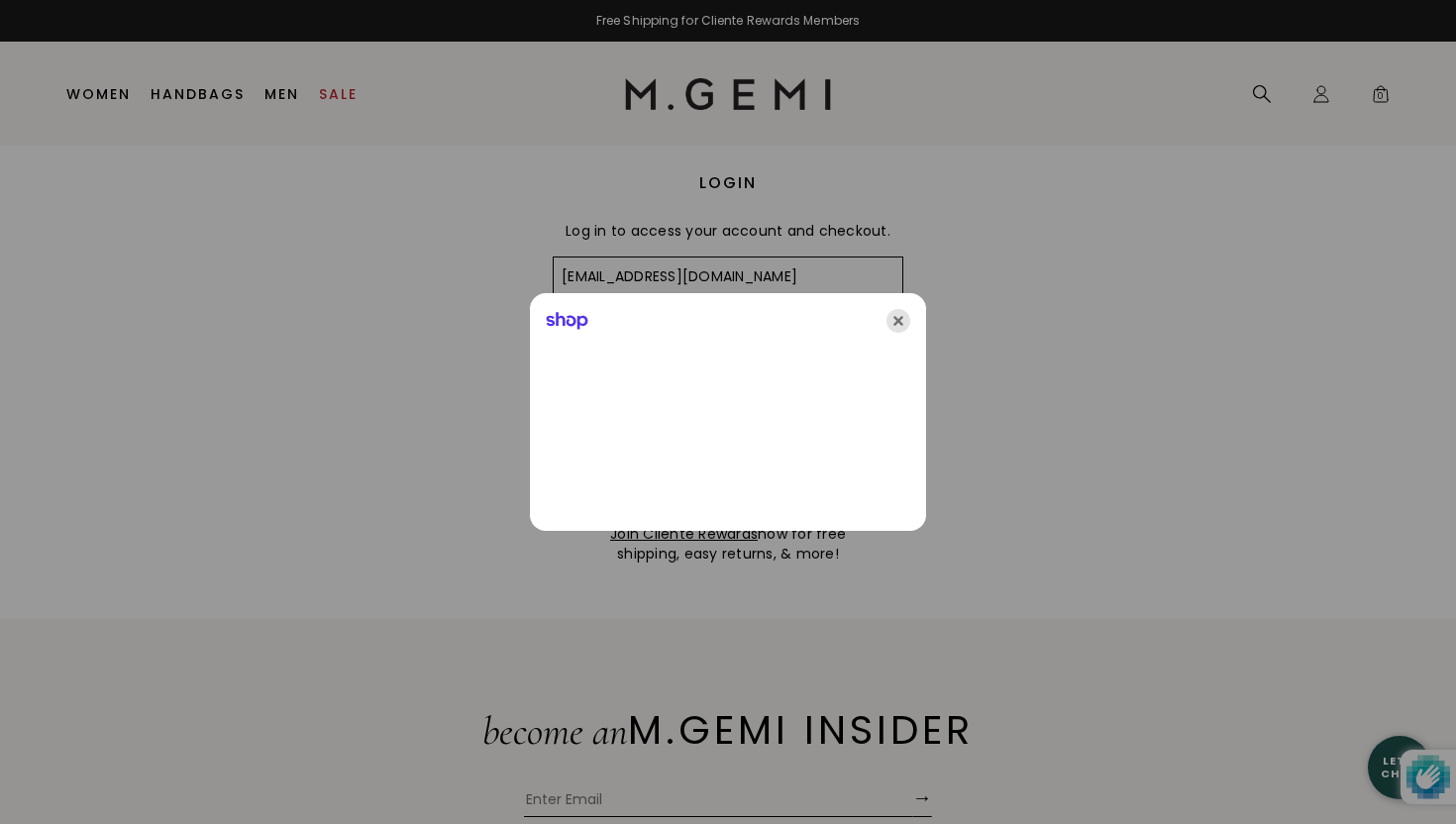 click 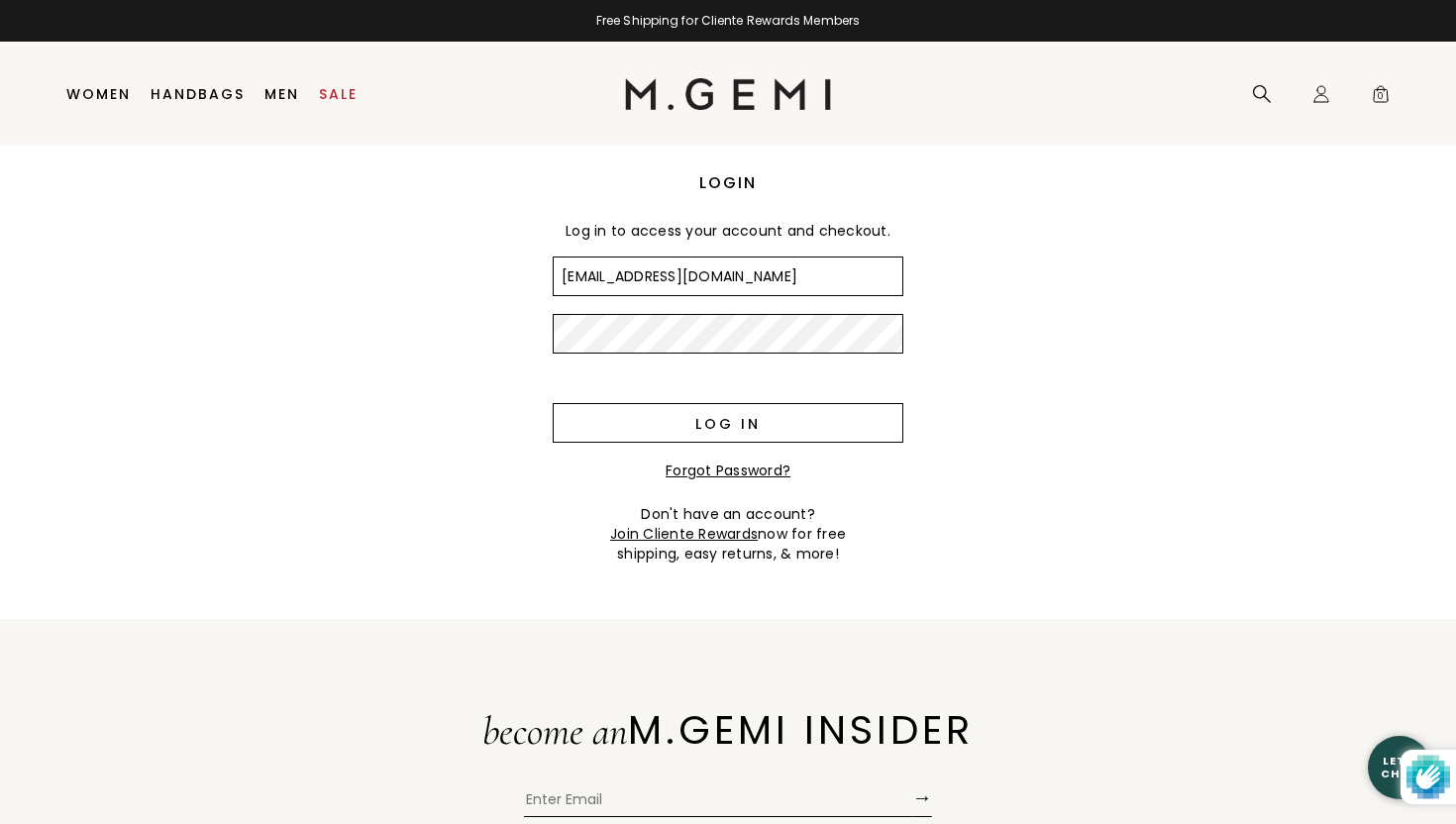 click on "Log in" at bounding box center (728, 423) 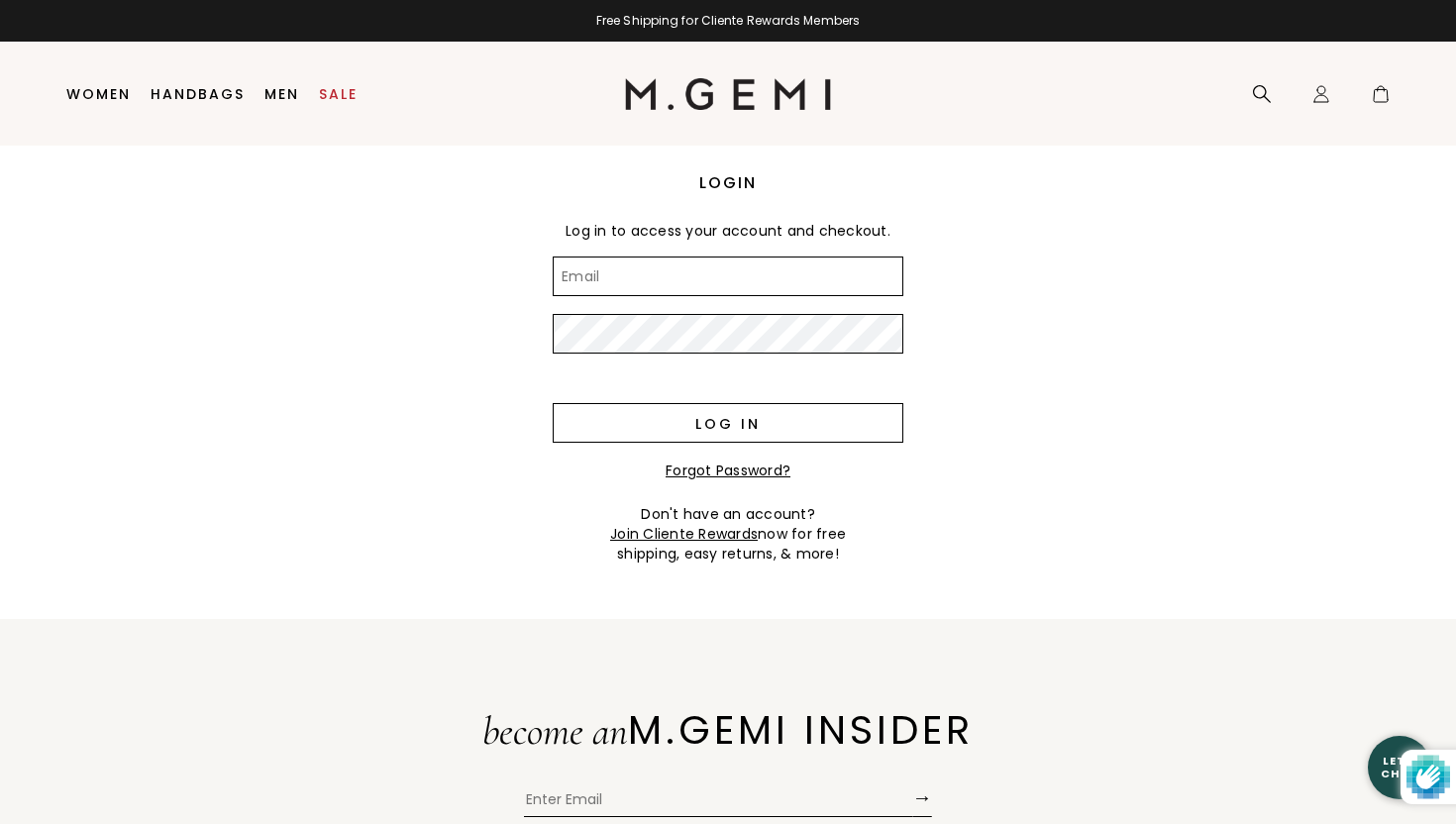 scroll, scrollTop: 0, scrollLeft: 0, axis: both 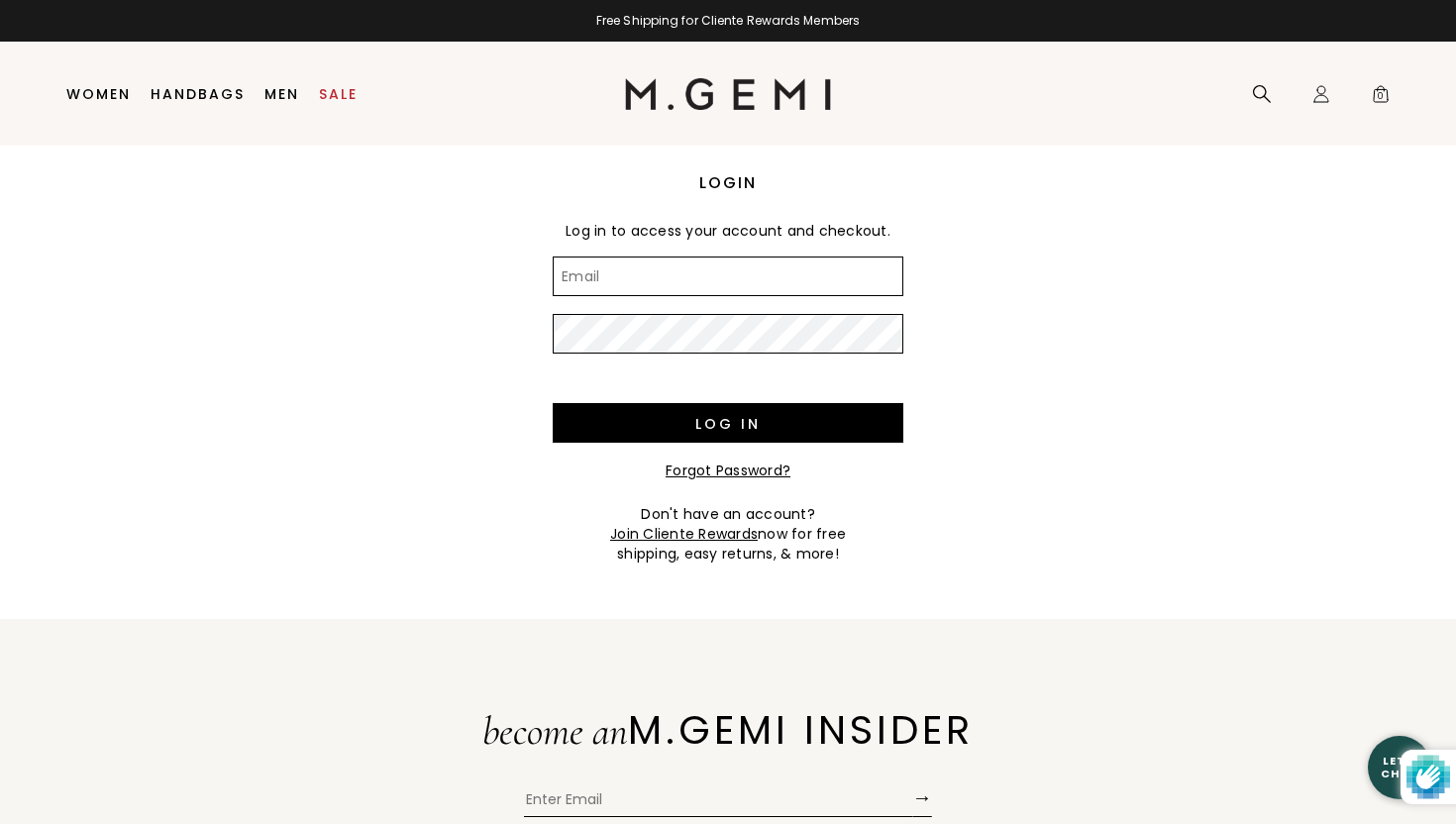 click on "Email" at bounding box center (728, 276) 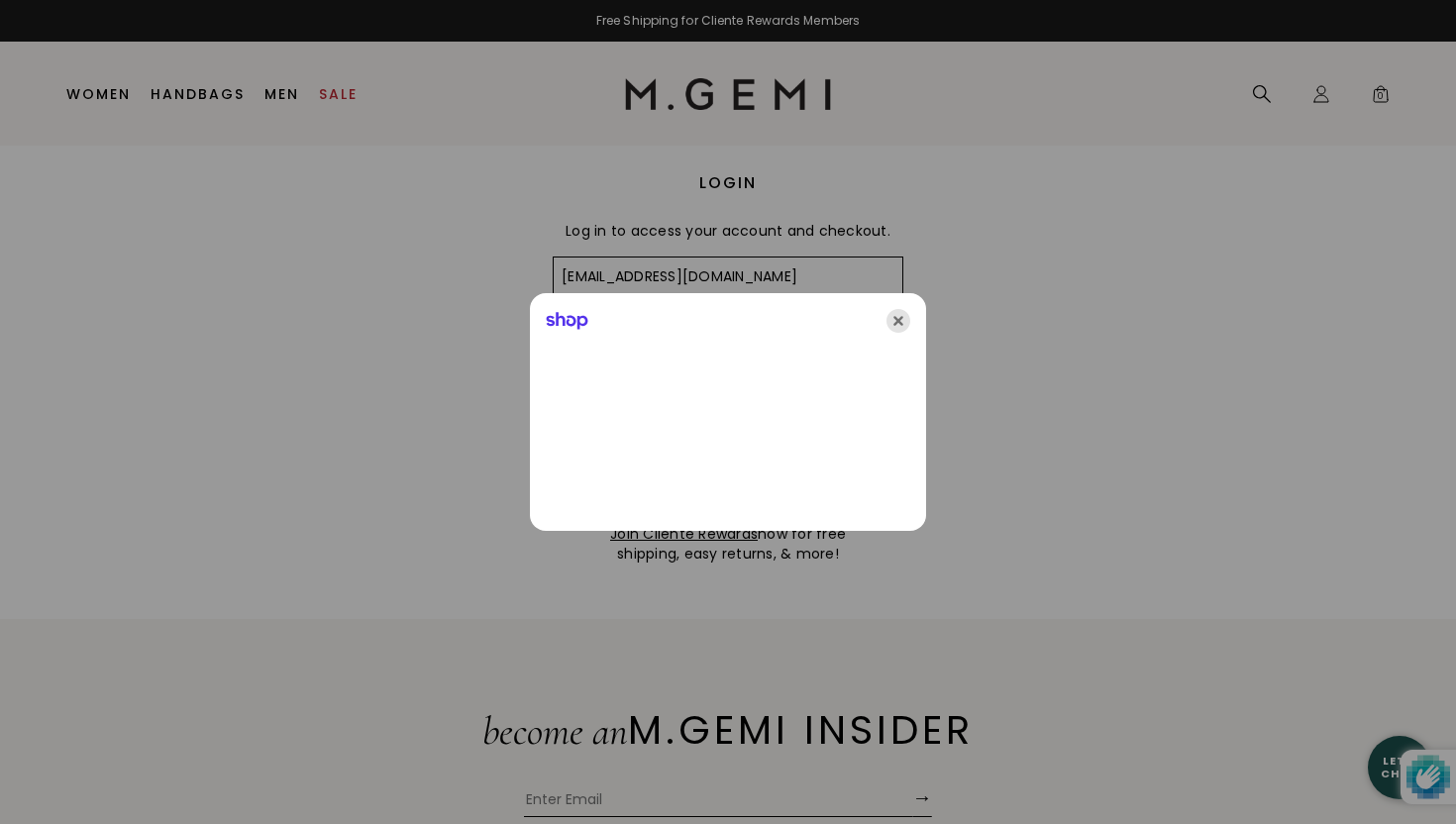 click 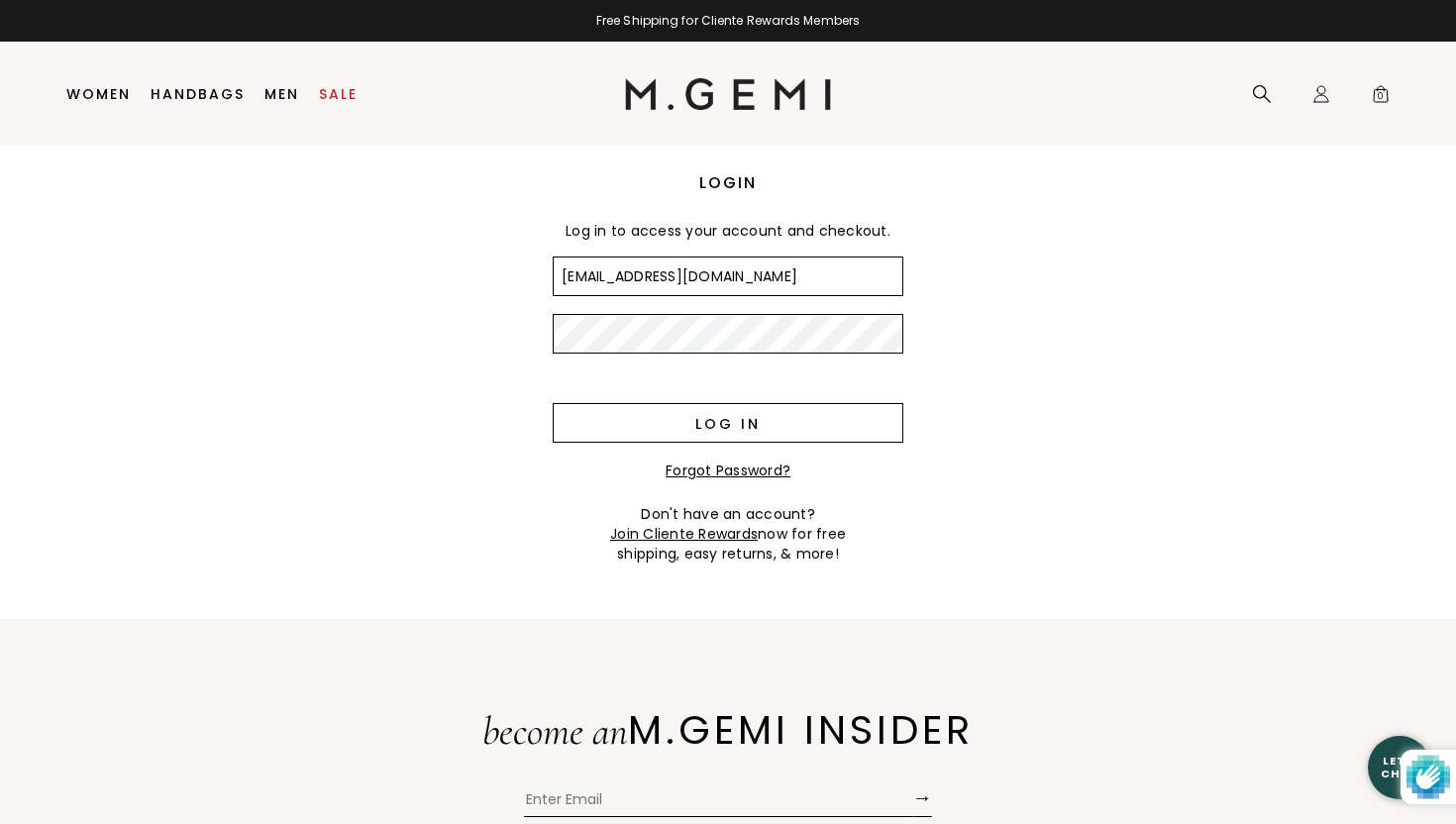 click on "Log in" at bounding box center [728, 423] 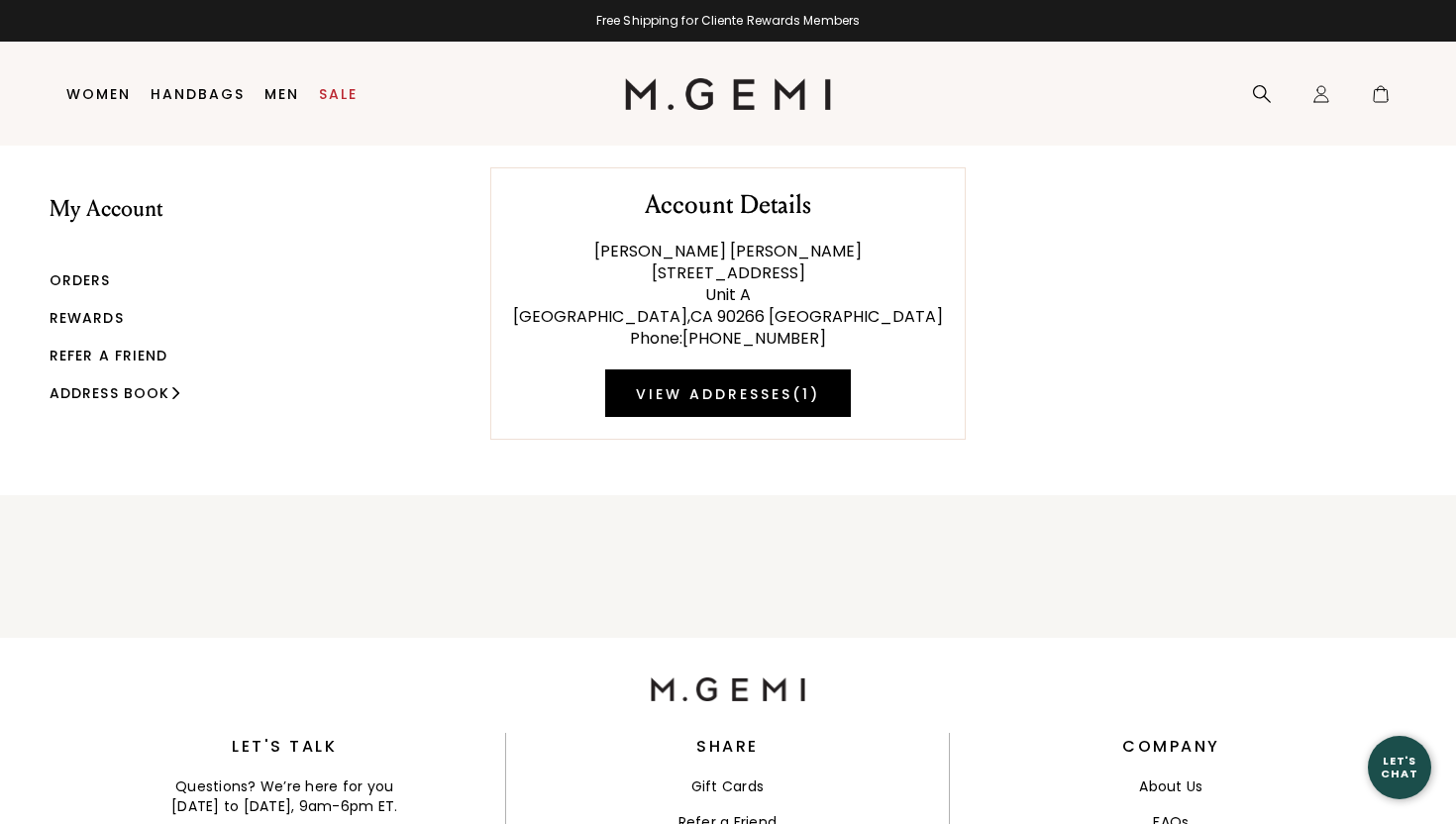 scroll, scrollTop: 0, scrollLeft: 0, axis: both 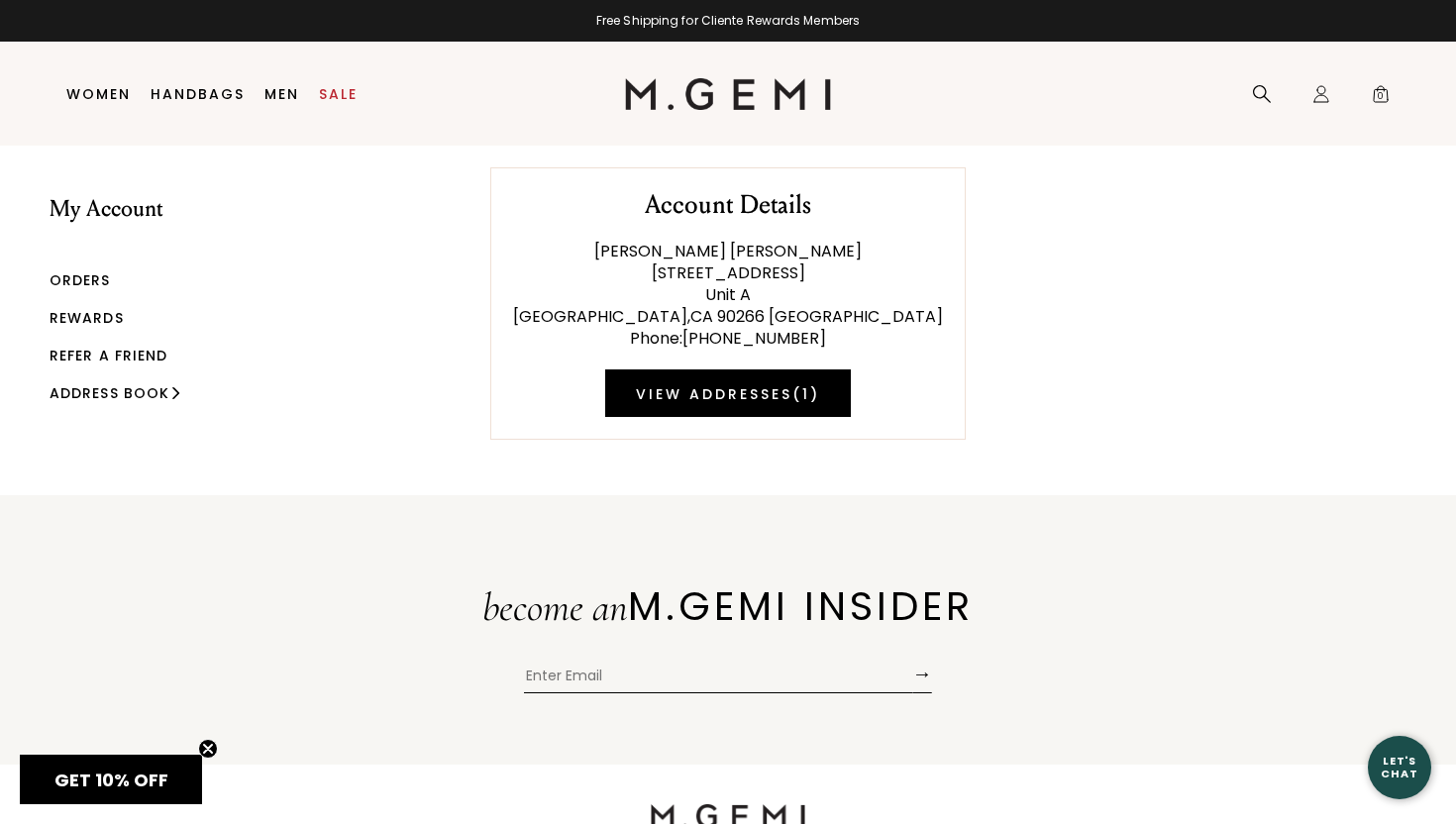 click on "Rewards" at bounding box center [86, 318] 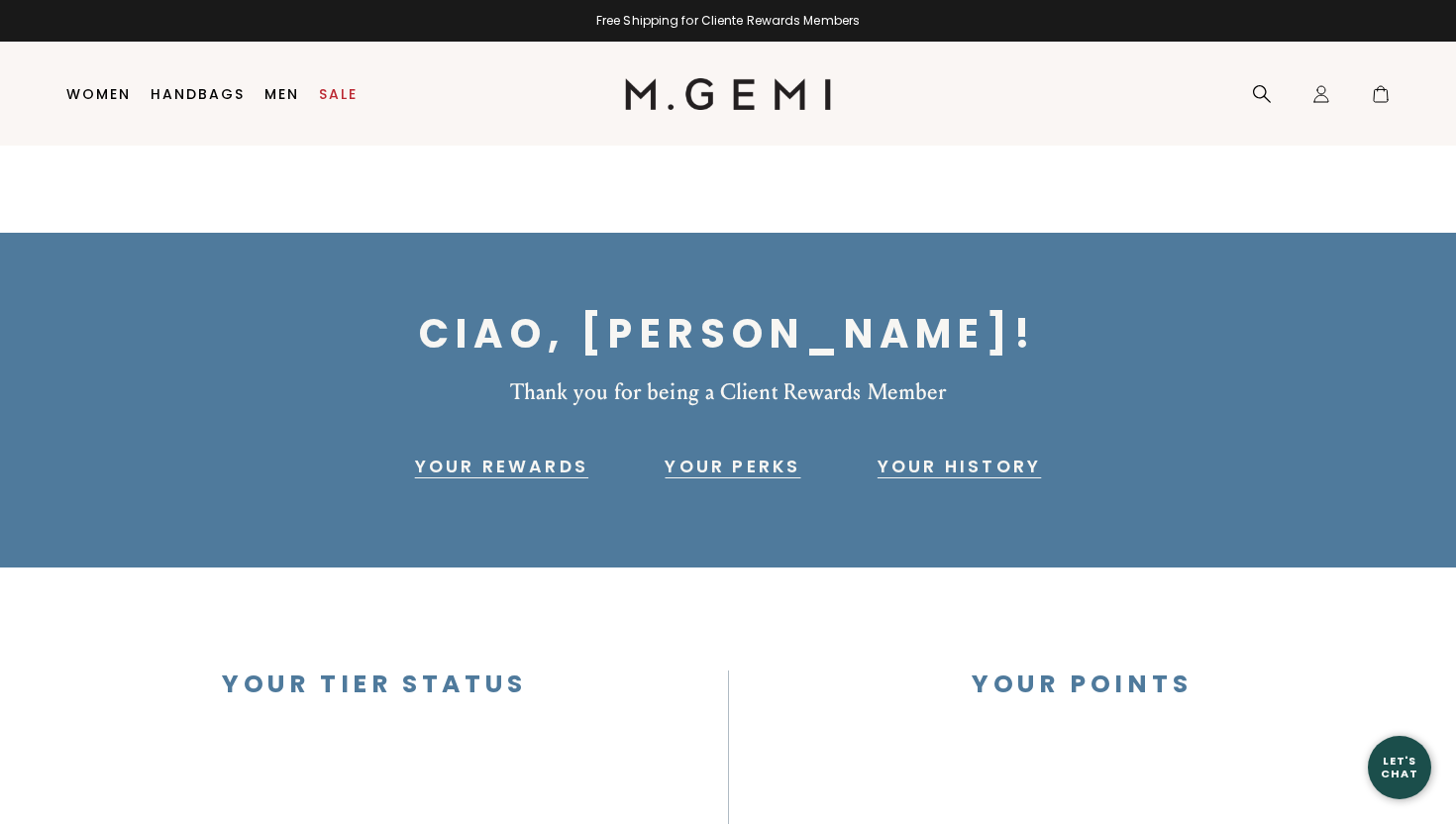 scroll, scrollTop: 0, scrollLeft: 0, axis: both 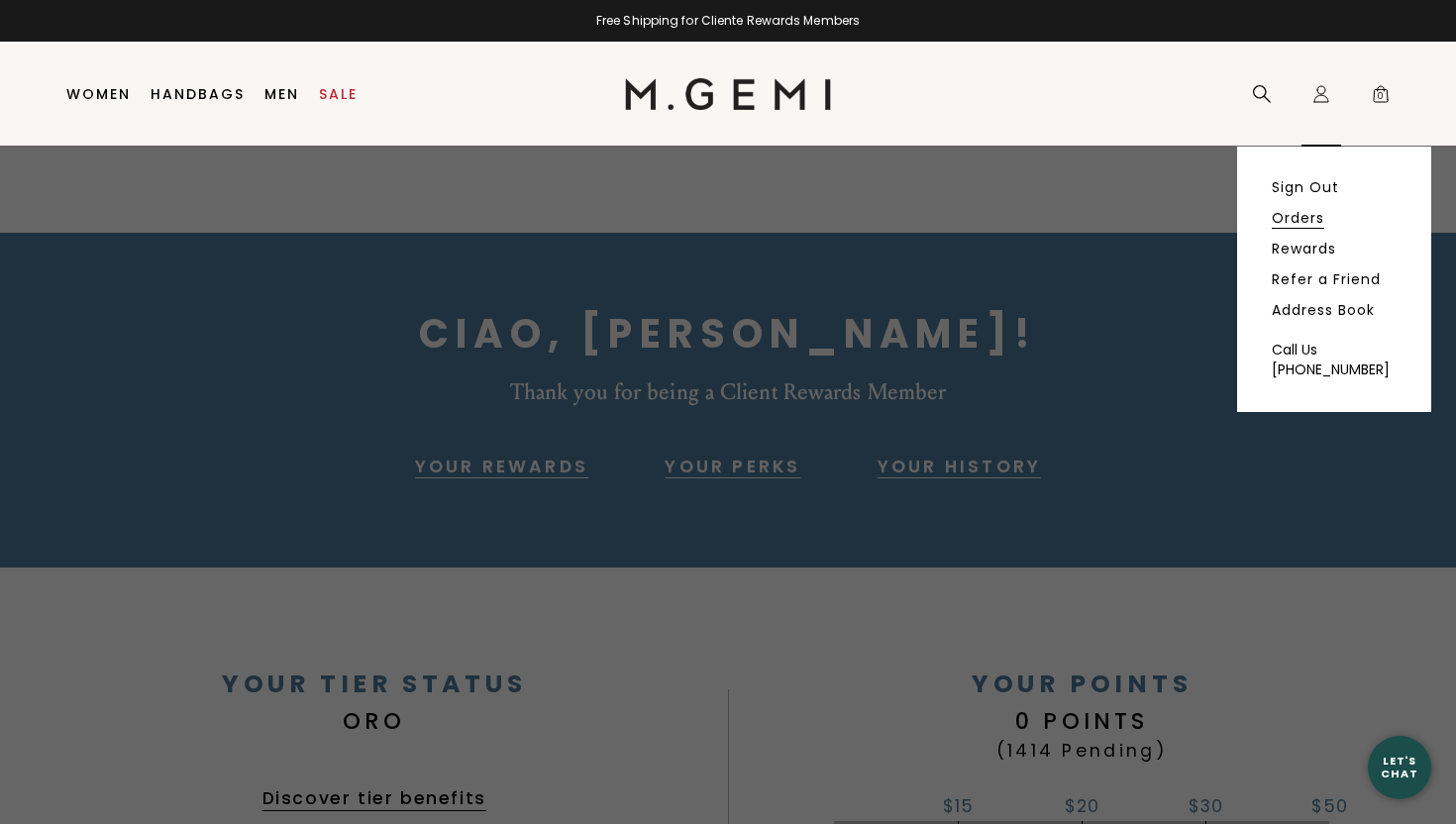 click on "Orders" at bounding box center (1298, 218) 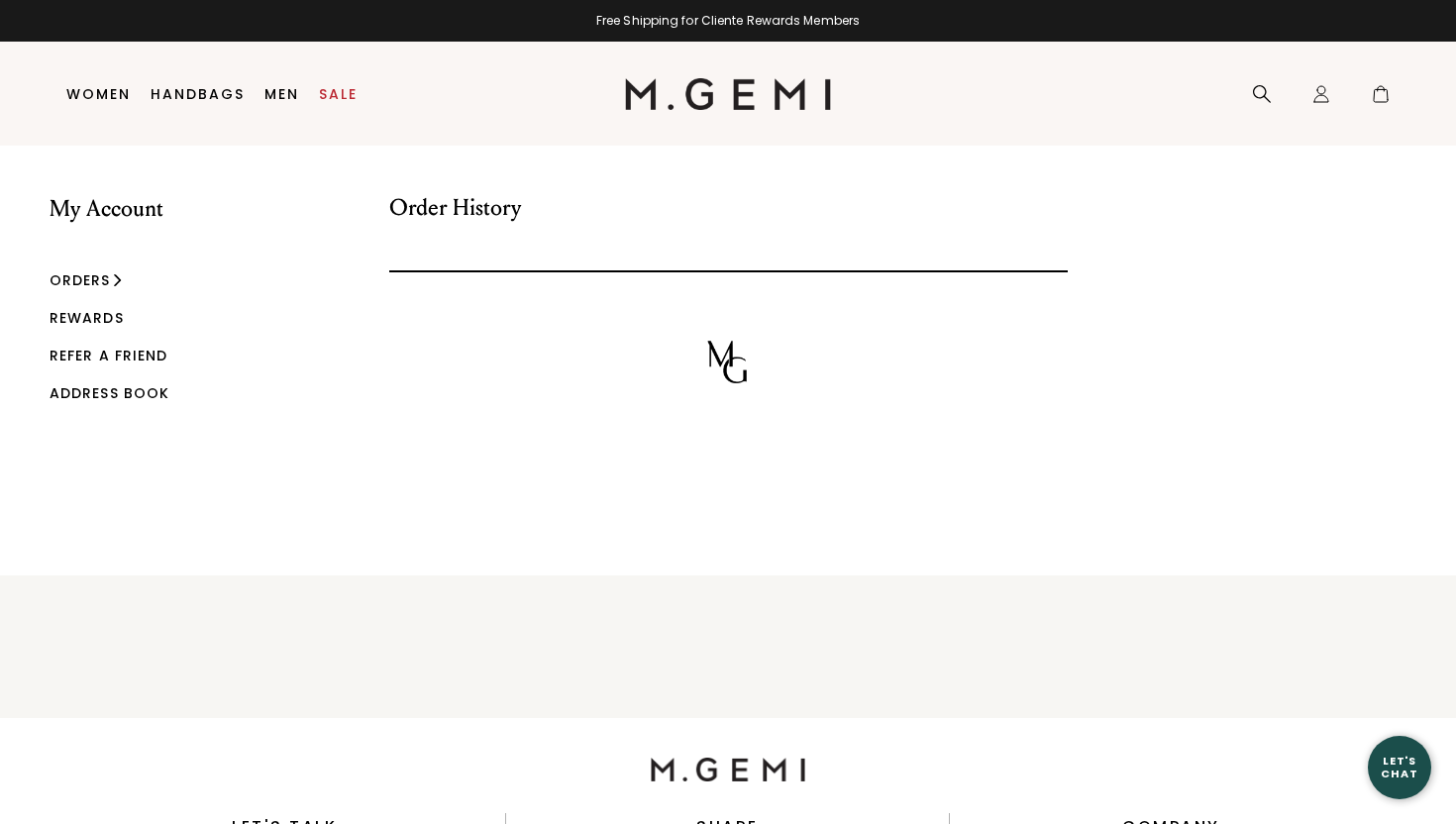 scroll, scrollTop: 0, scrollLeft: 0, axis: both 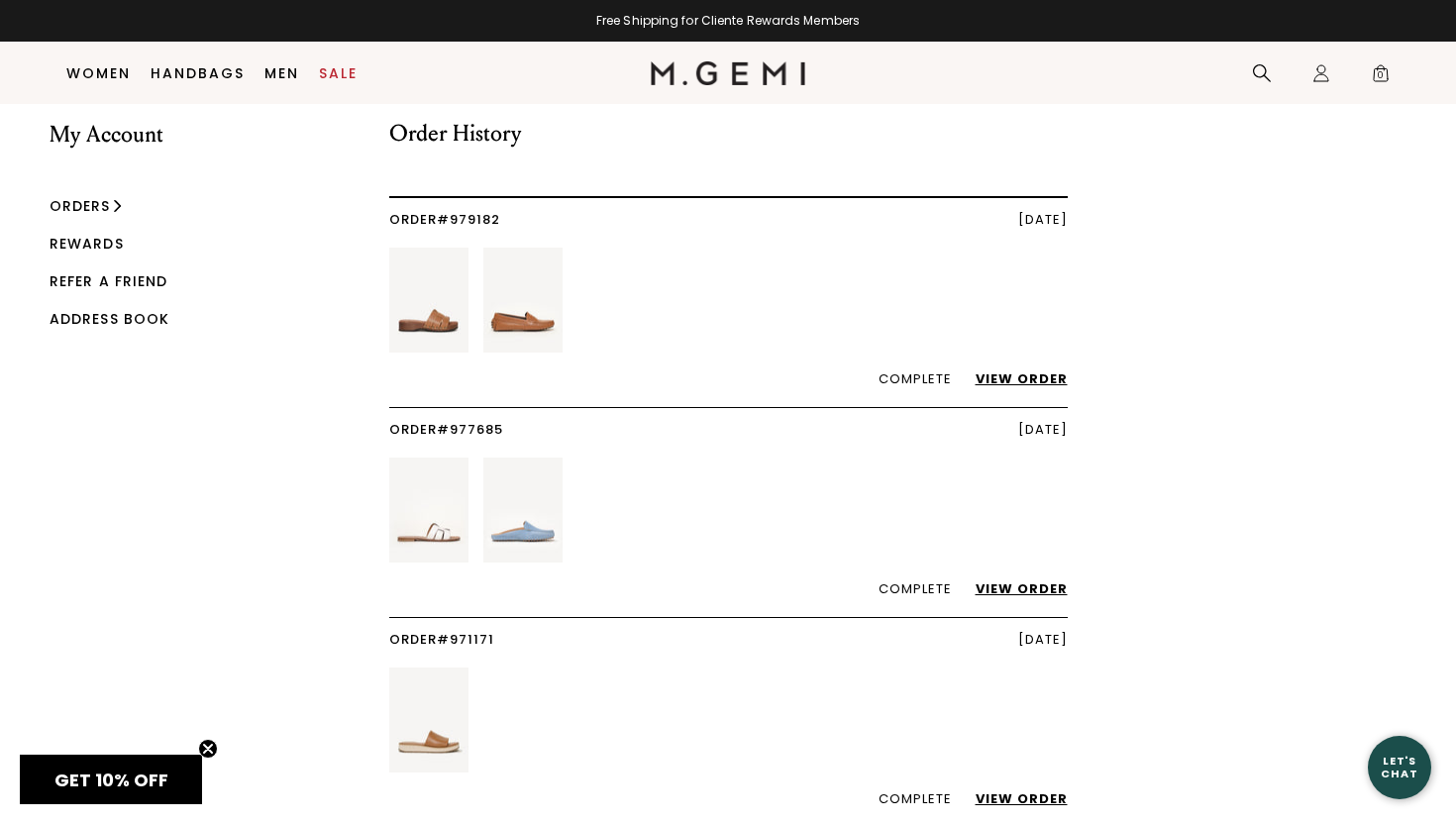 click at bounding box center [523, 510] 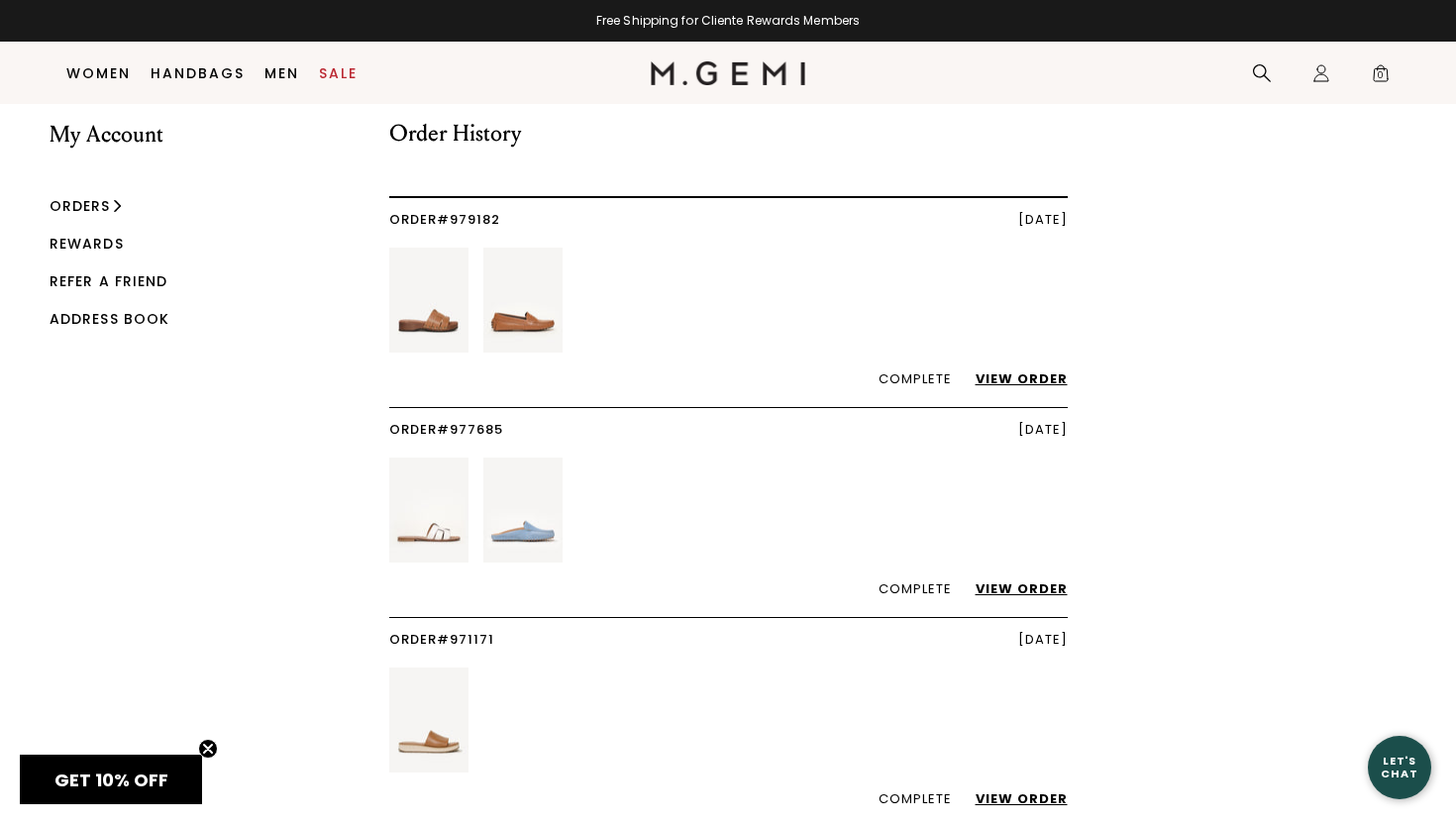 click on "View Order" at bounding box center (1011, 588) 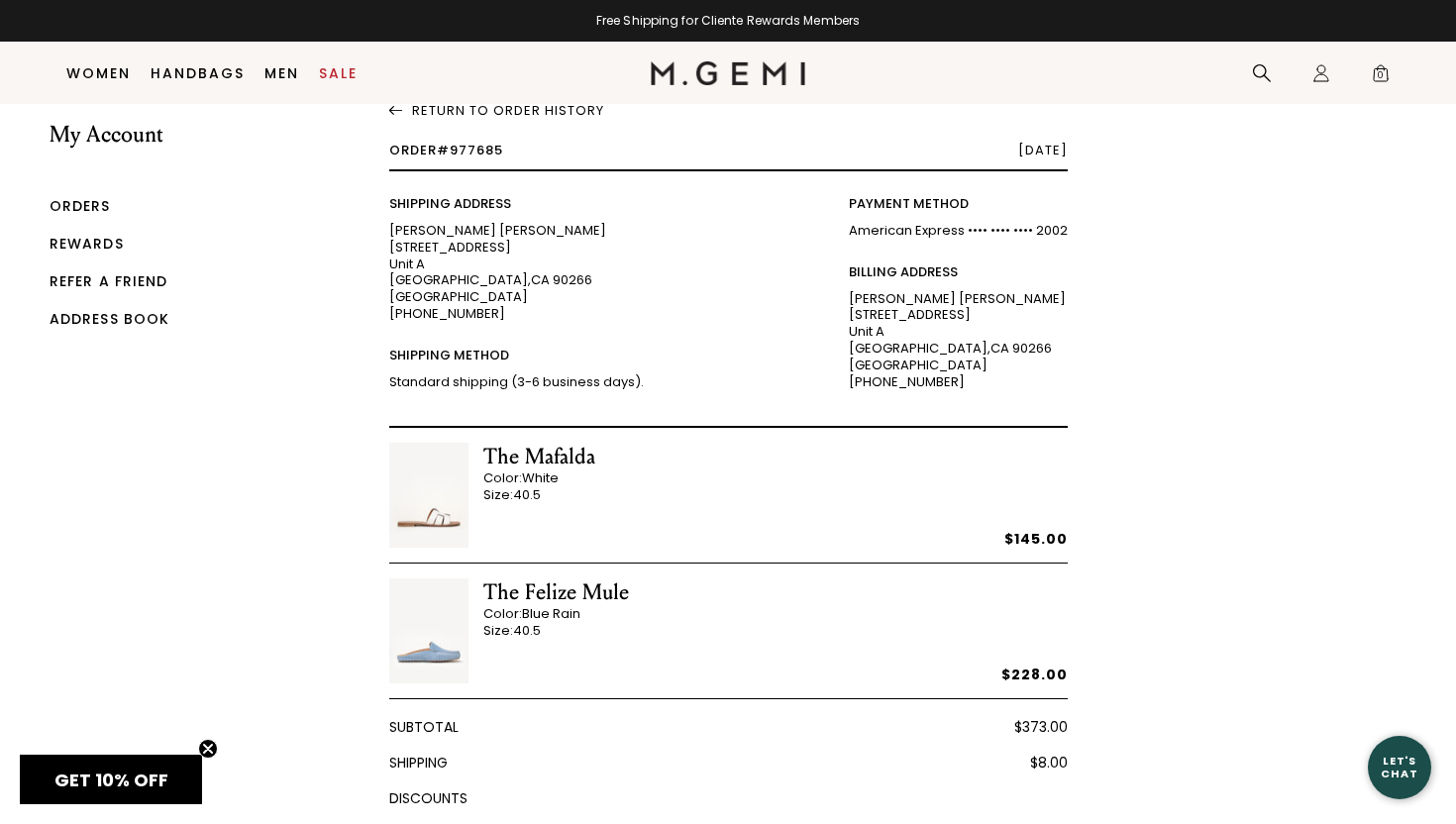 click at bounding box center (429, 631) 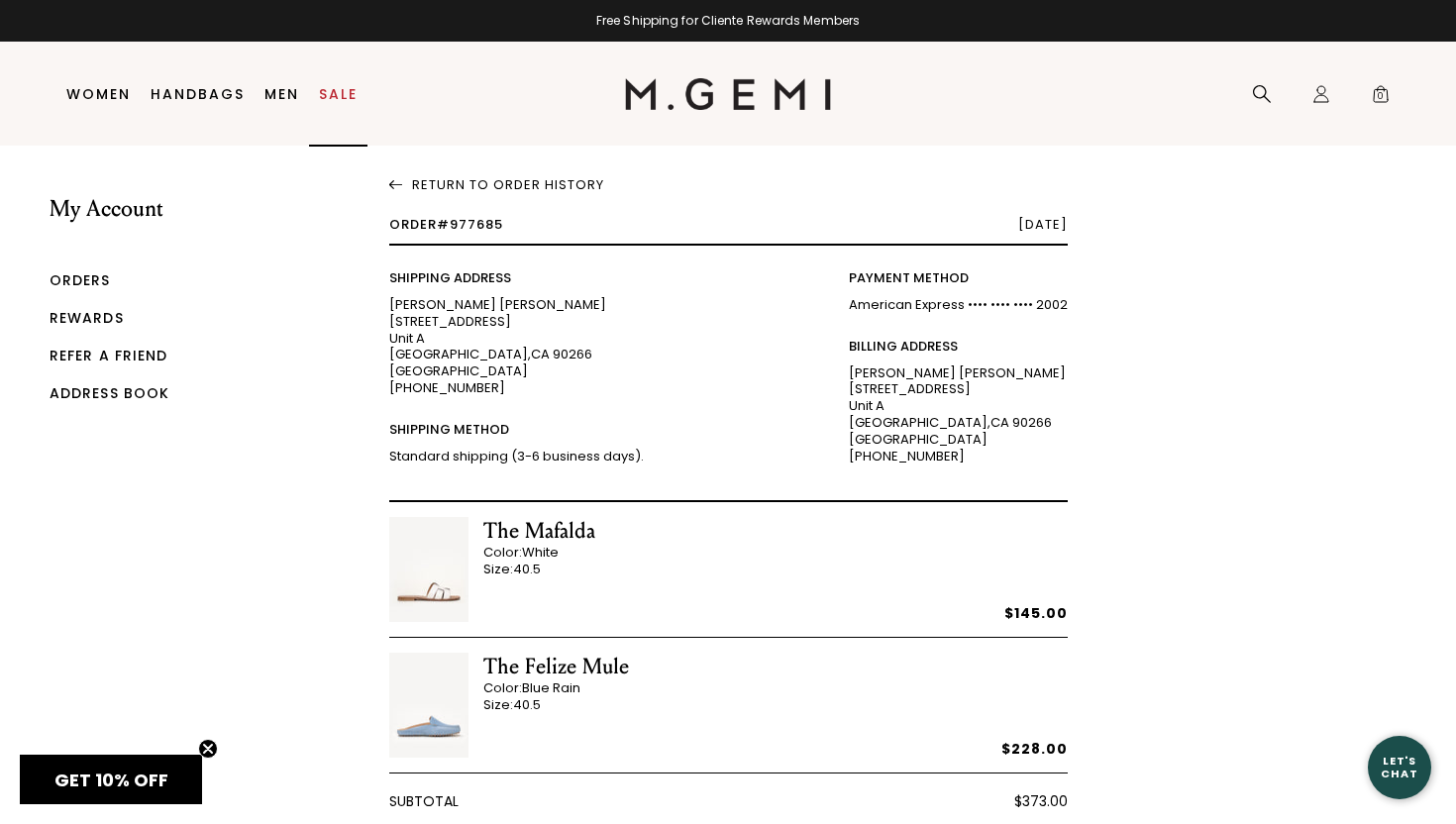 click on "Sale" at bounding box center [338, 94] 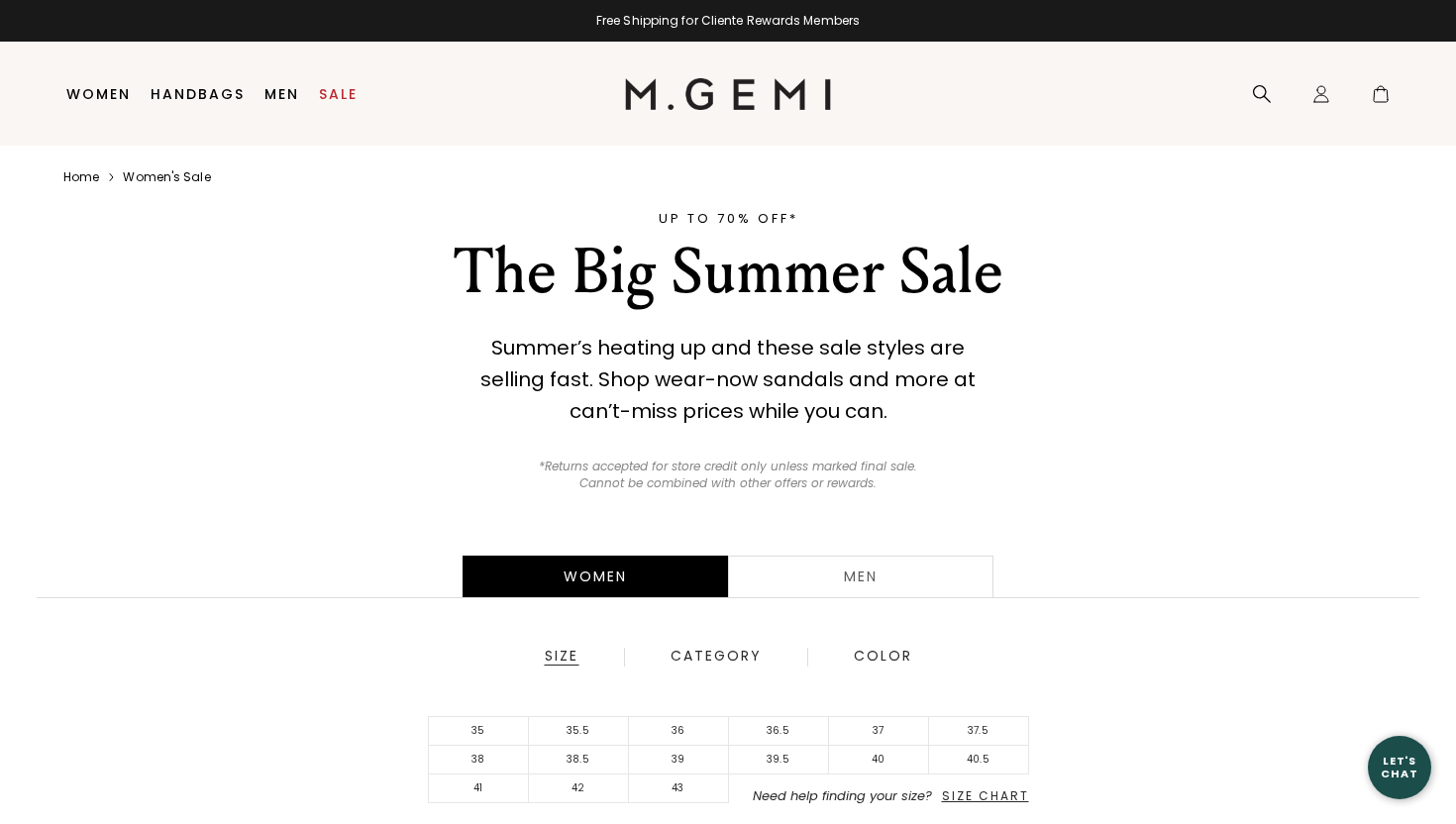 scroll, scrollTop: 0, scrollLeft: 0, axis: both 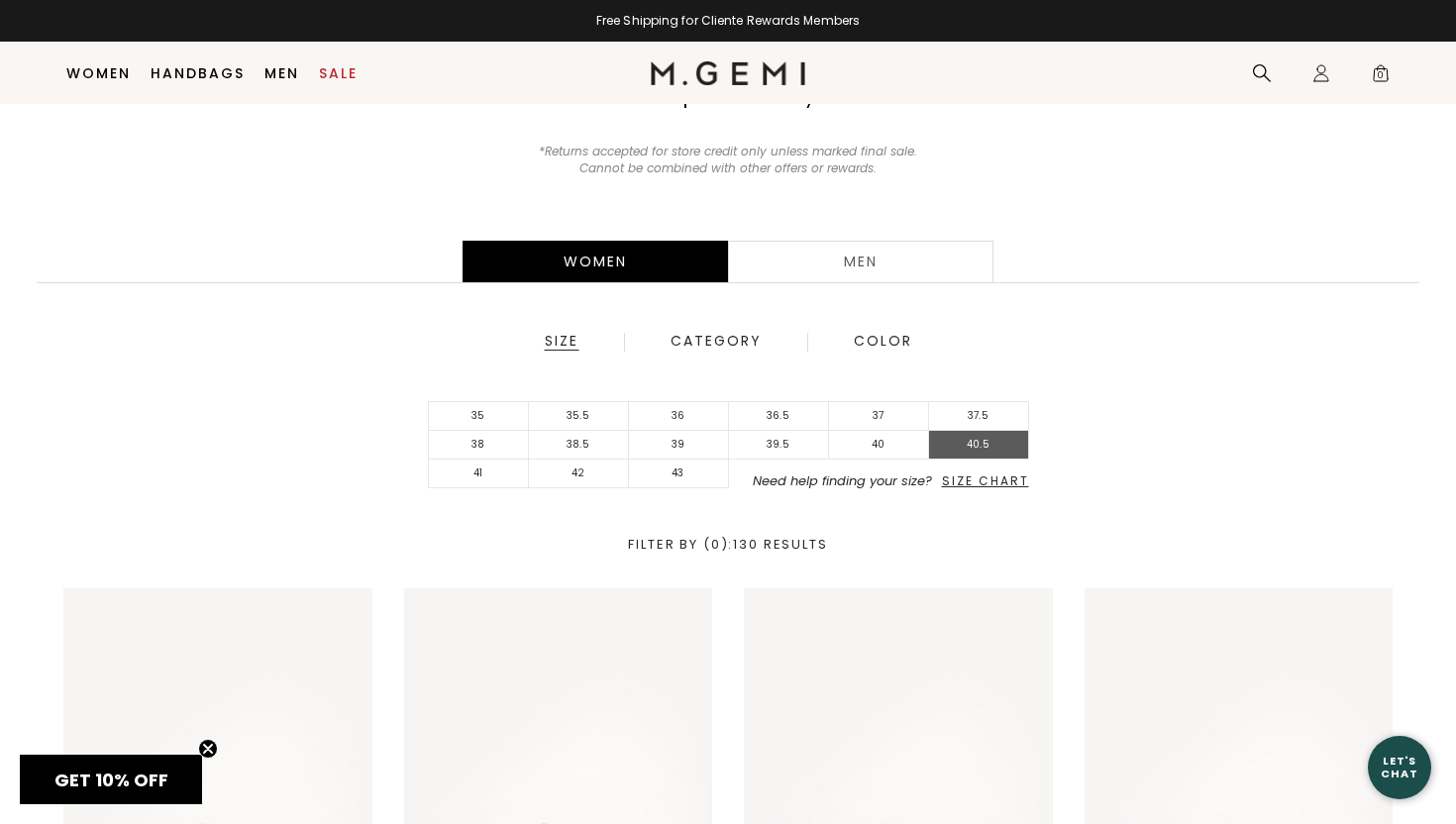 click on "40.5" at bounding box center (979, 445) 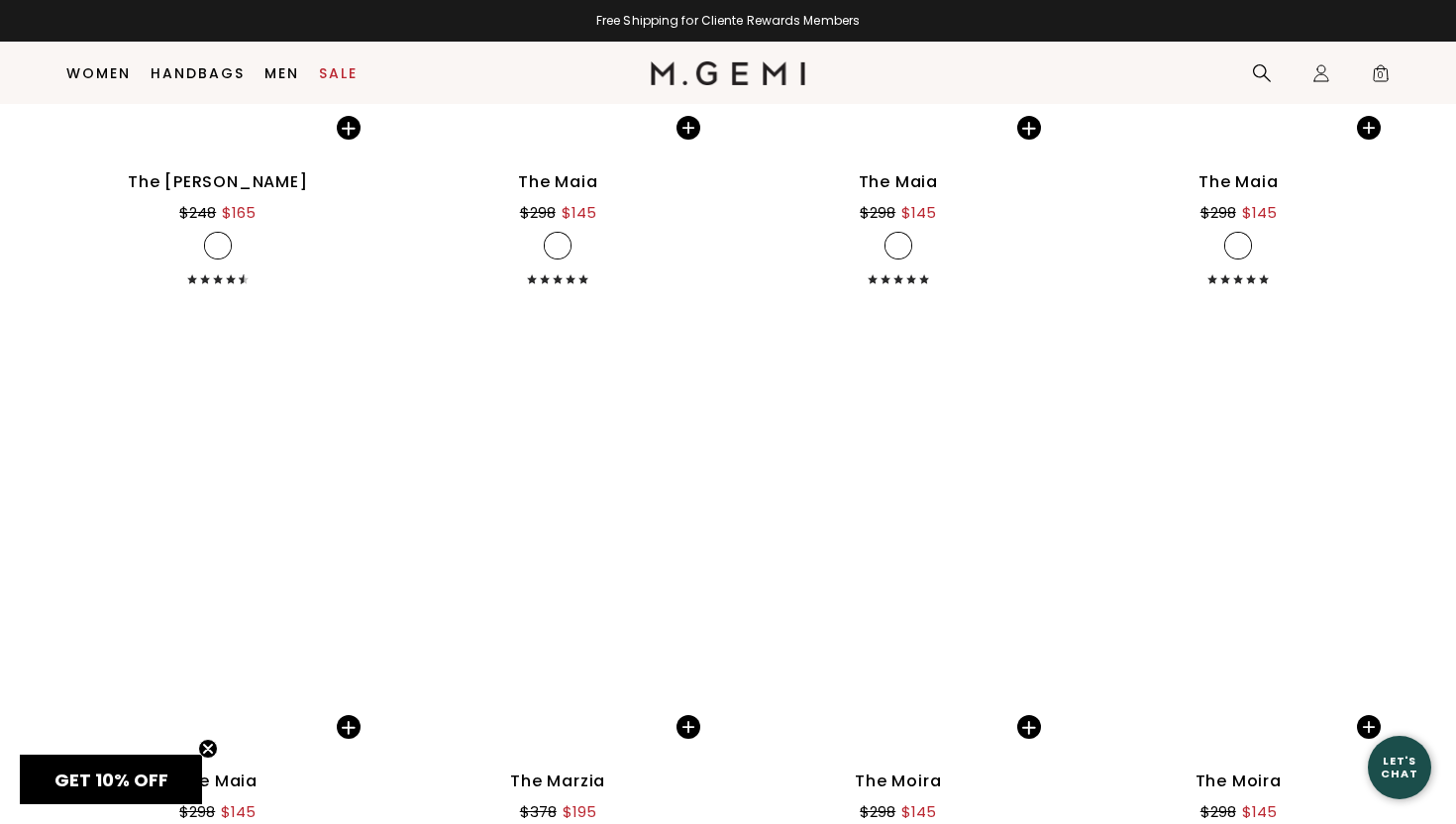 scroll, scrollTop: 8483, scrollLeft: 0, axis: vertical 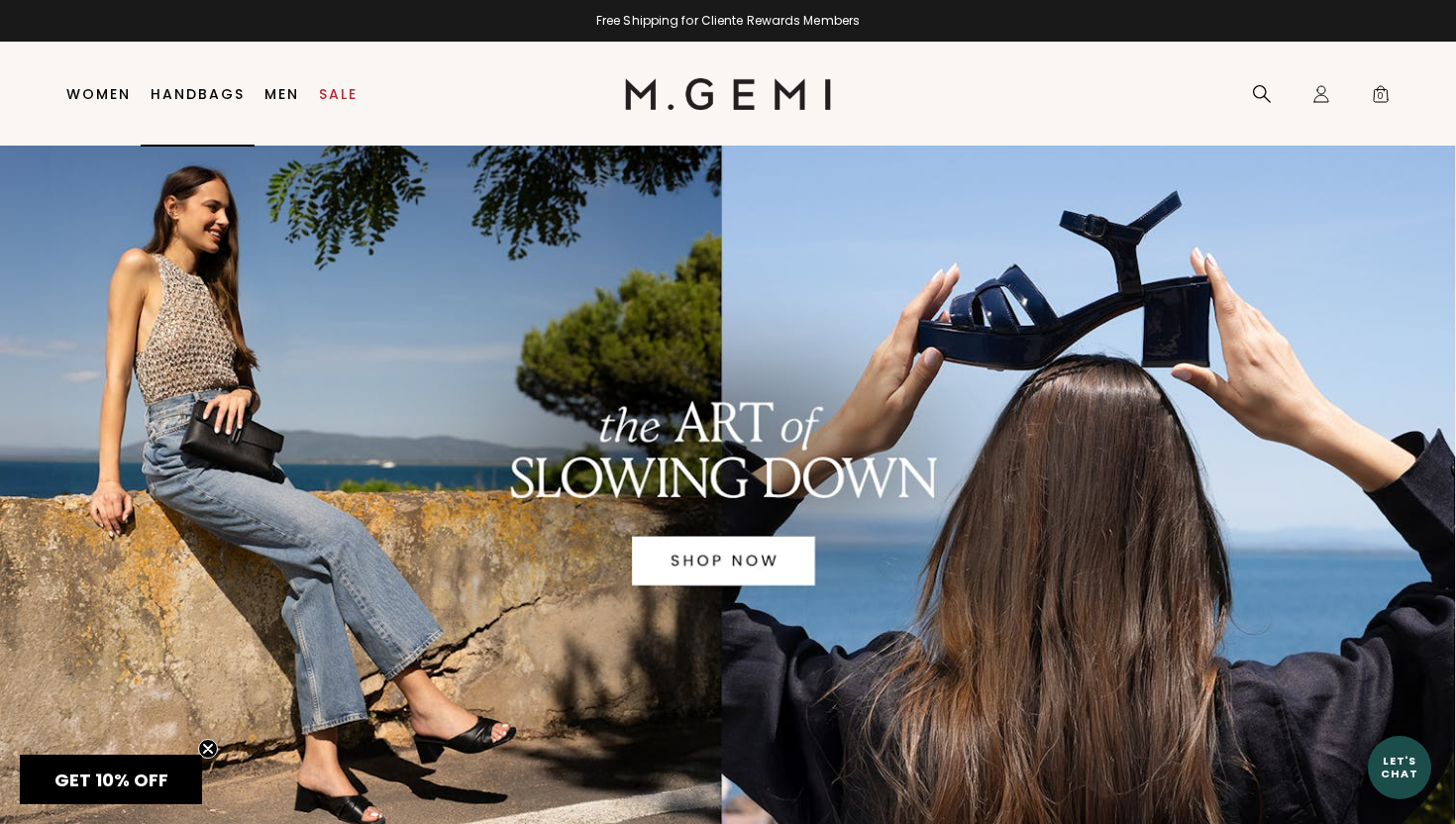 click on "Handbags" at bounding box center [197, 94] 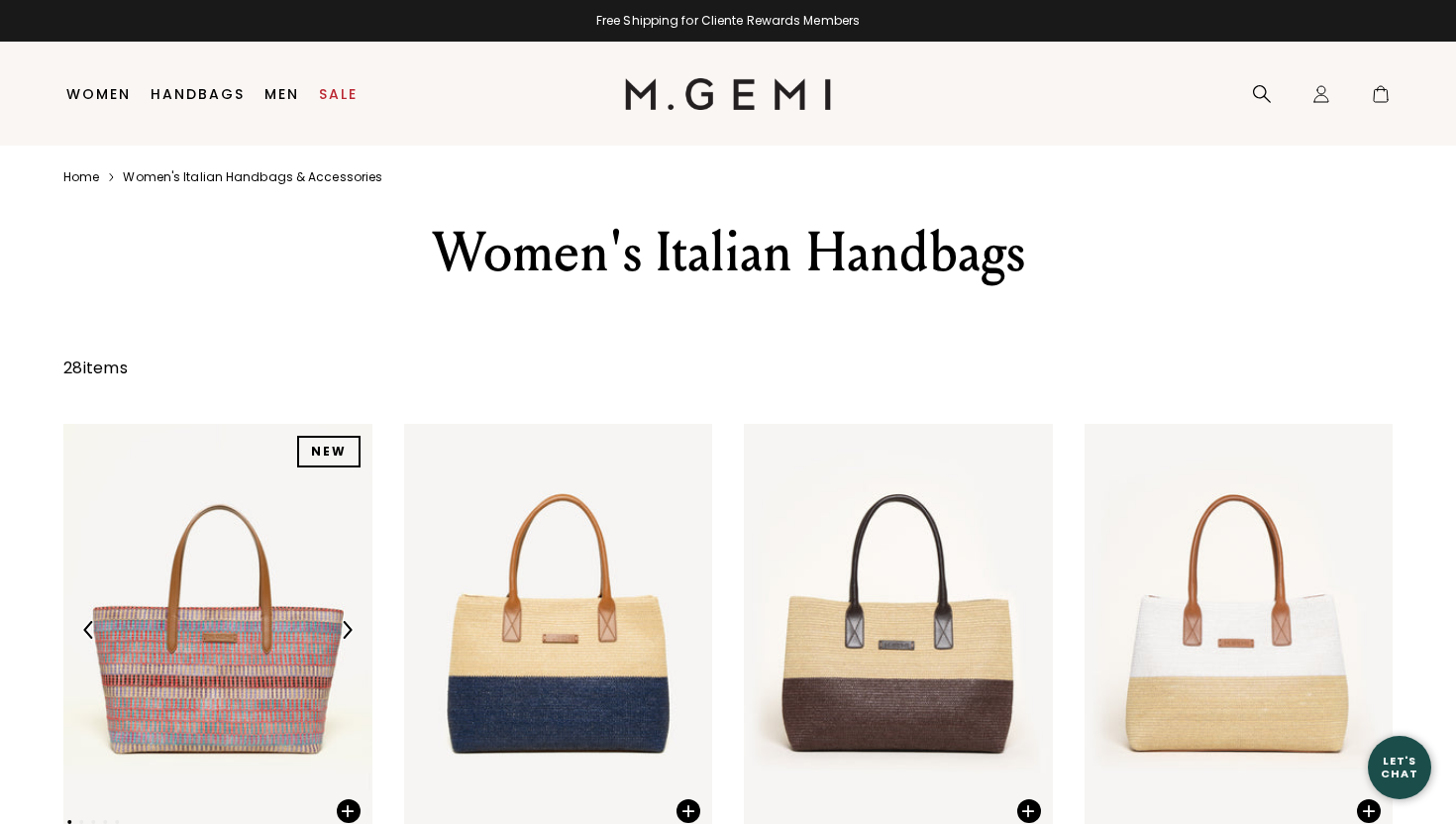 scroll, scrollTop: 0, scrollLeft: 0, axis: both 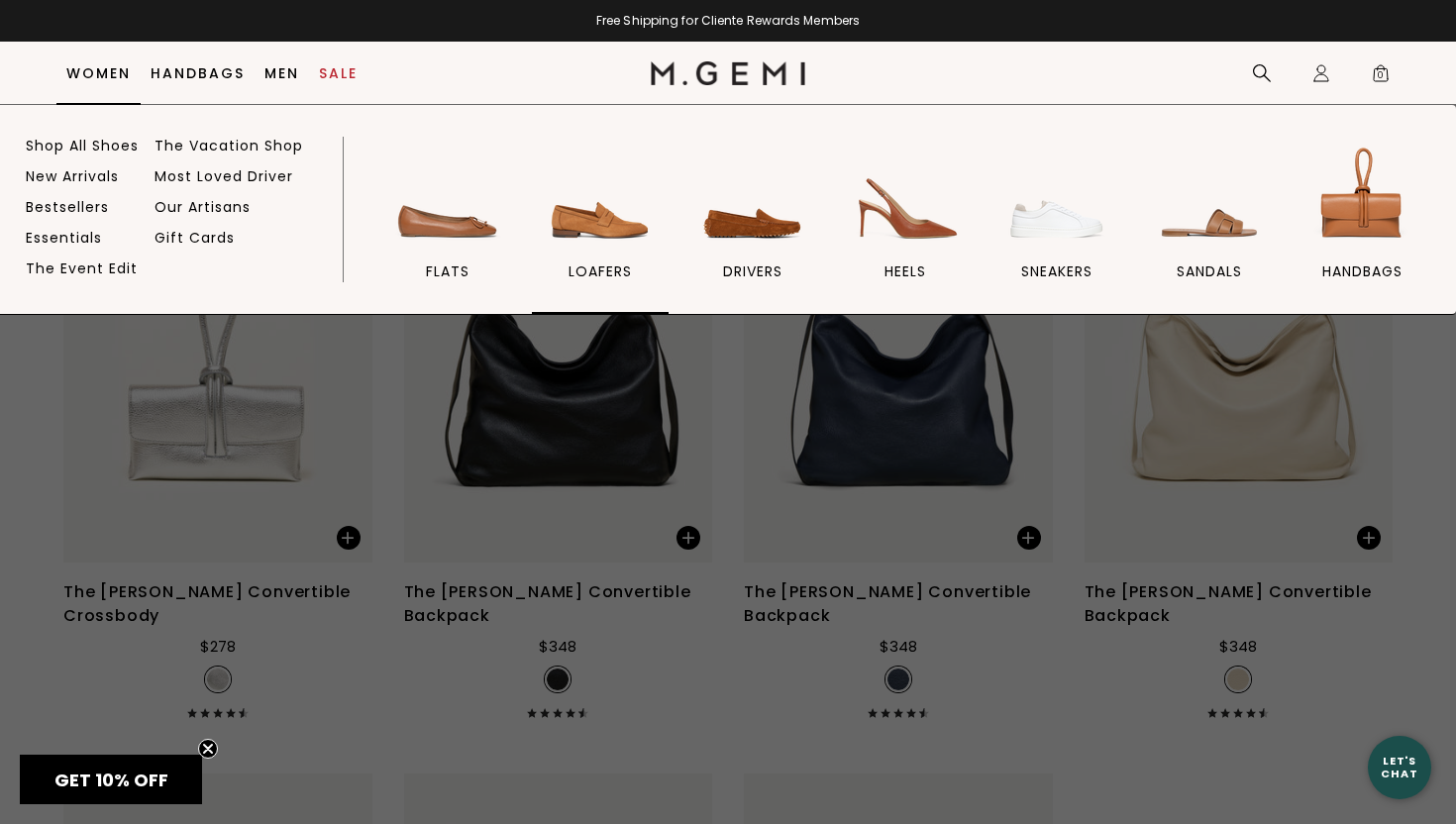 click at bounding box center [600, 197] 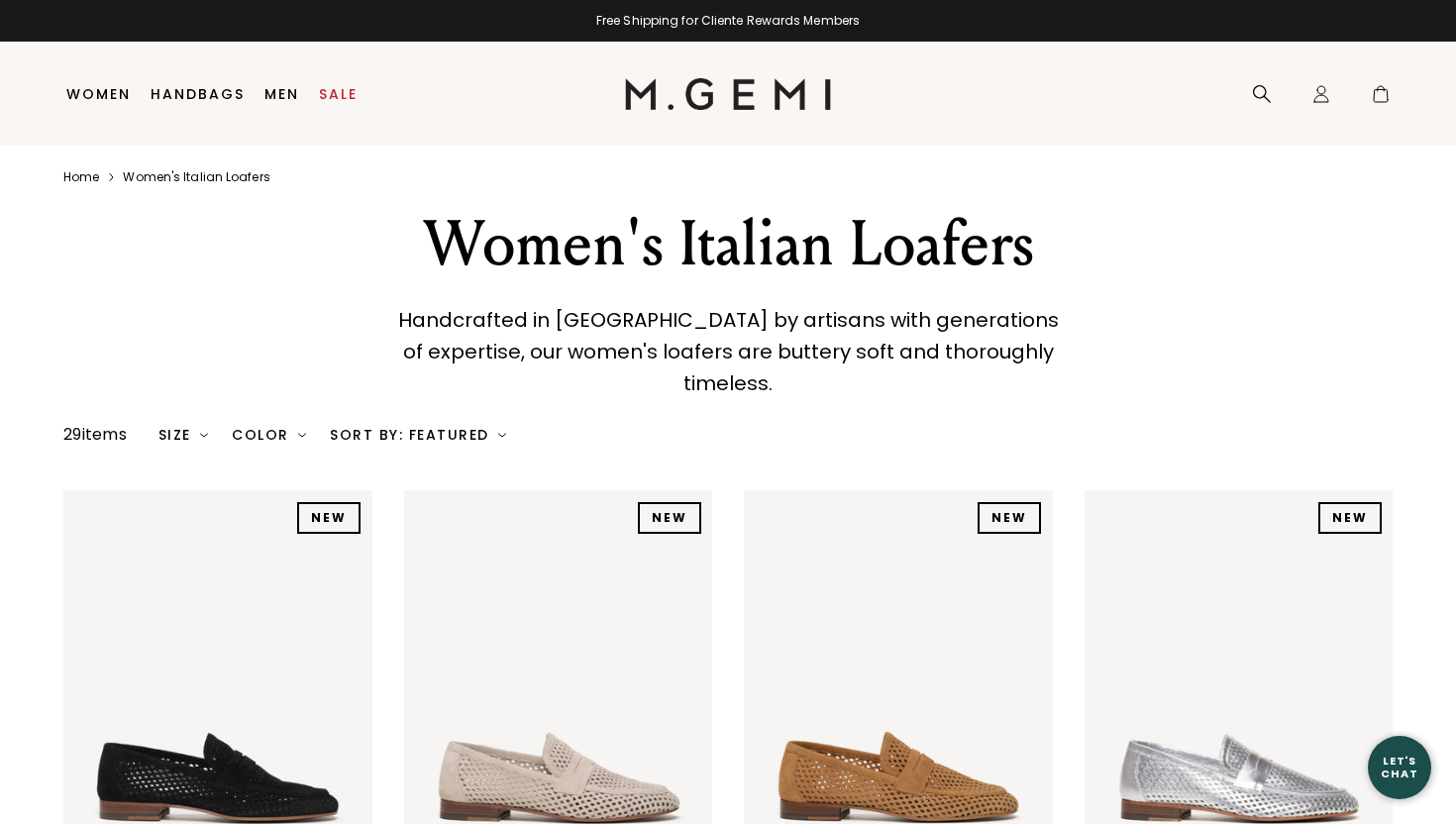 scroll, scrollTop: 0, scrollLeft: 0, axis: both 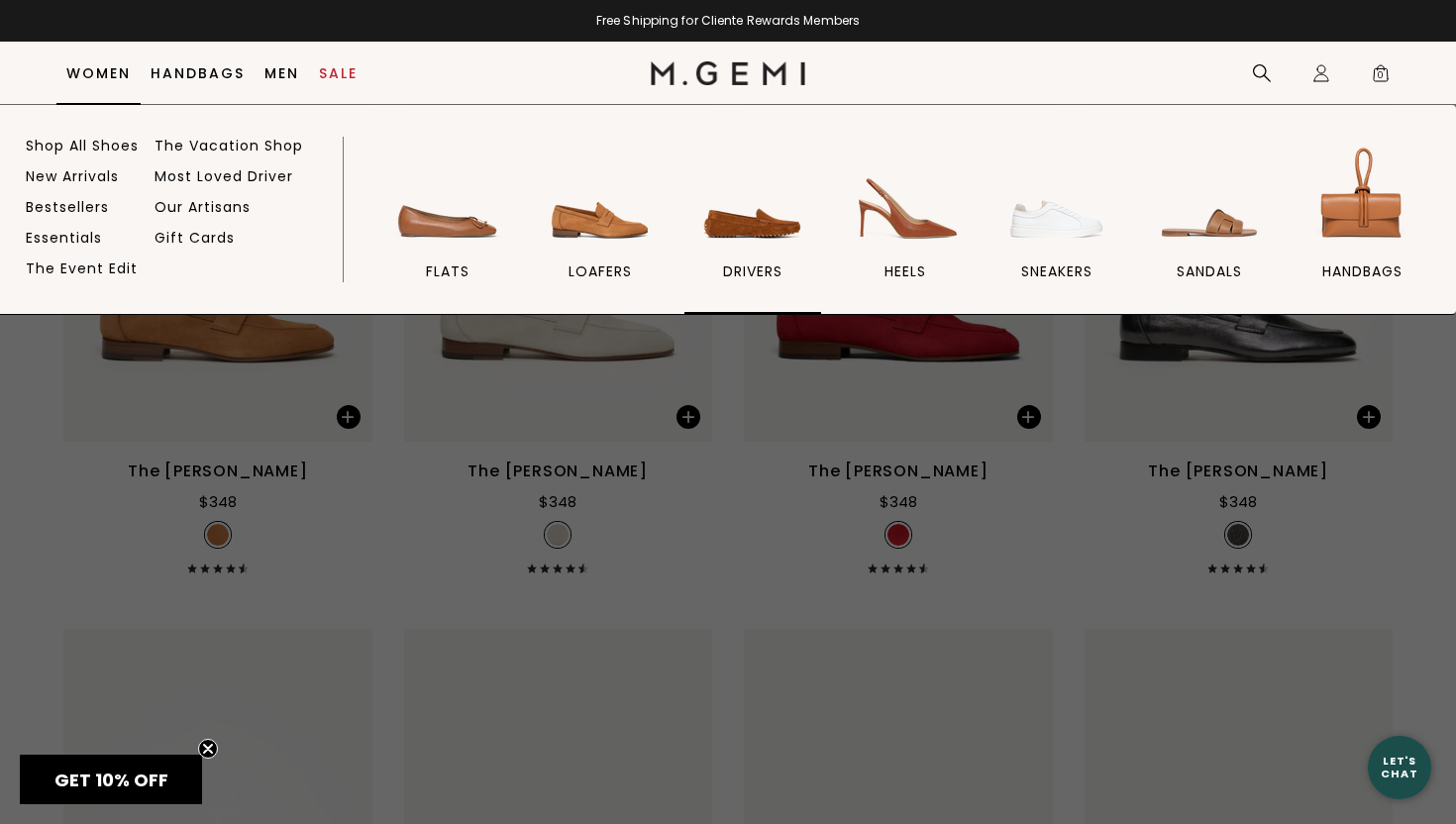 click at bounding box center (753, 197) 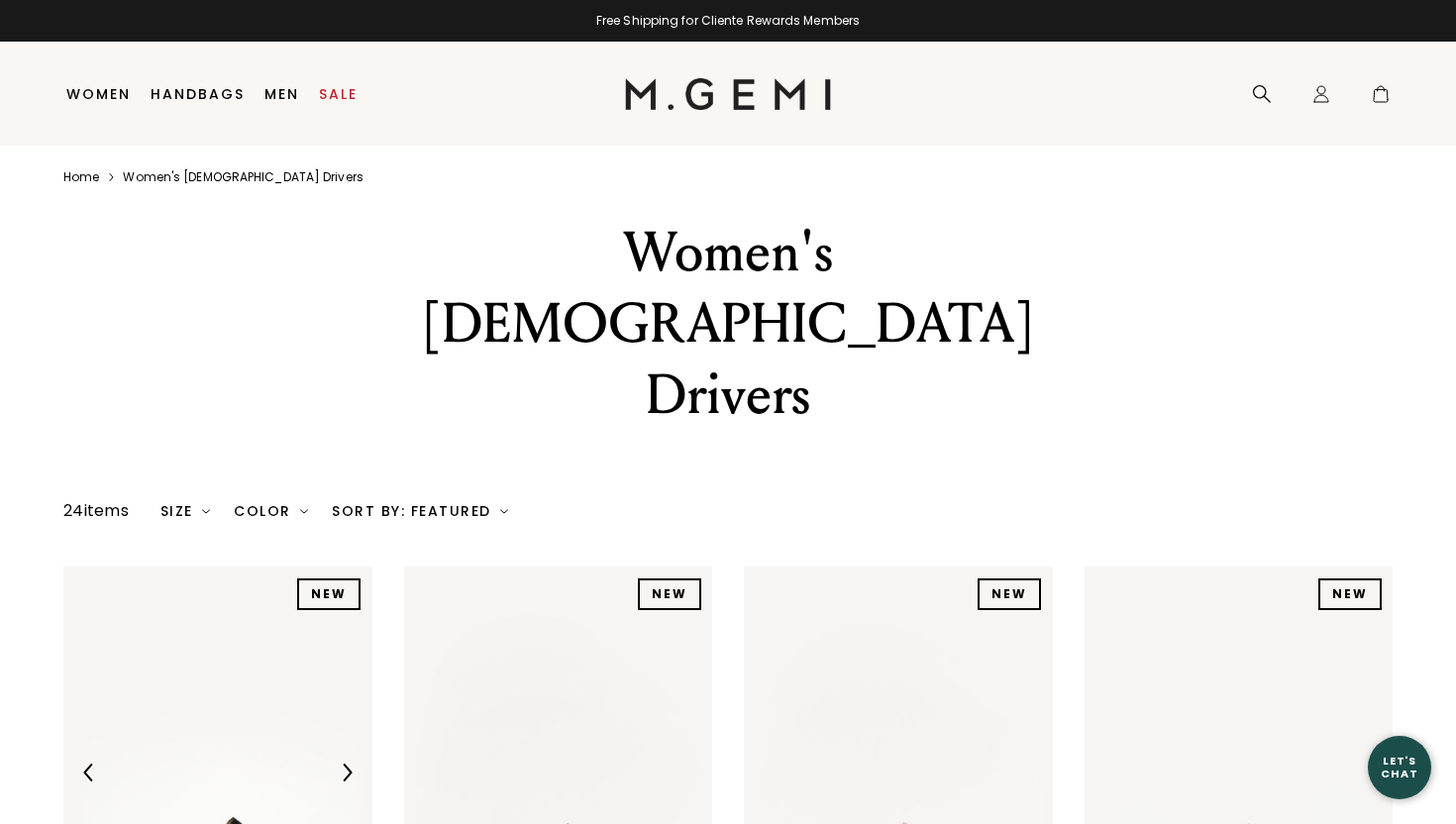 scroll, scrollTop: 0, scrollLeft: 0, axis: both 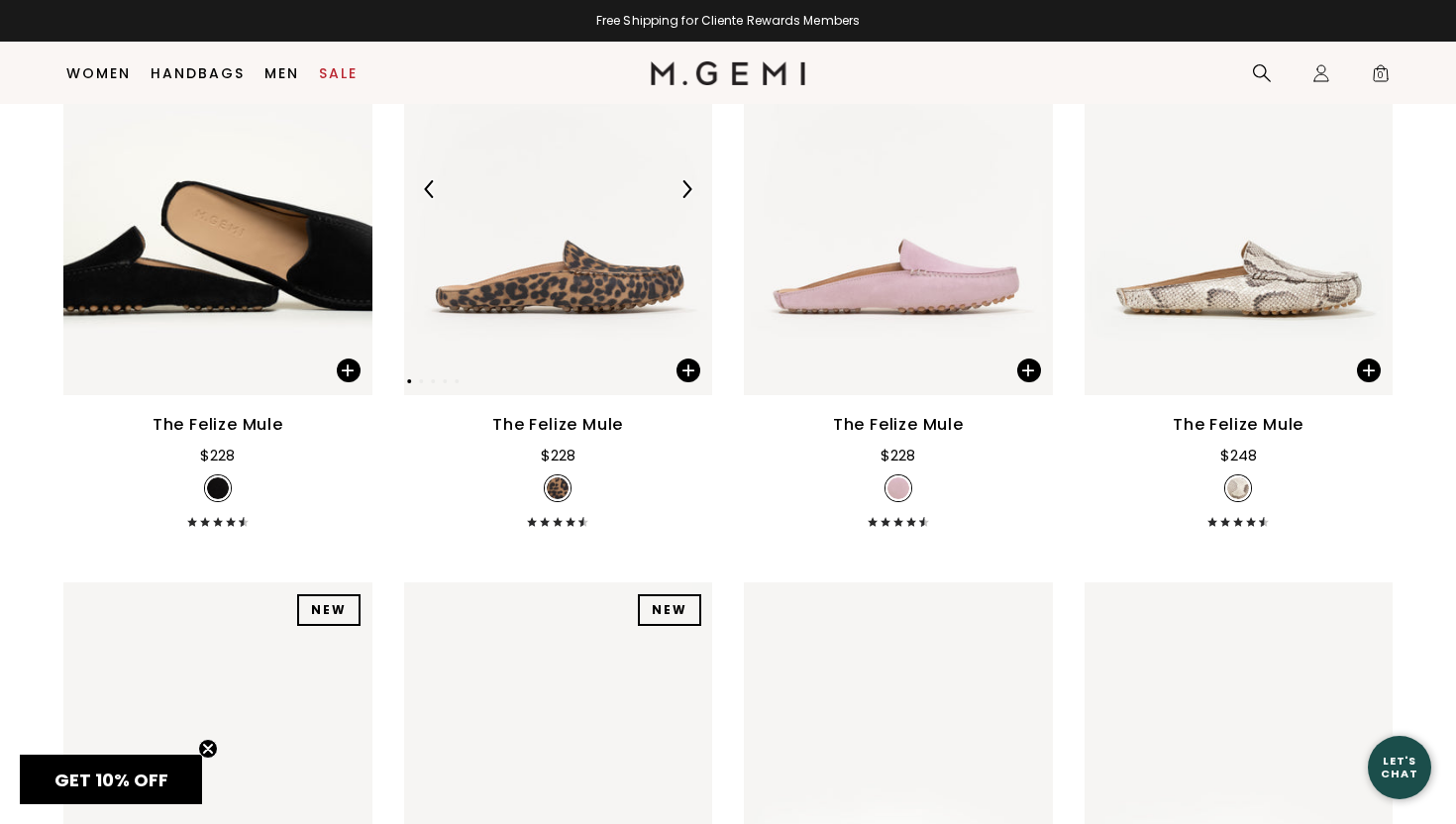 click at bounding box center (559, 189) 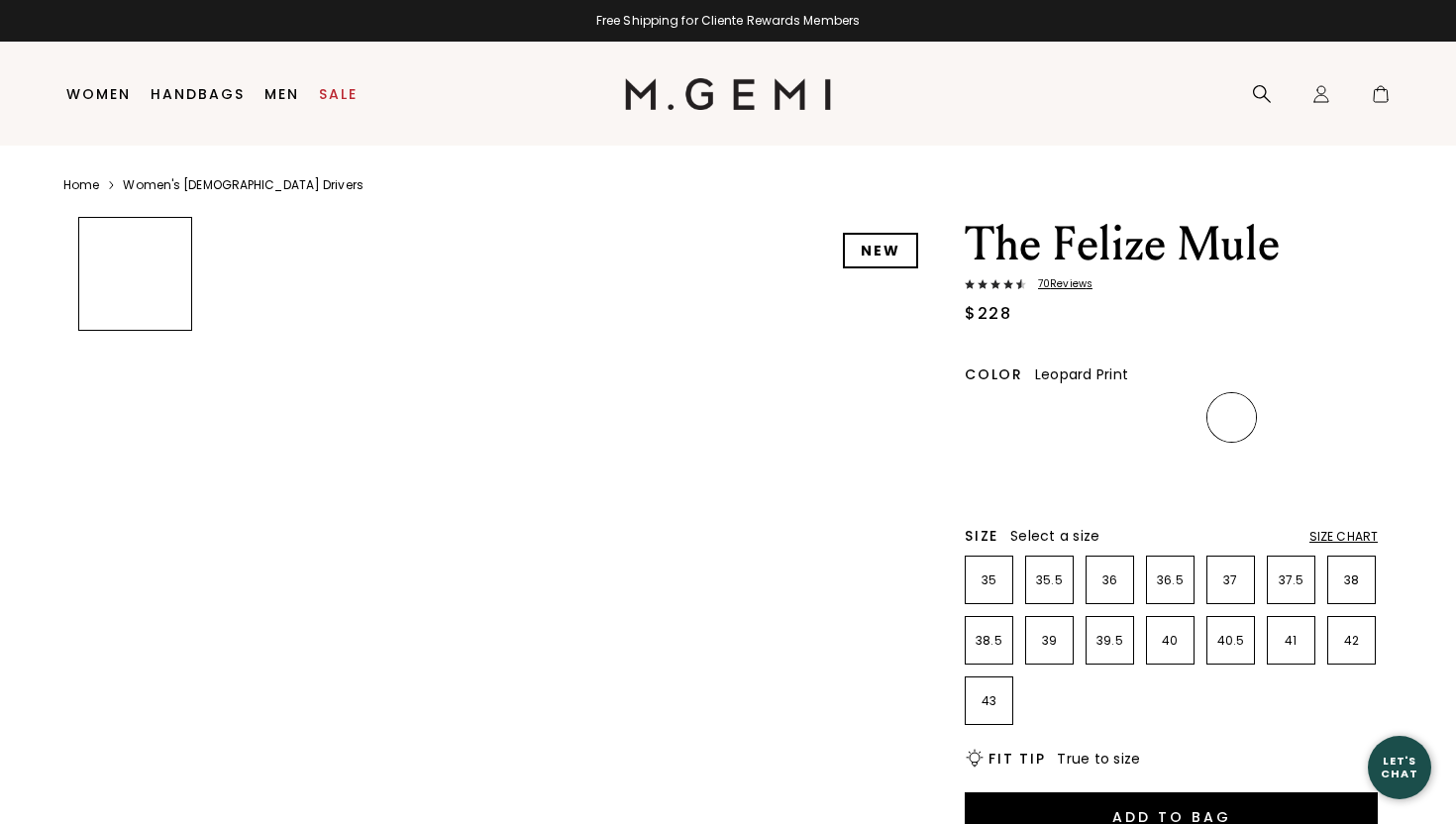 scroll, scrollTop: 0, scrollLeft: 0, axis: both 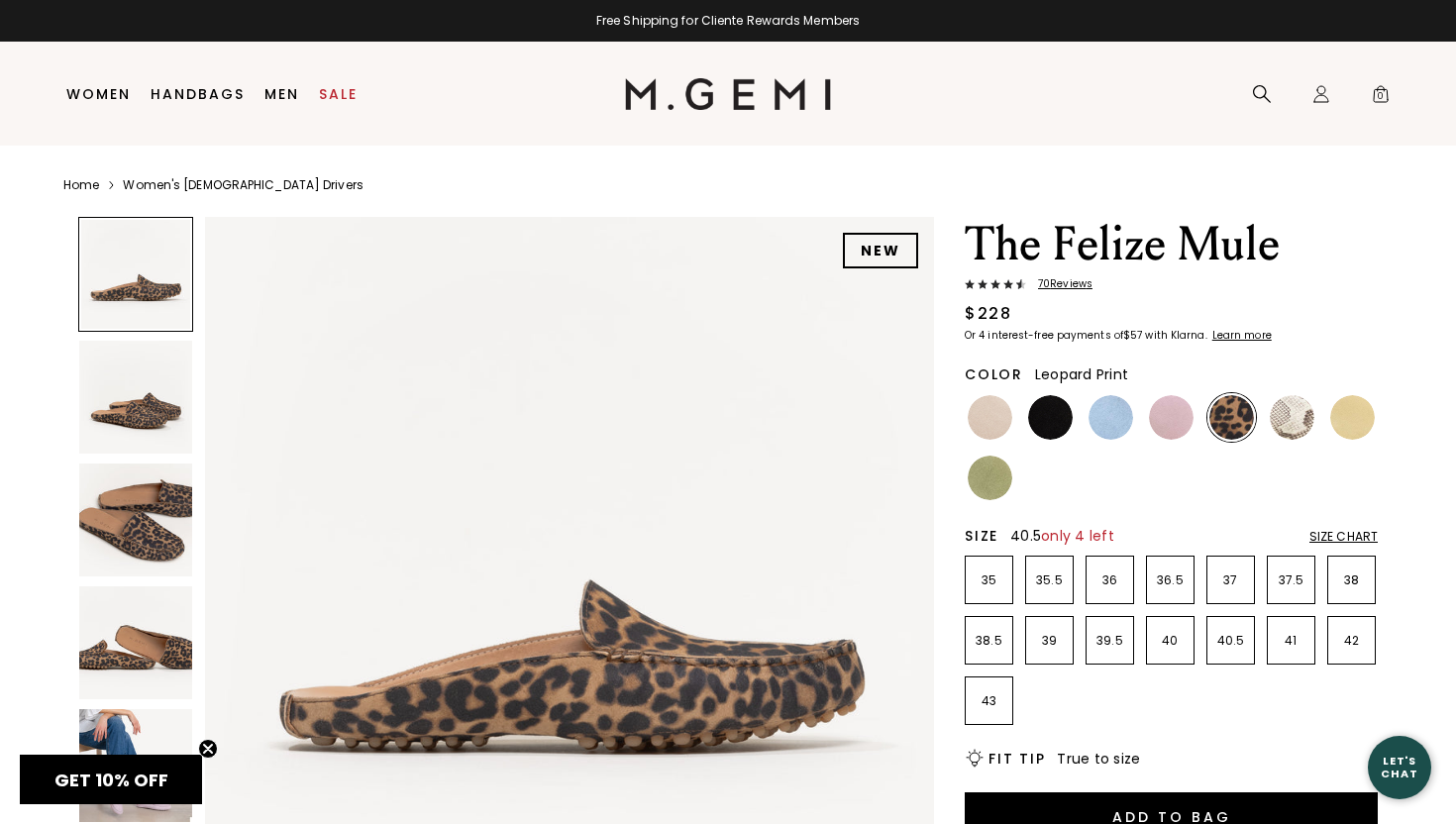 click on "40.5" at bounding box center (1230, 641) 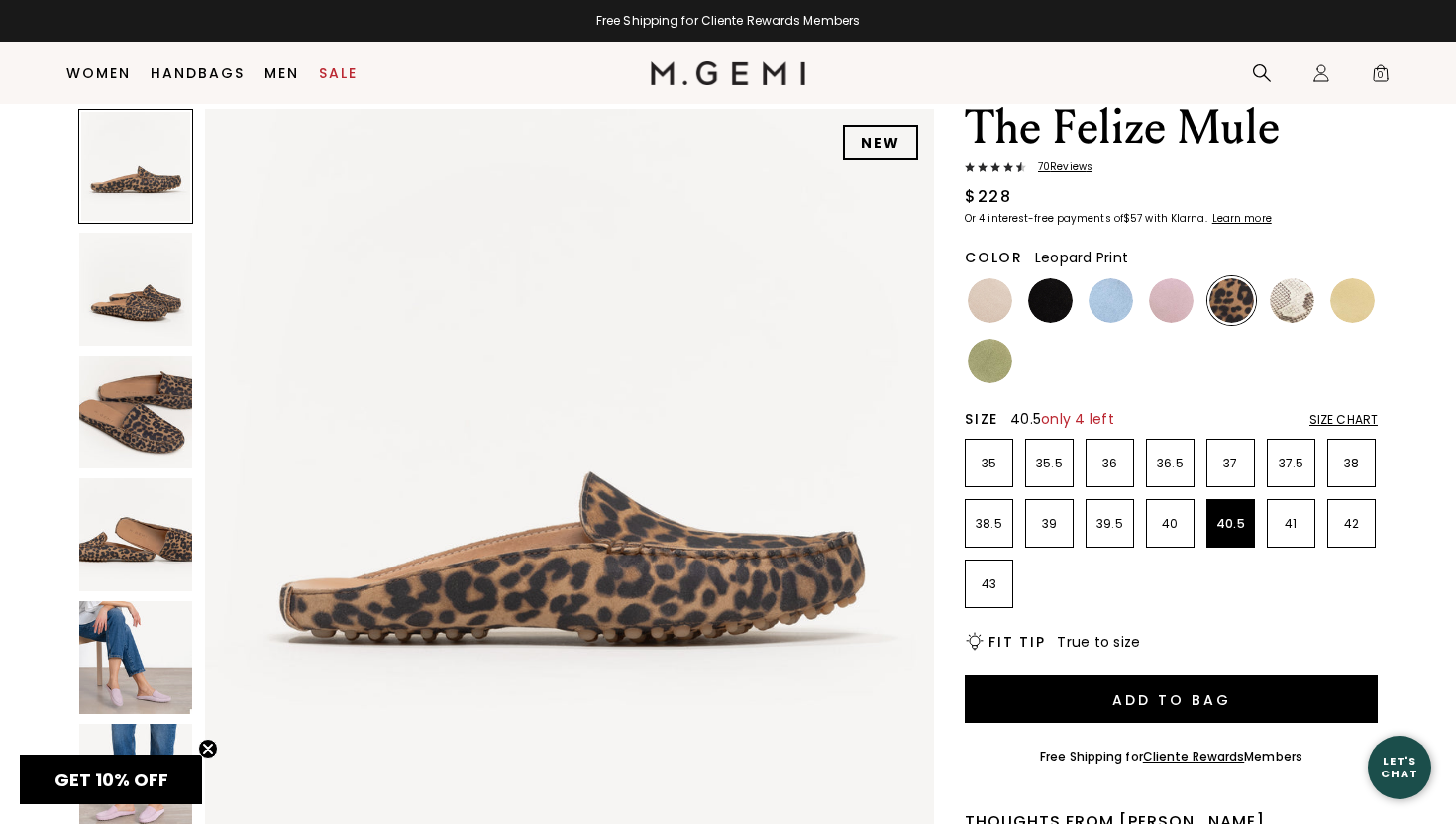 scroll, scrollTop: 87, scrollLeft: 0, axis: vertical 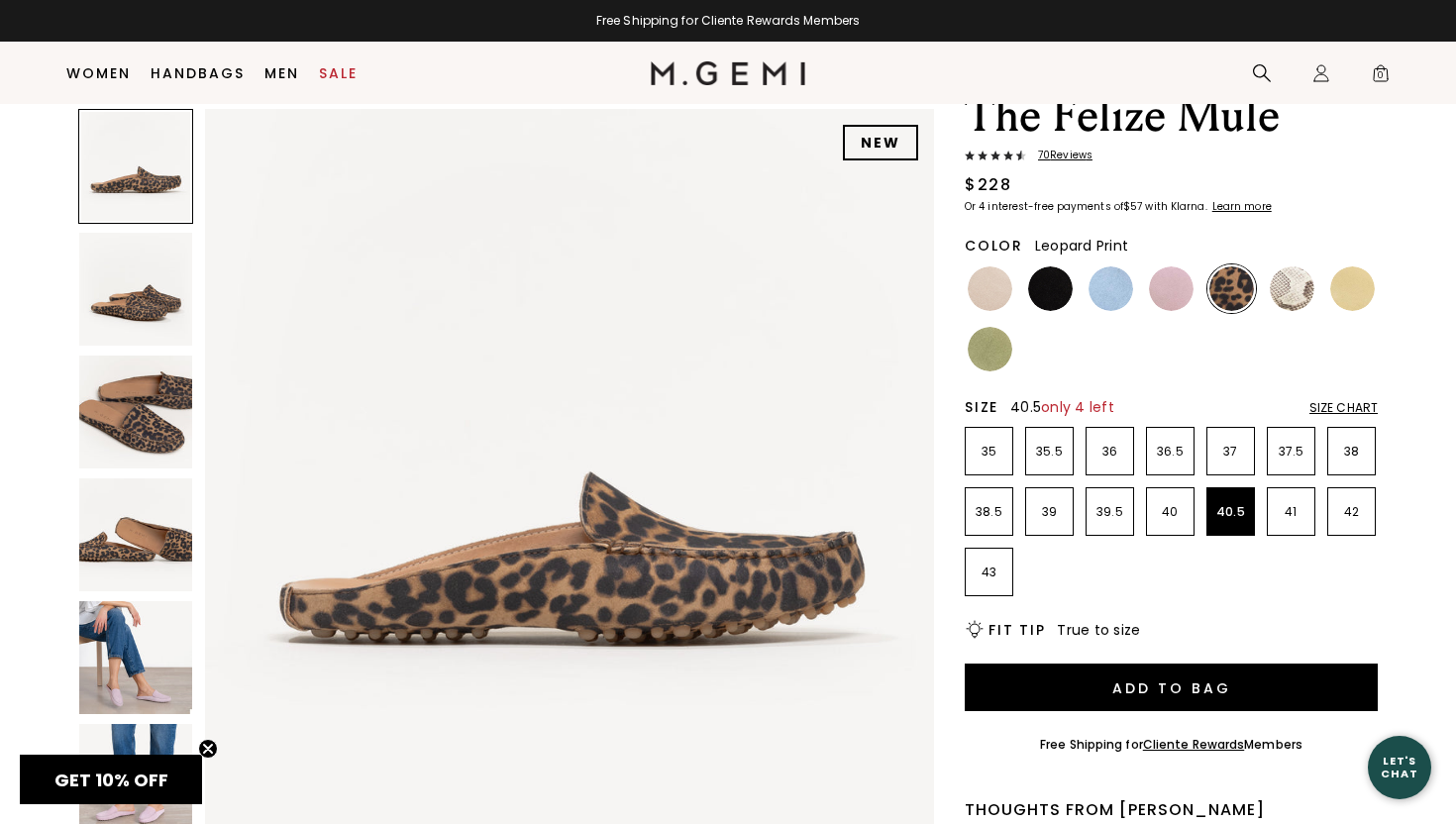 click at bounding box center (136, 535) 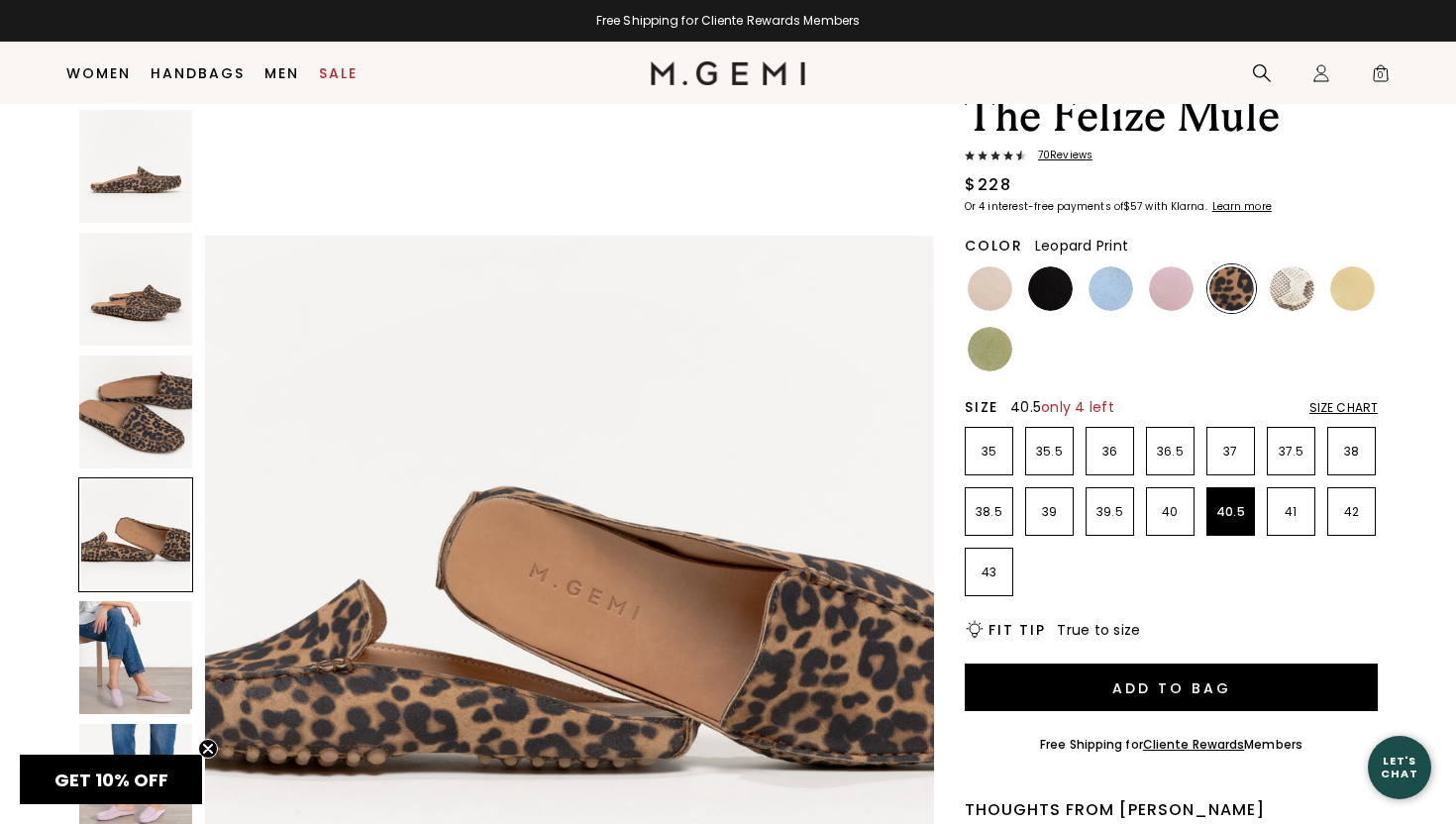 scroll, scrollTop: 2246, scrollLeft: 0, axis: vertical 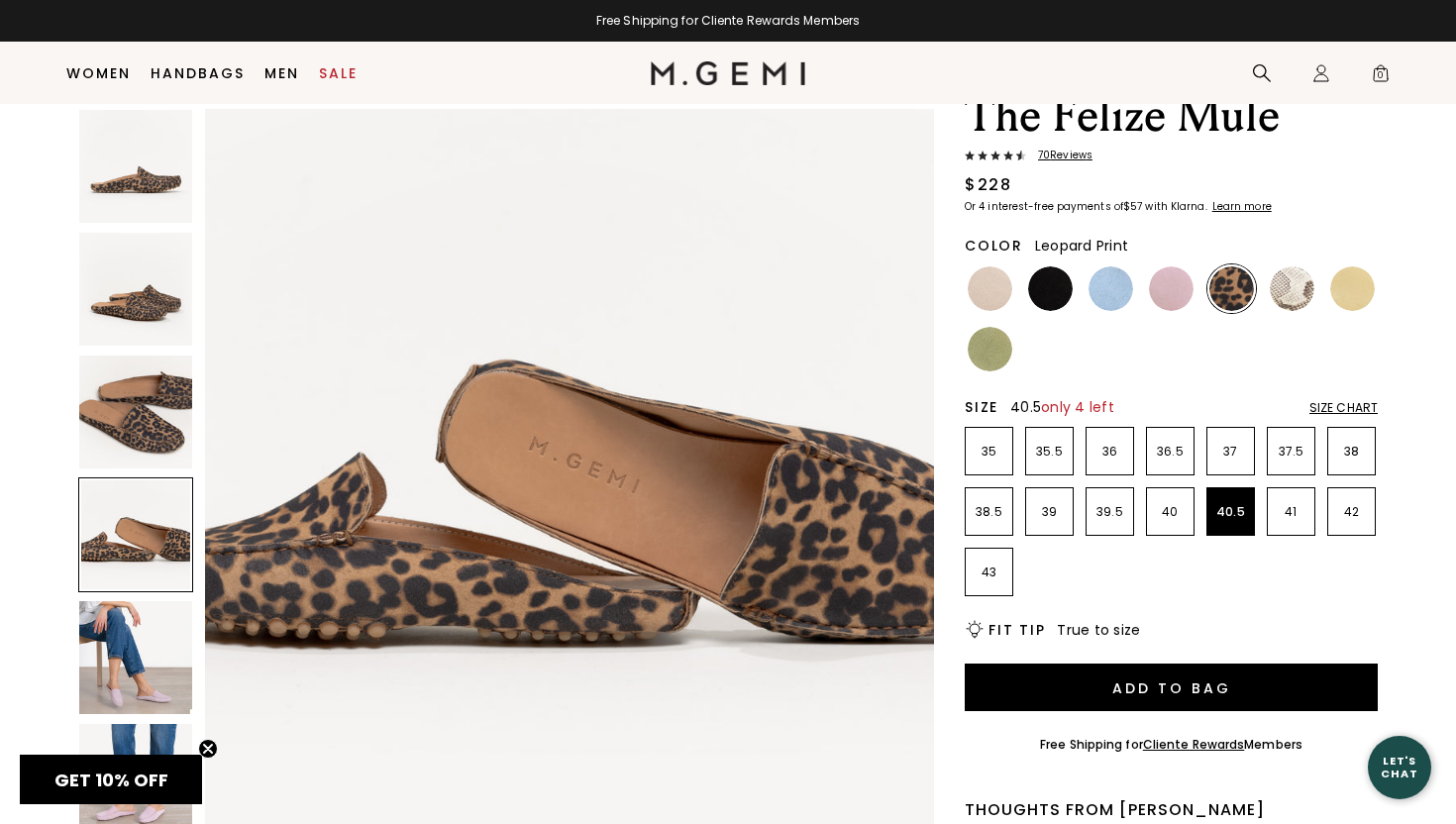 click at bounding box center [136, 658] 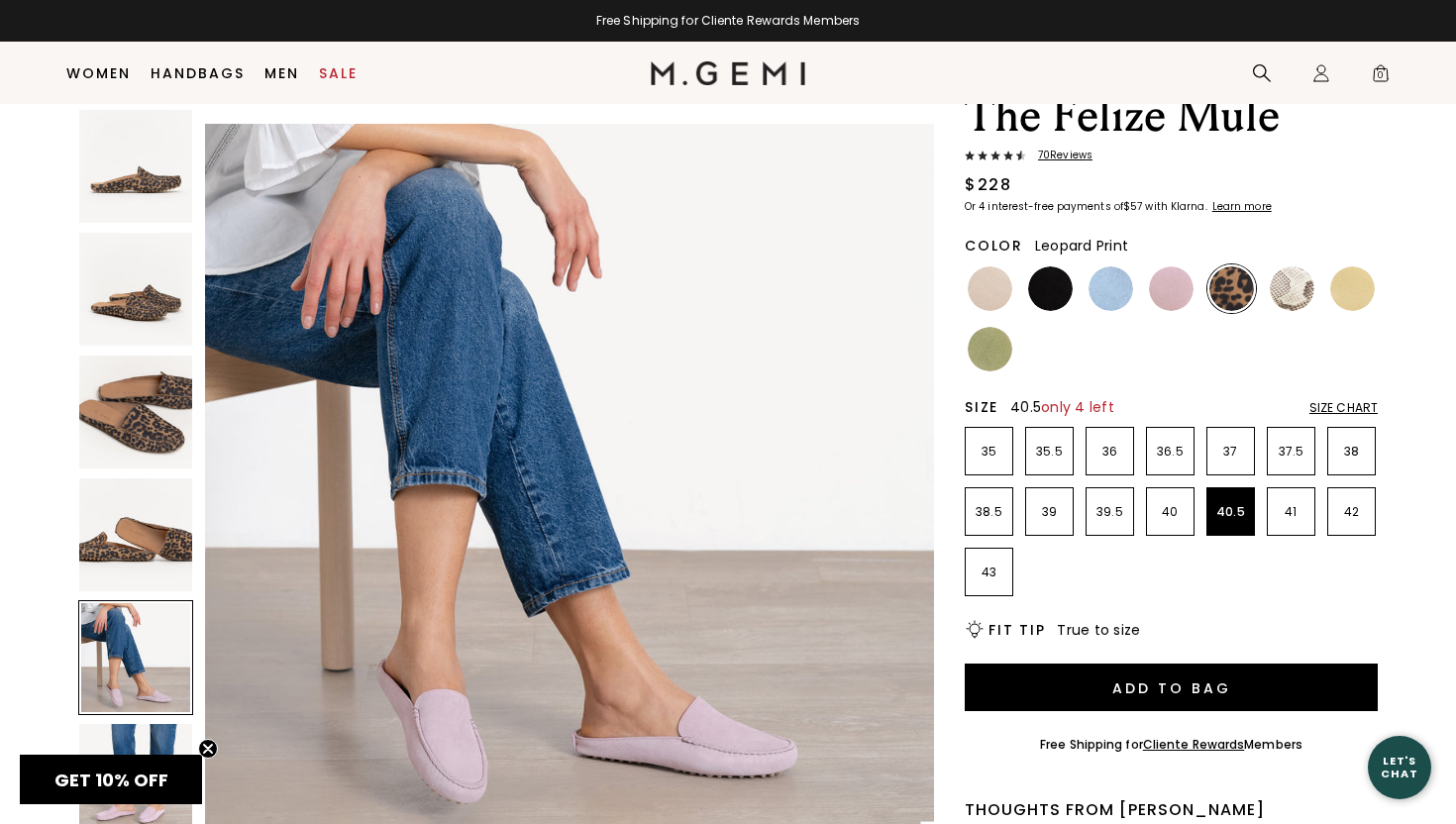 scroll, scrollTop: 2995, scrollLeft: 0, axis: vertical 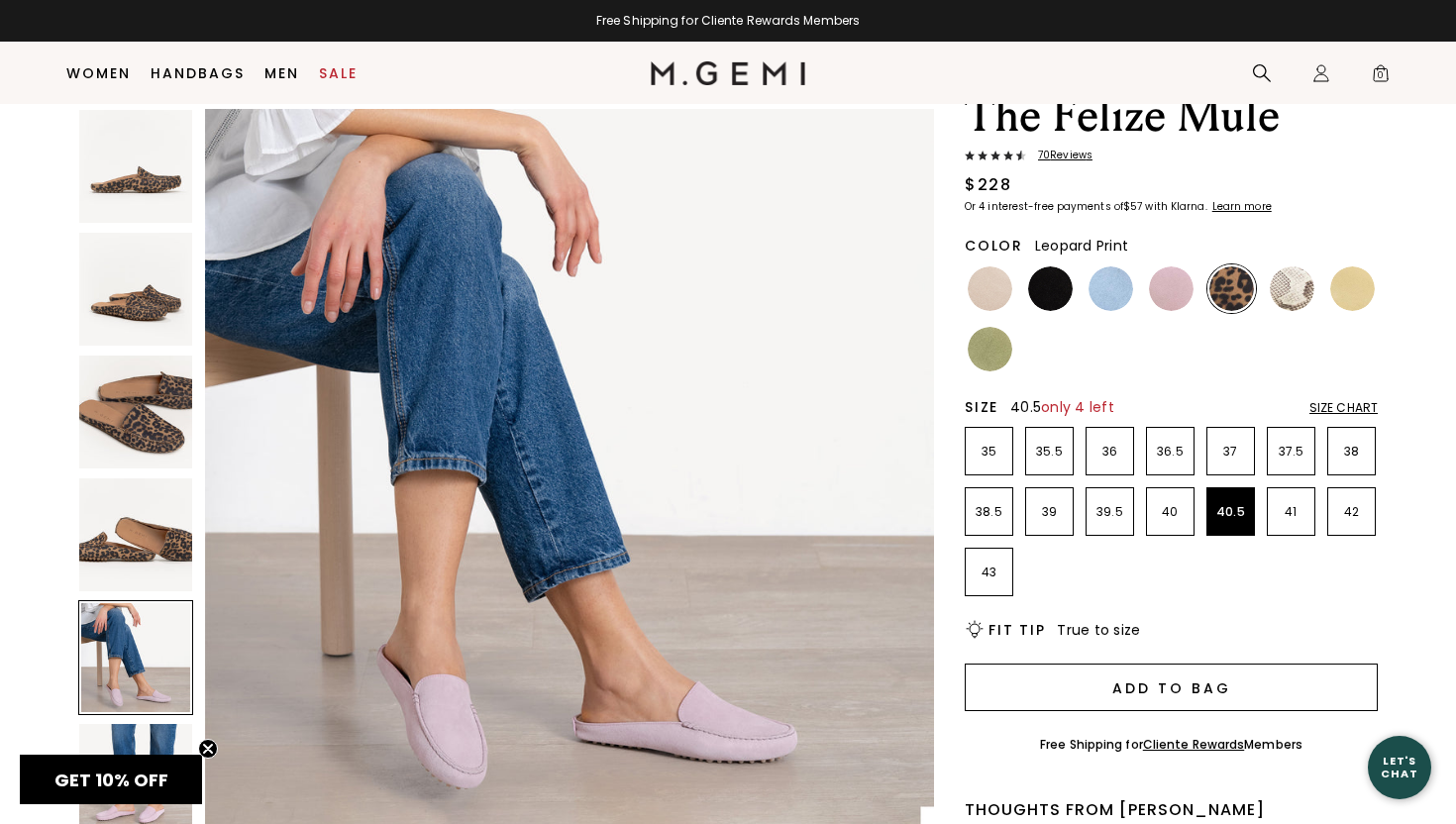 click on "Add to Bag" at bounding box center (1171, 687) 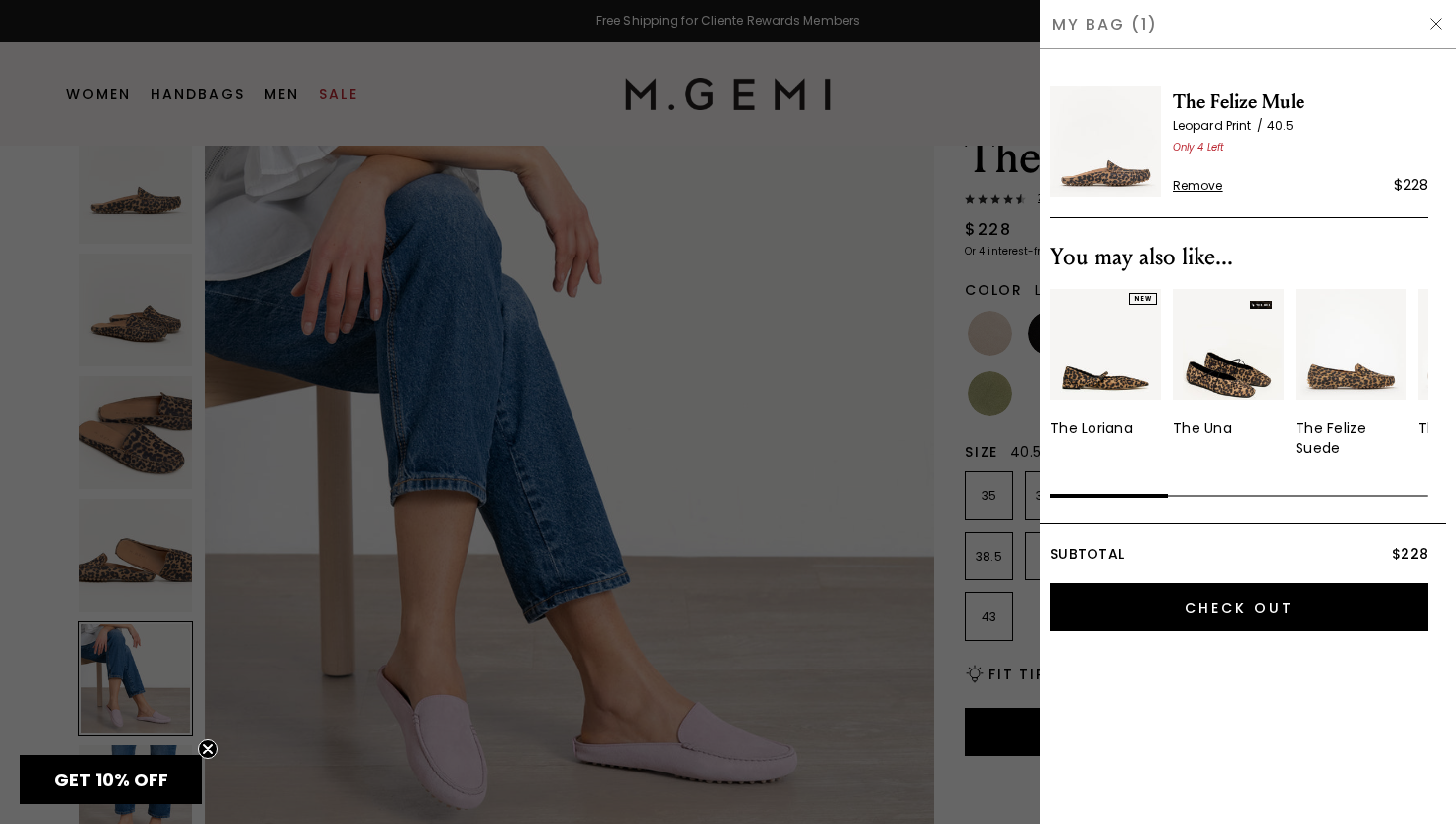 scroll, scrollTop: 0, scrollLeft: 0, axis: both 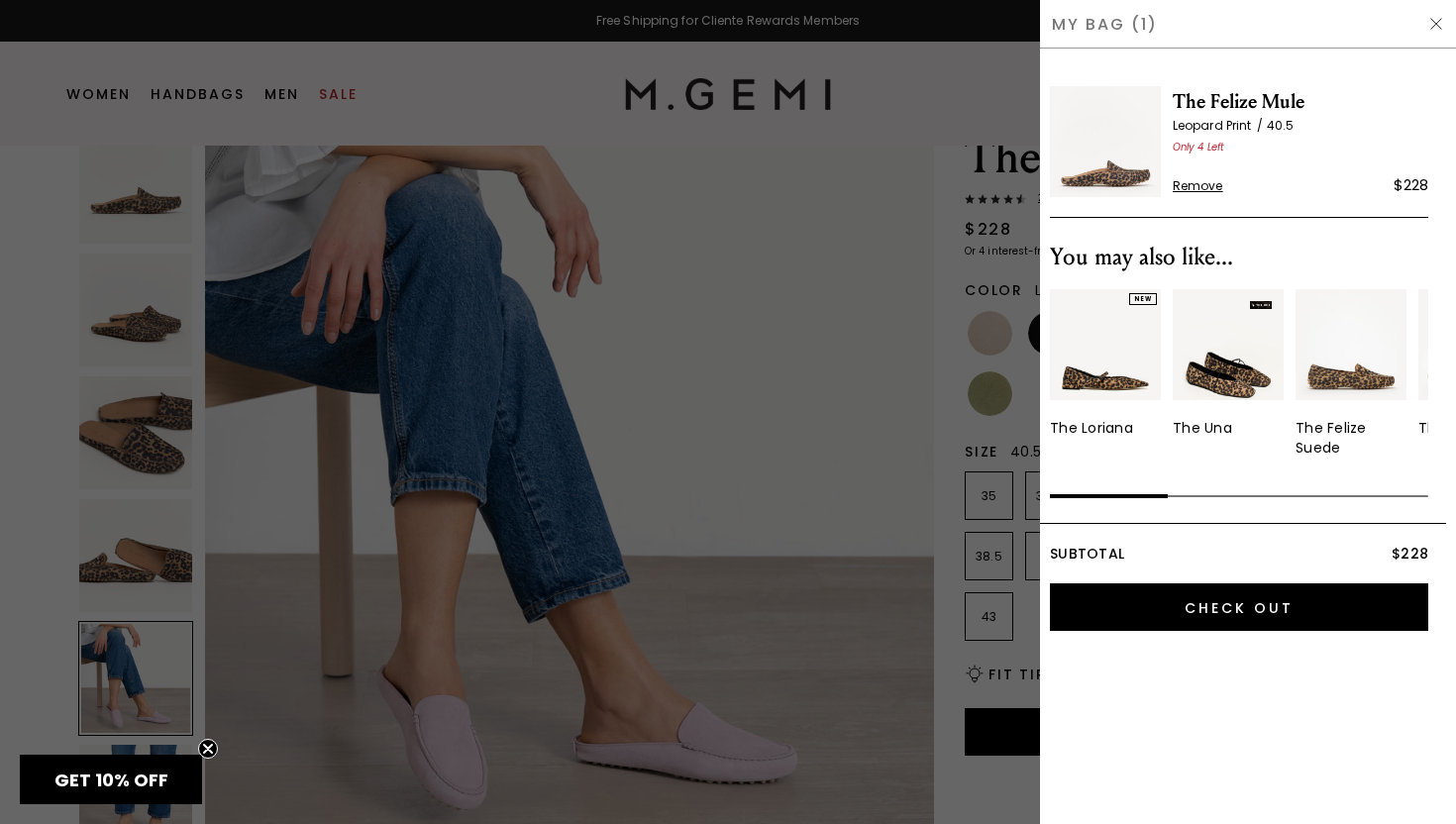 click at bounding box center (728, 412) 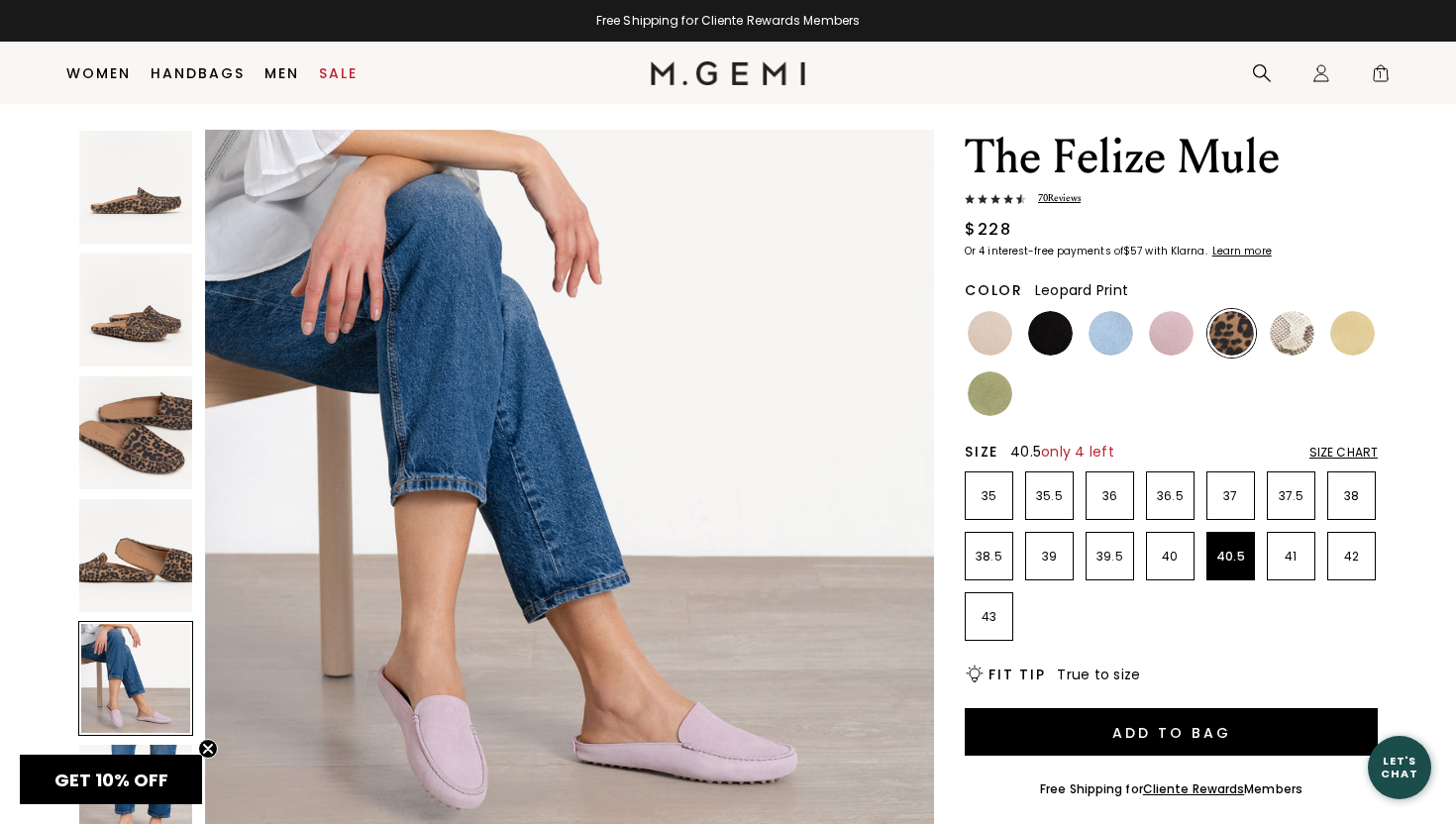 scroll, scrollTop: 46, scrollLeft: 0, axis: vertical 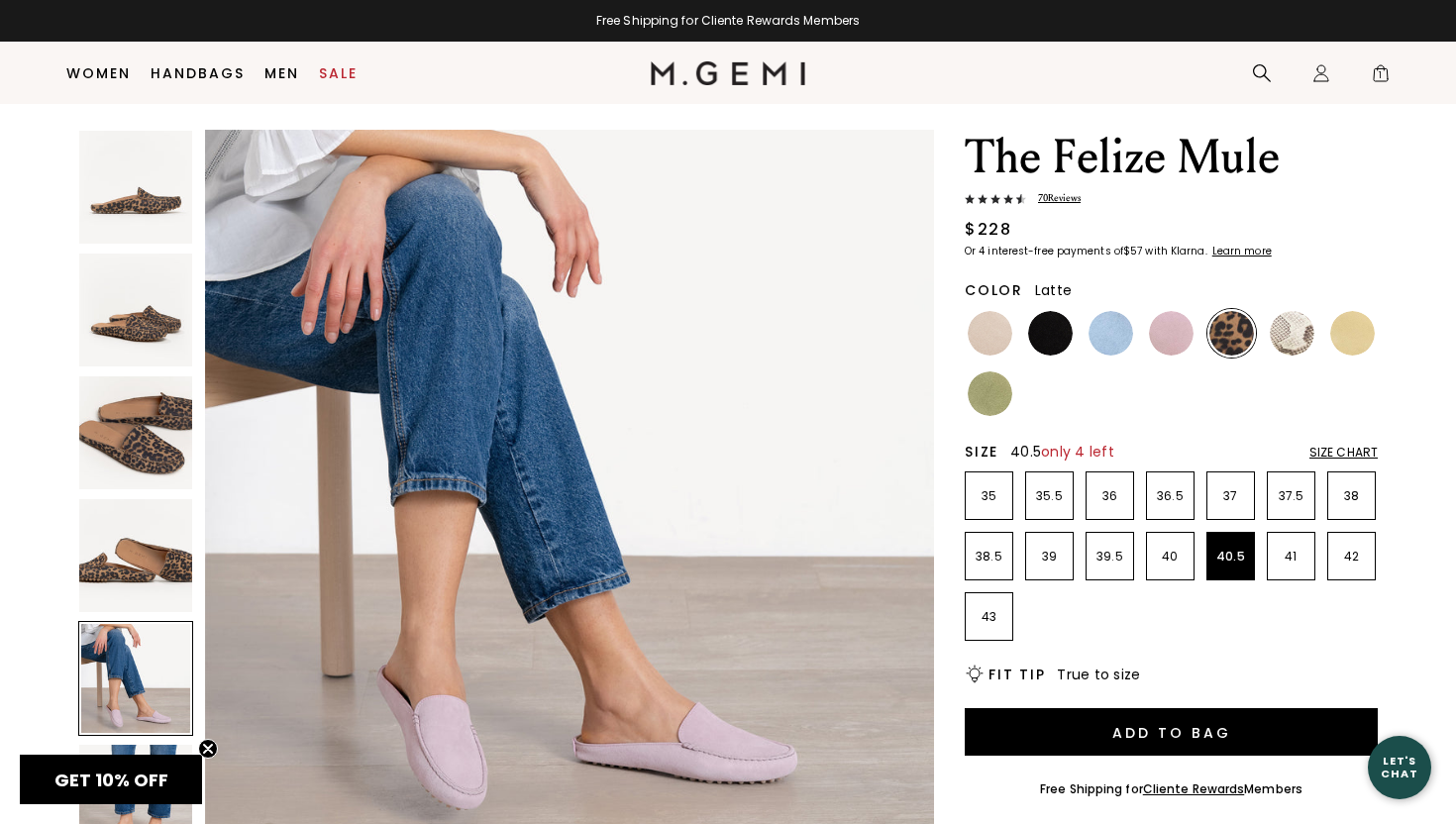 click at bounding box center [989, 333] 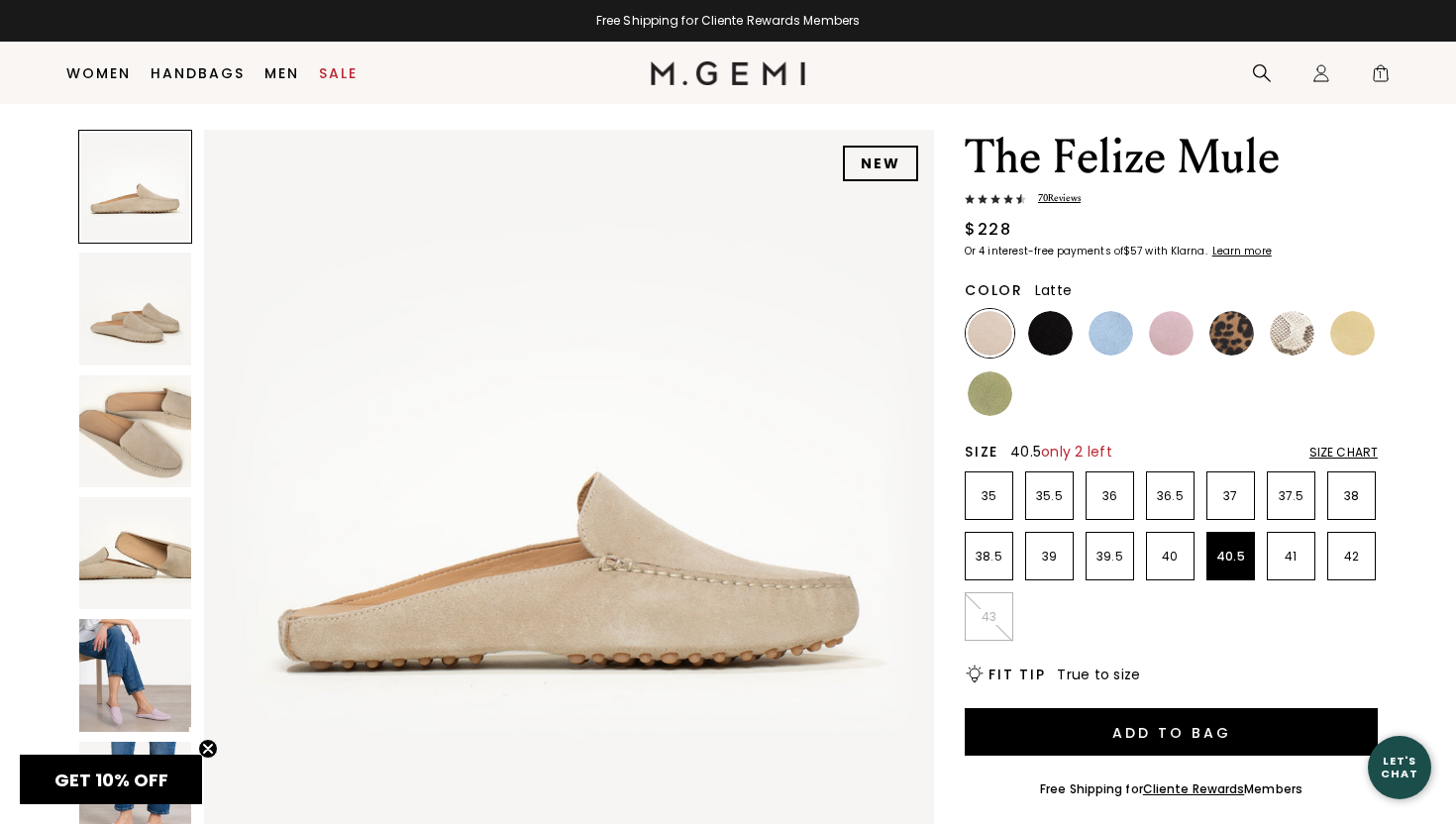 scroll, scrollTop: 0, scrollLeft: 0, axis: both 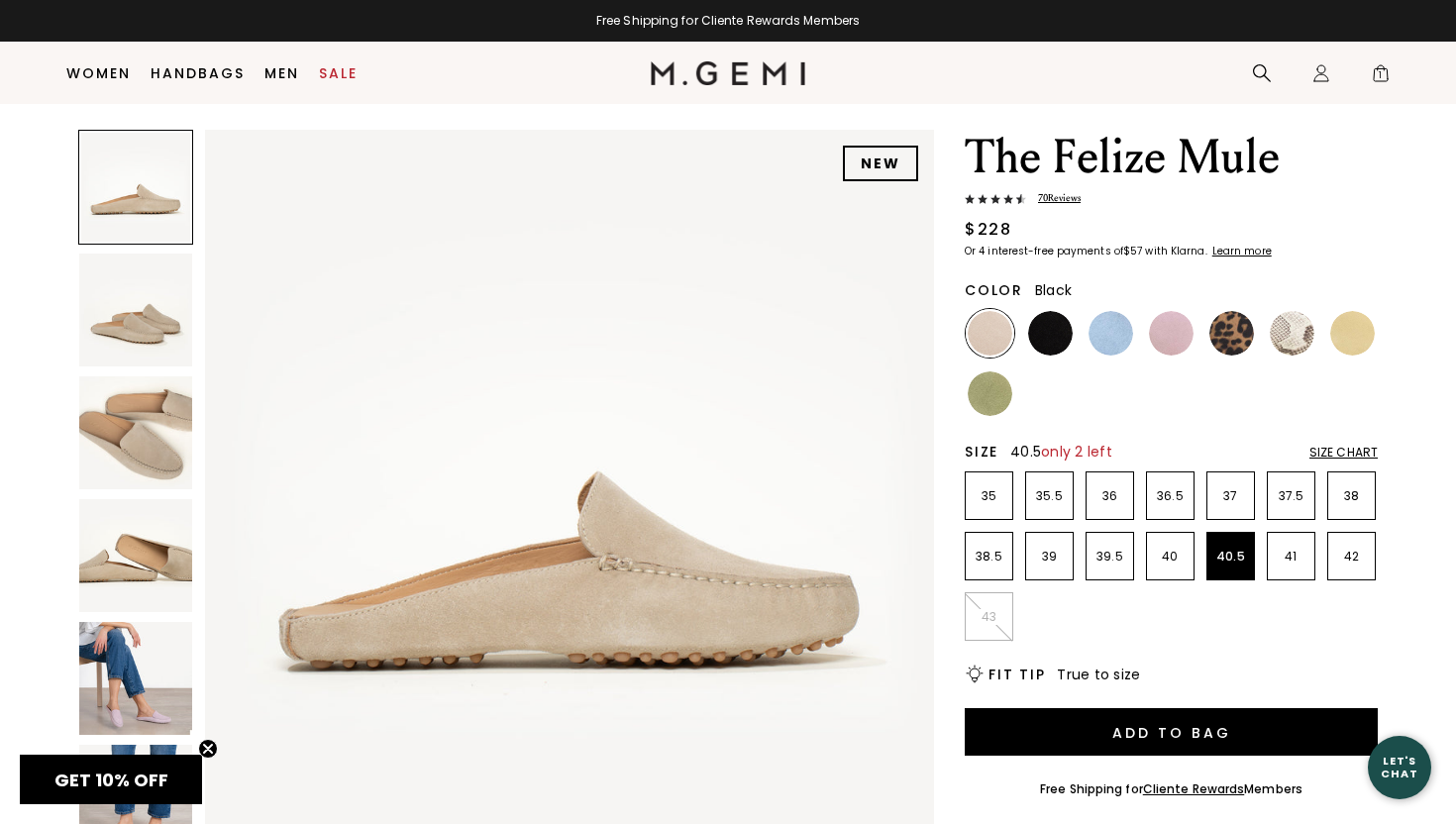 click at bounding box center [1050, 333] 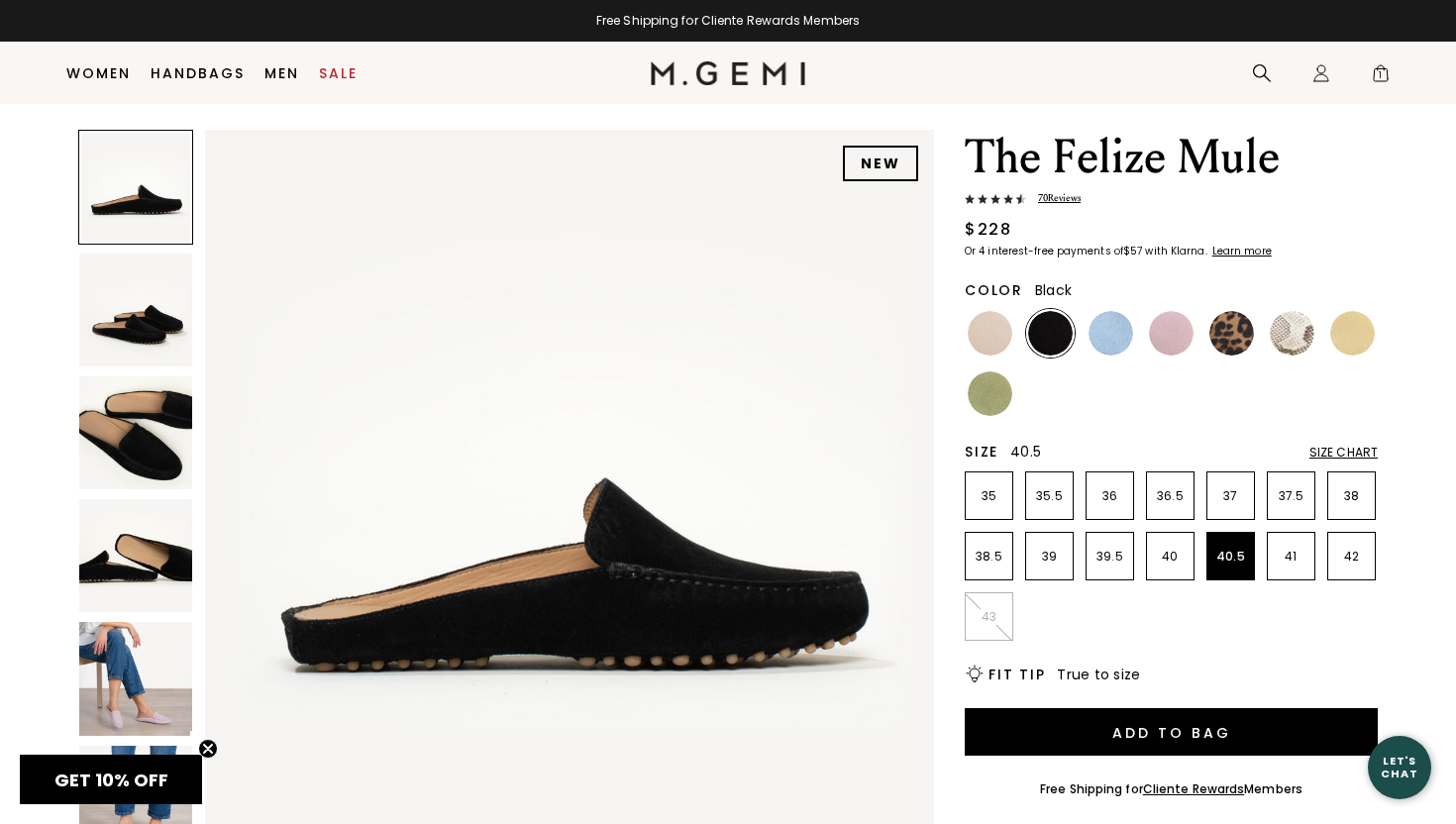 scroll, scrollTop: 0, scrollLeft: 0, axis: both 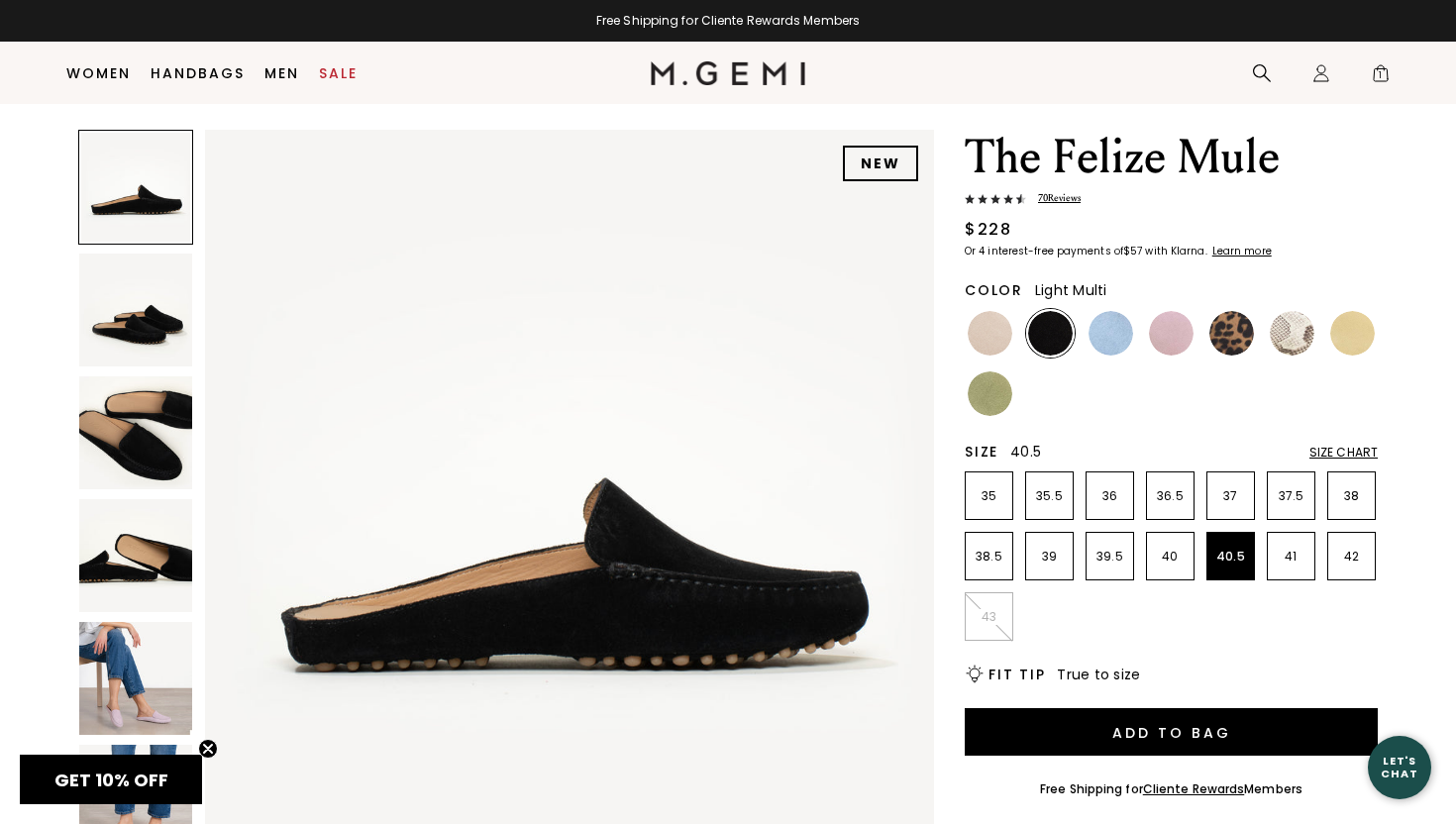 click at bounding box center (1292, 333) 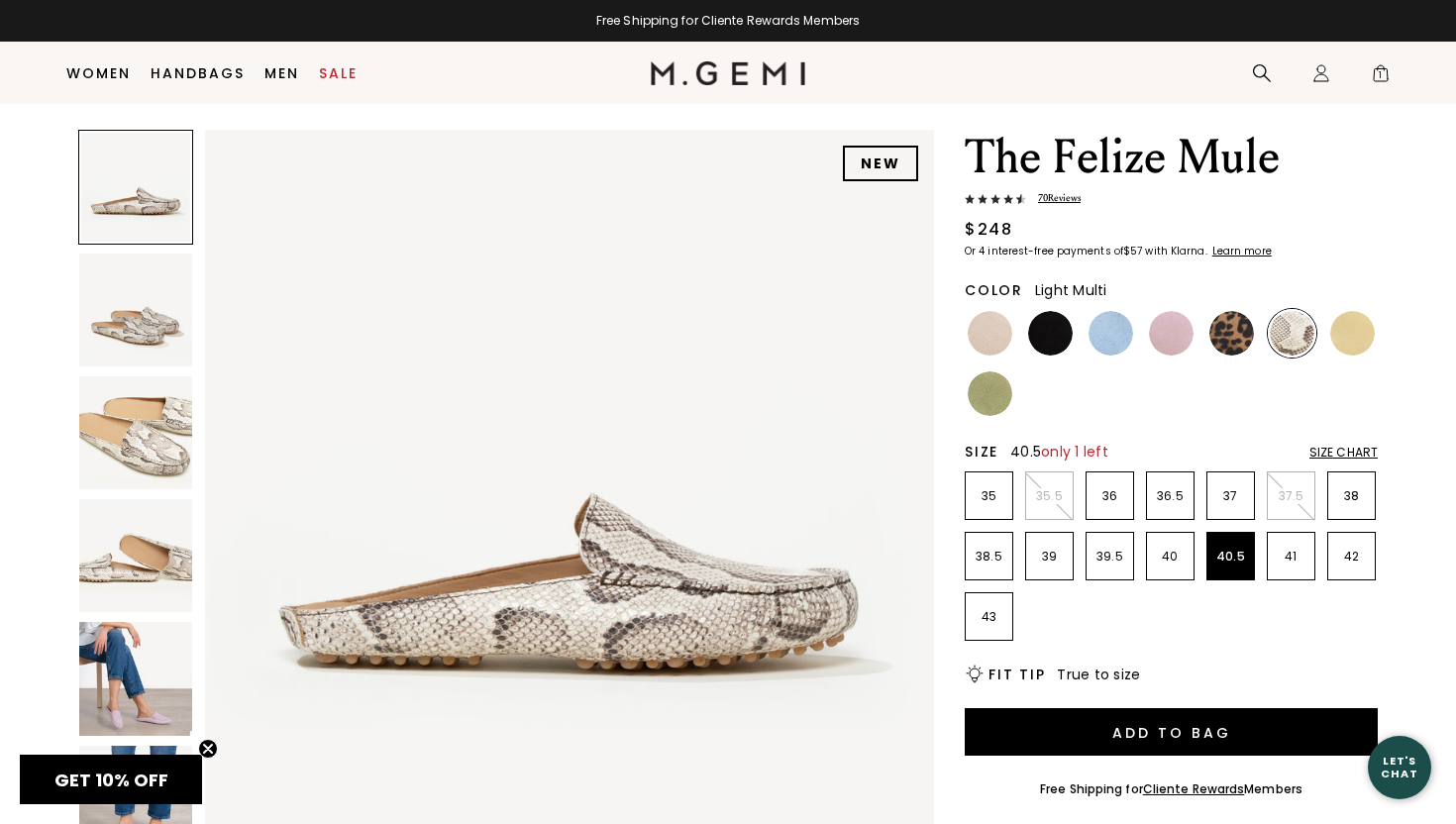 scroll, scrollTop: 0, scrollLeft: 0, axis: both 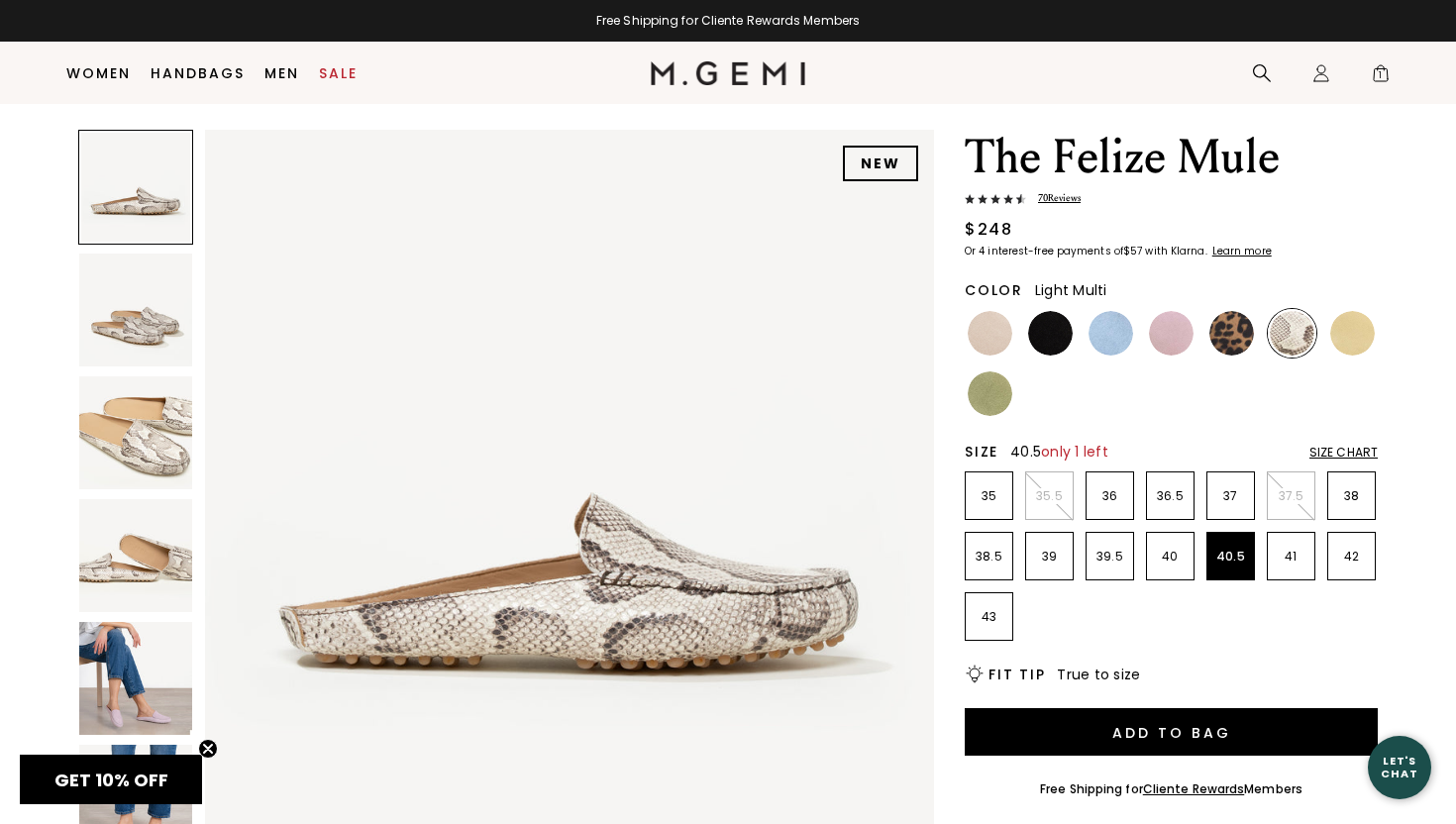 click at bounding box center [136, 678] 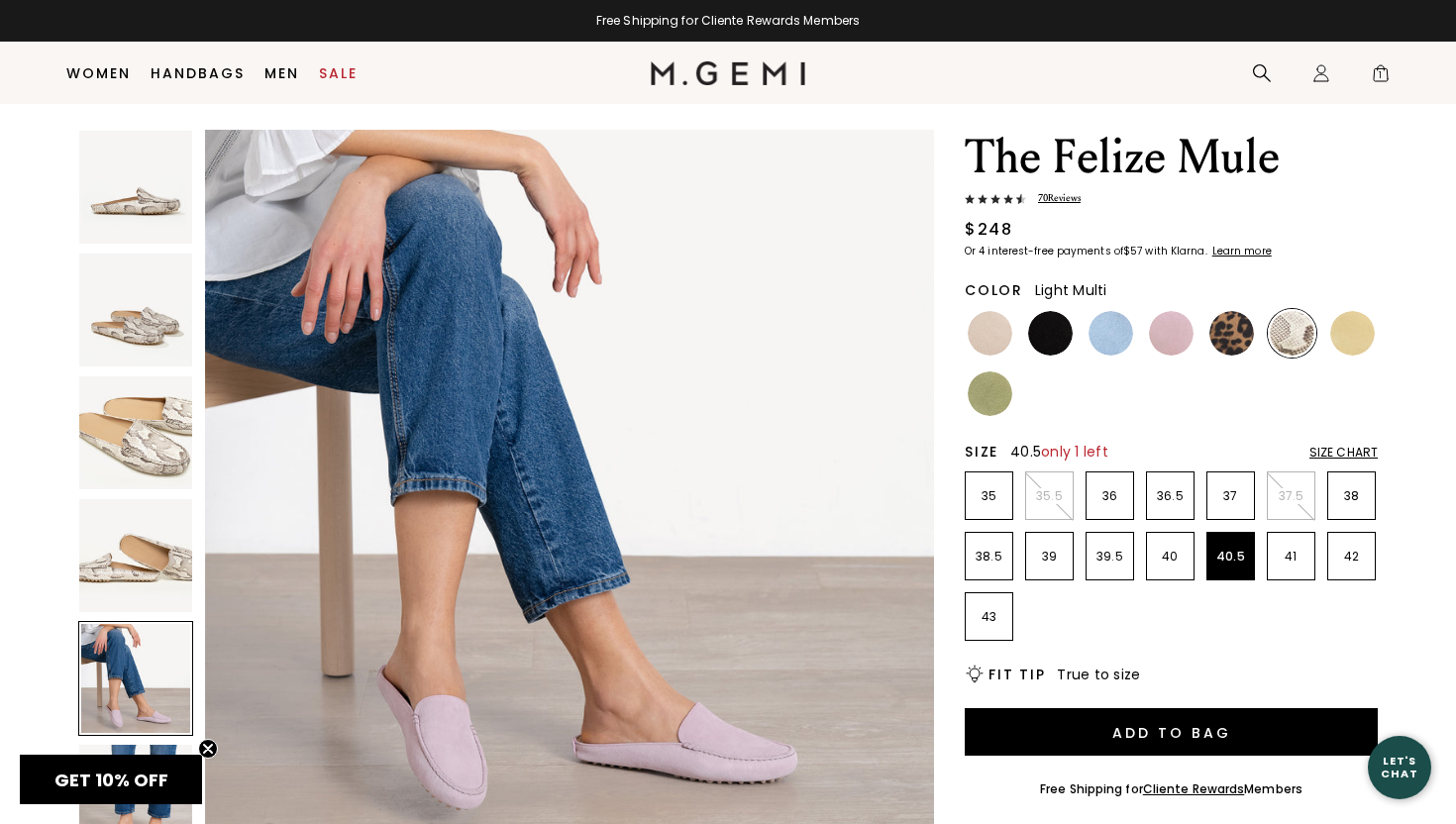 click at bounding box center [136, 433] 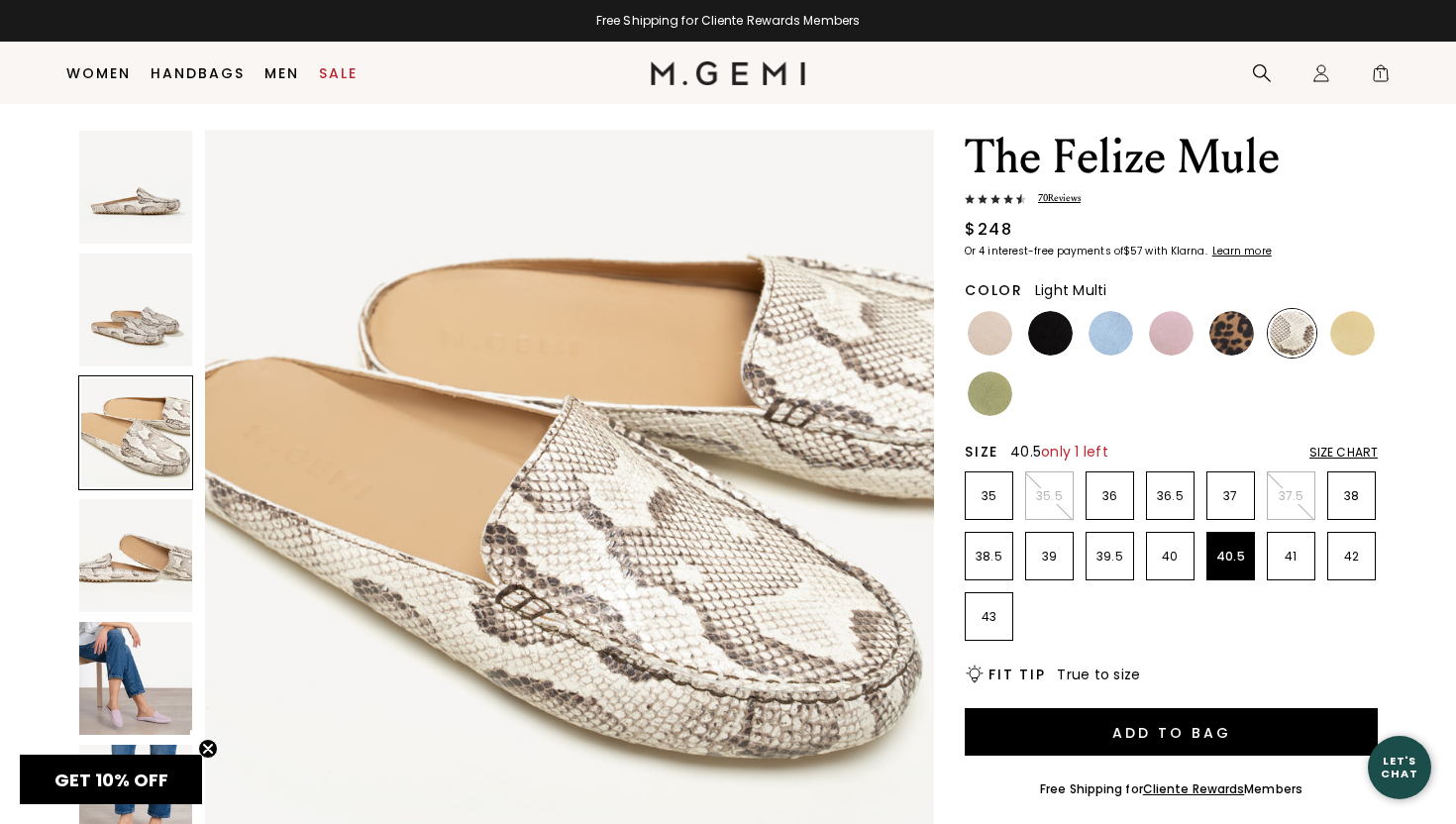 scroll, scrollTop: 1497, scrollLeft: 0, axis: vertical 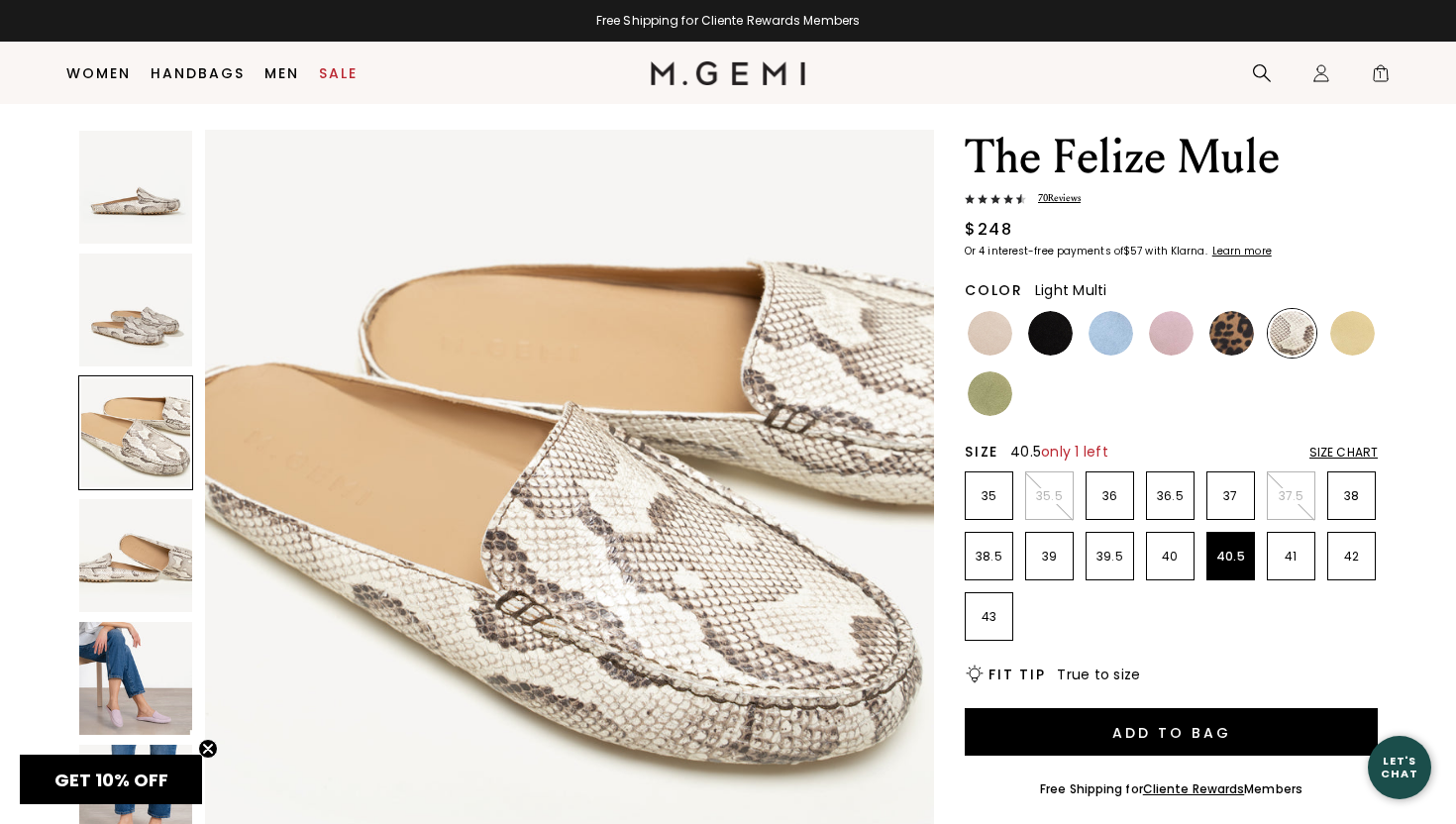 click at bounding box center (136, 310) 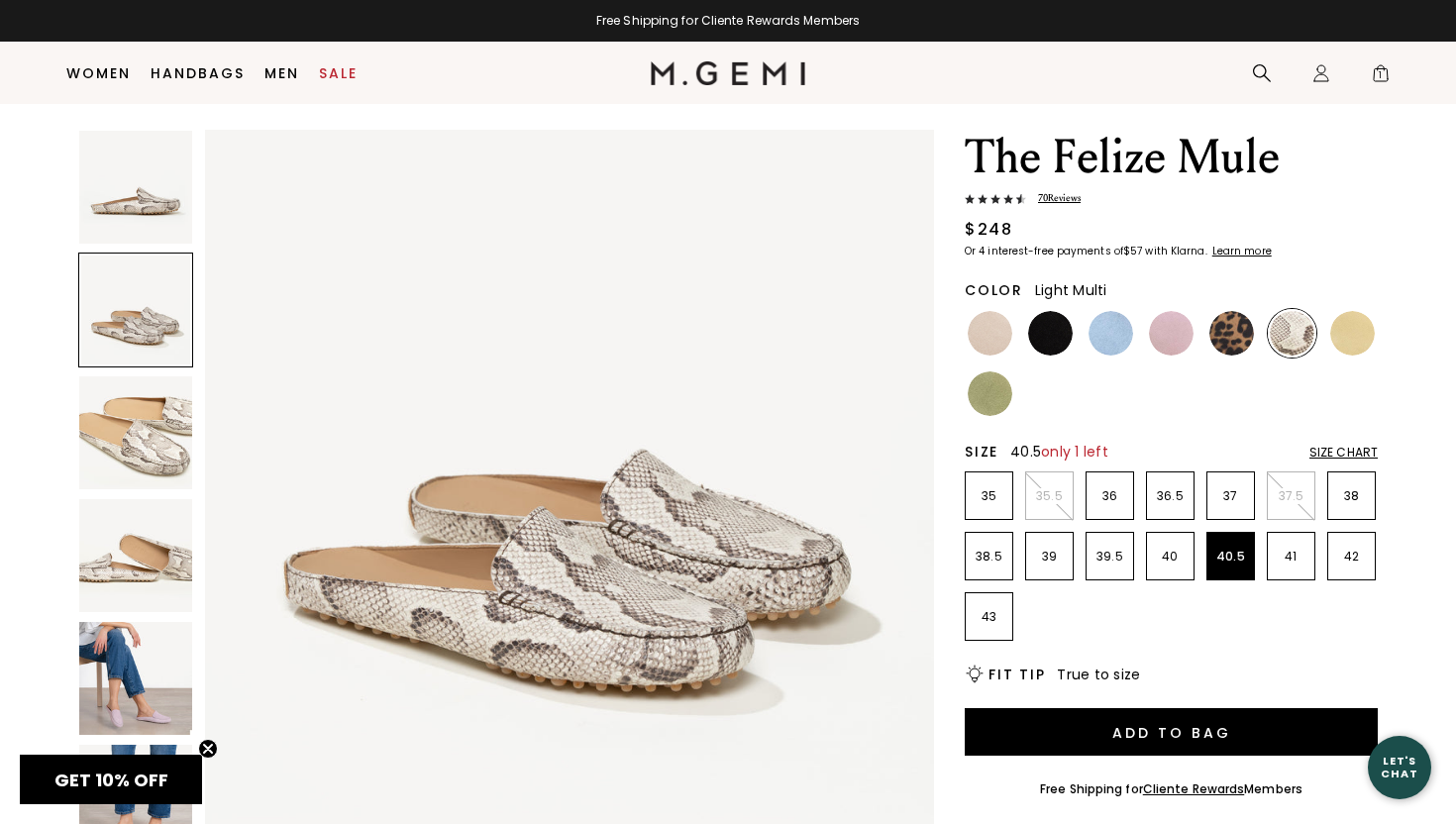 scroll, scrollTop: 749, scrollLeft: 0, axis: vertical 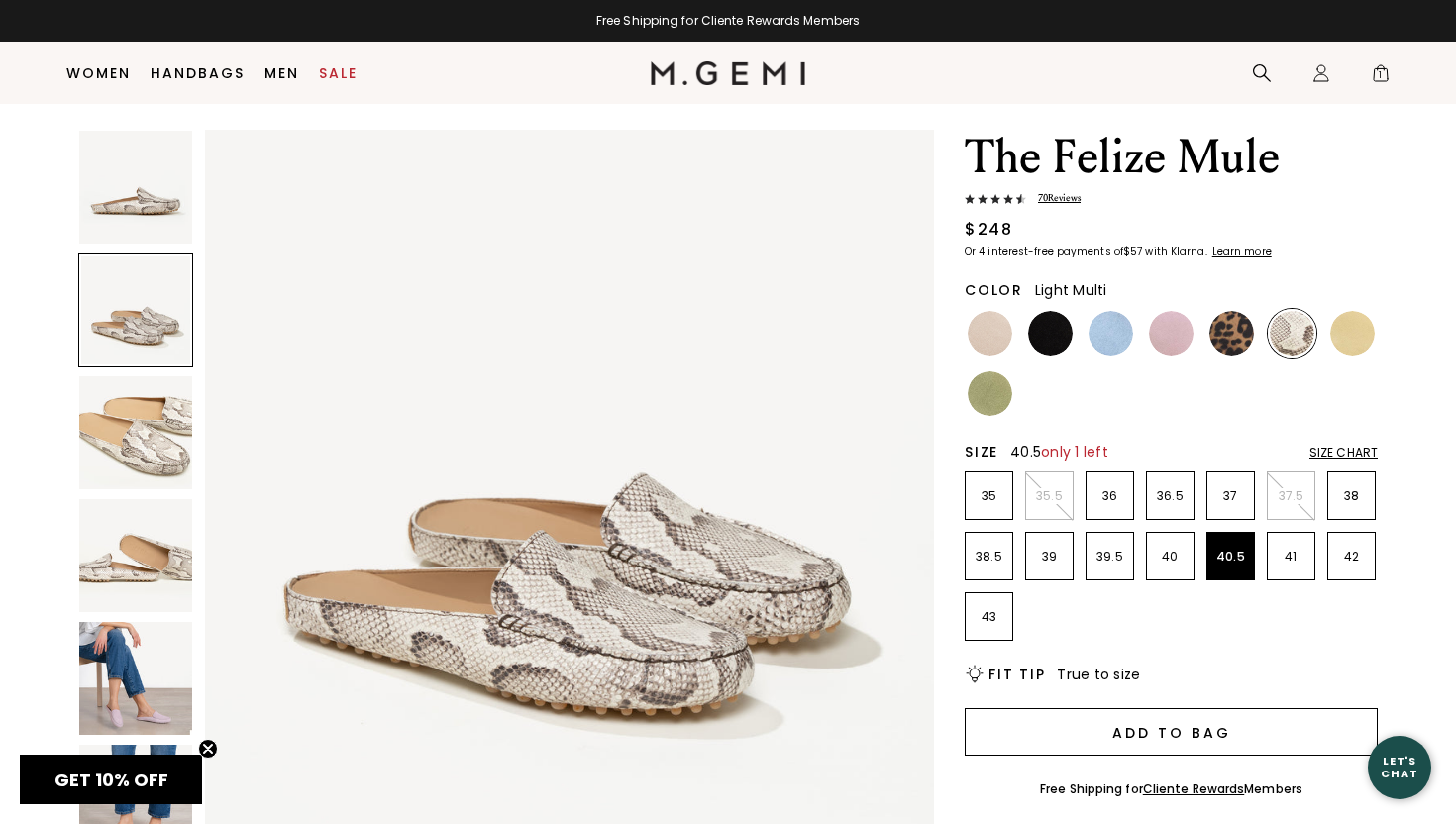 click on "Add to Bag" at bounding box center [1171, 732] 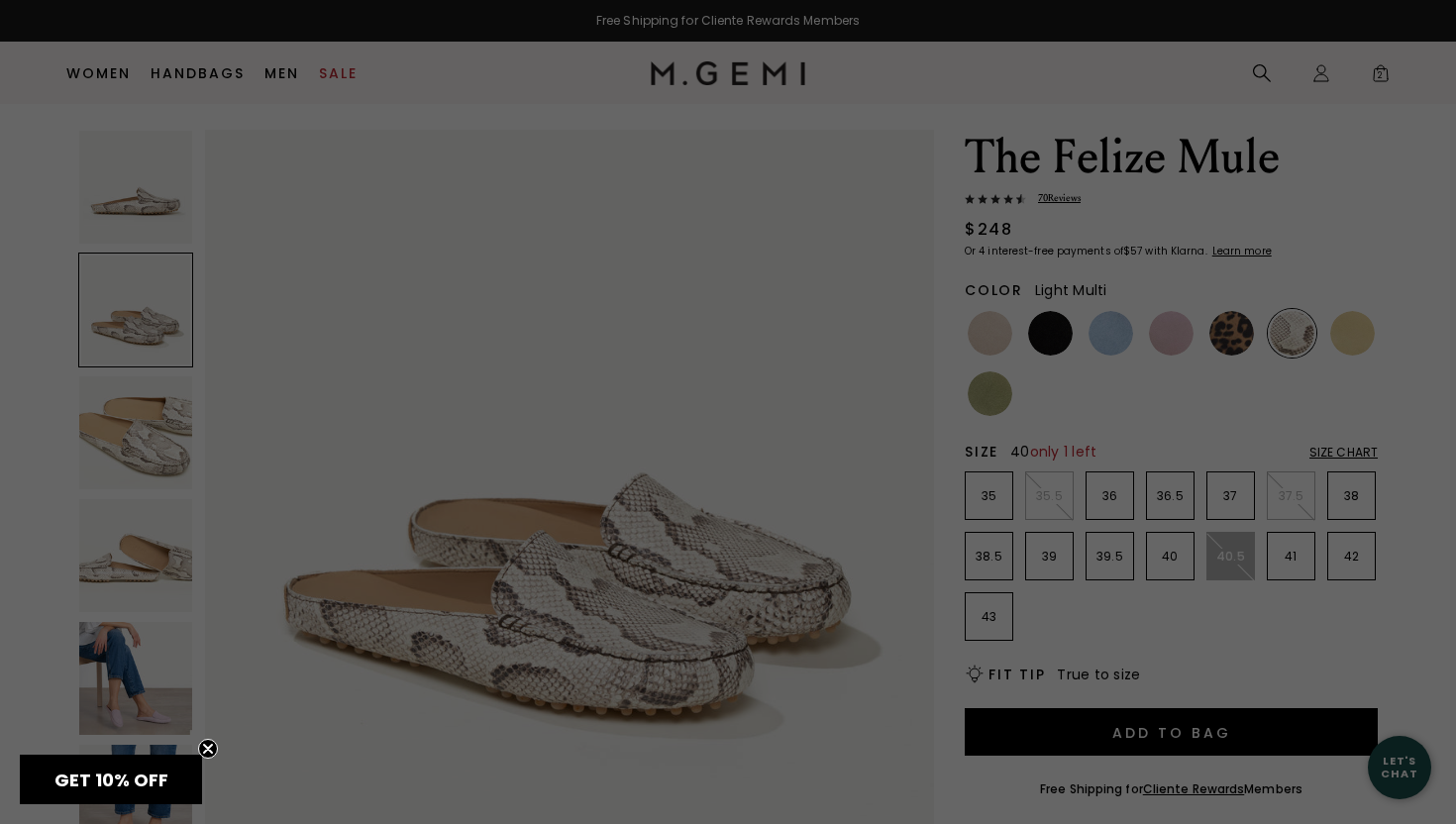 scroll, scrollTop: 0, scrollLeft: 0, axis: both 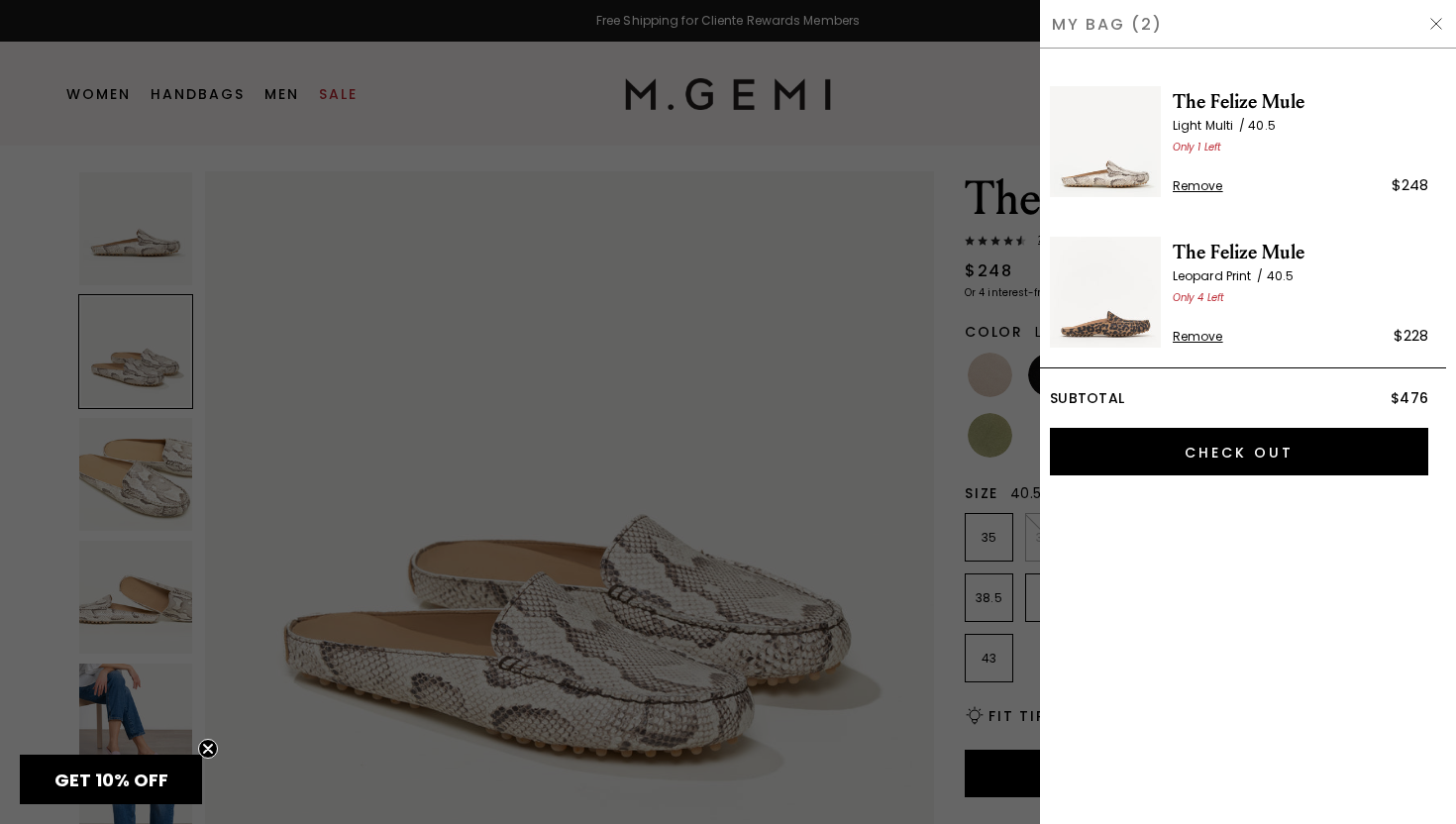 click at bounding box center (728, 412) 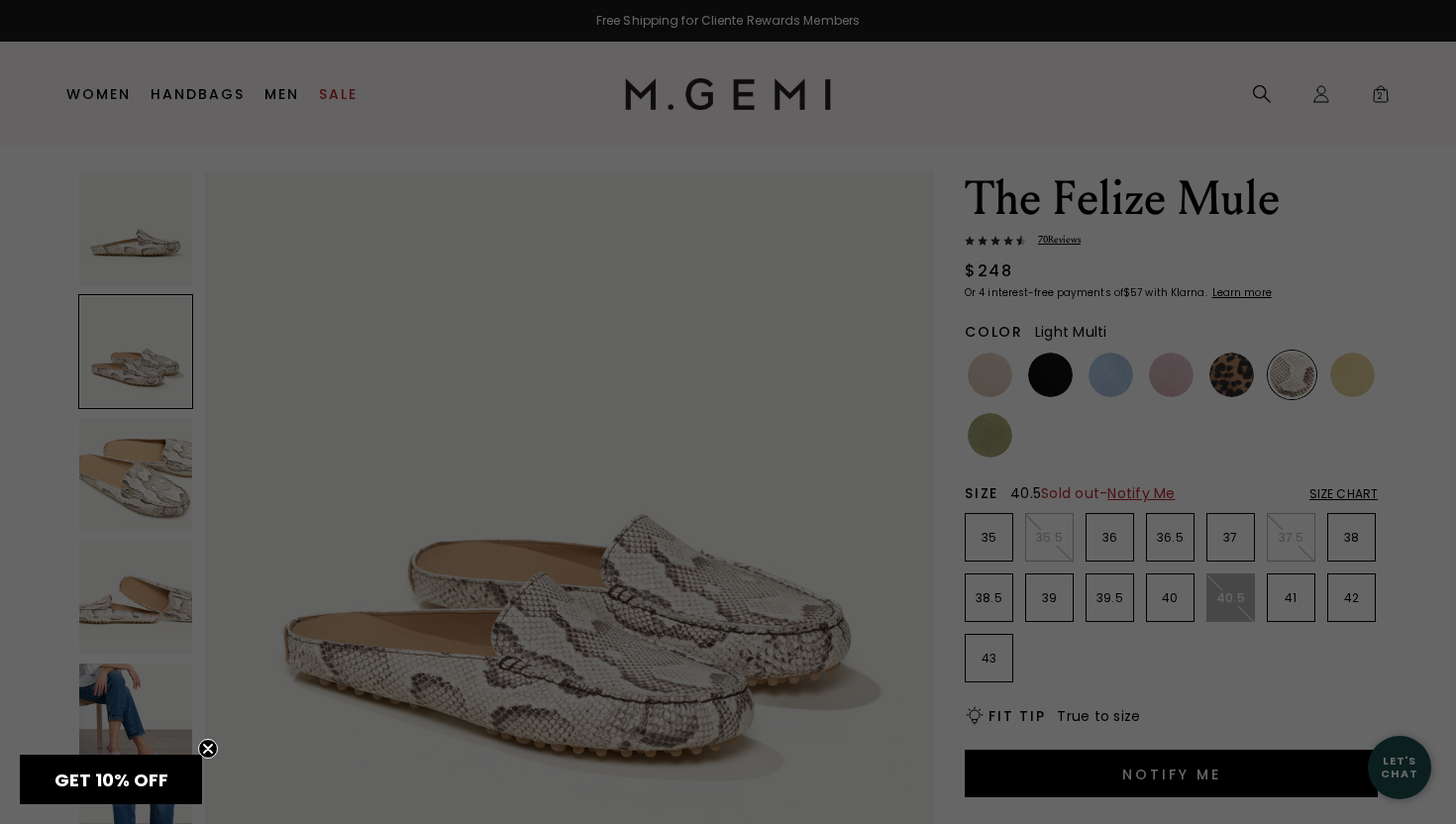 scroll, scrollTop: 46, scrollLeft: 0, axis: vertical 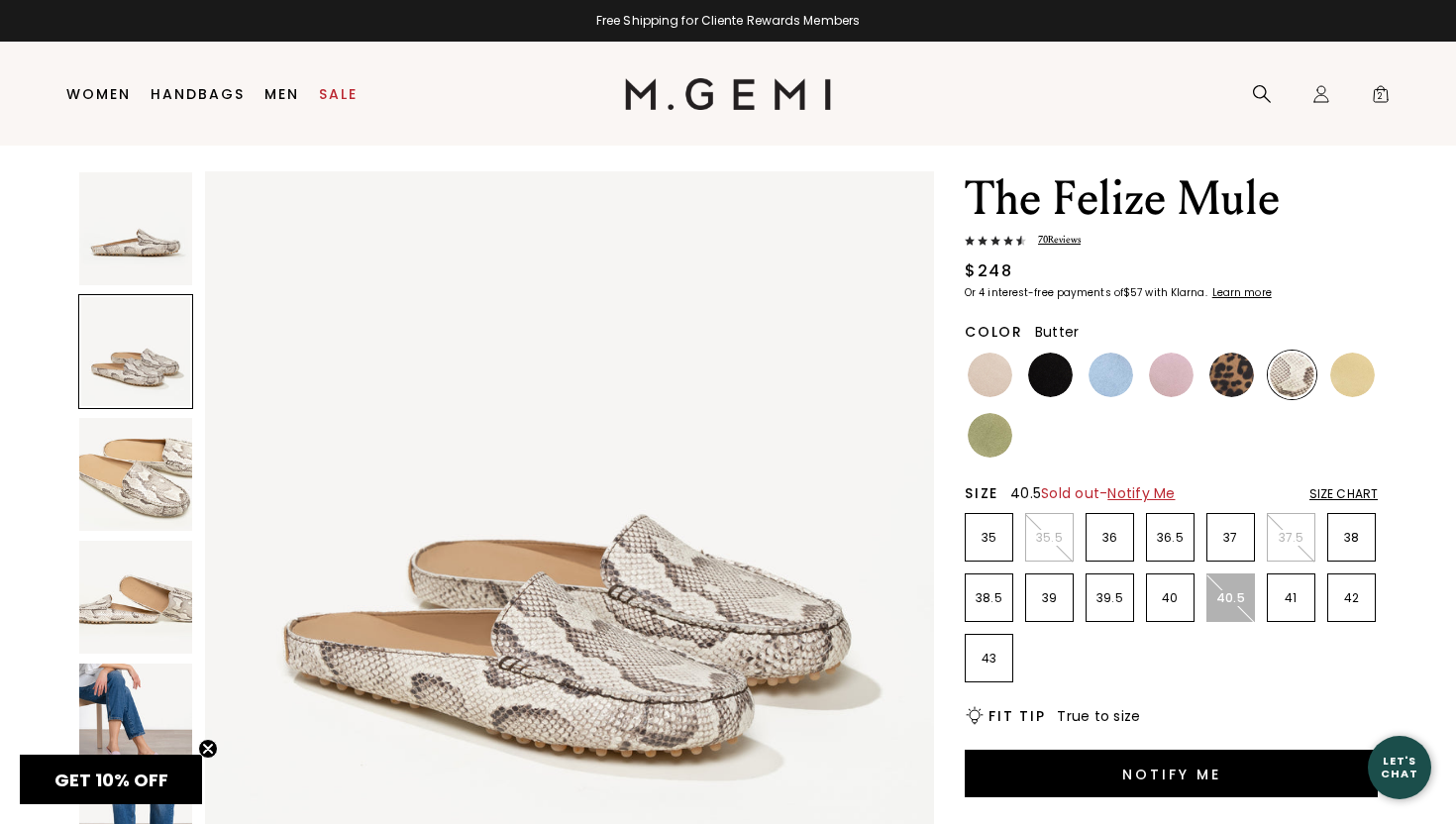 click at bounding box center [1352, 374] 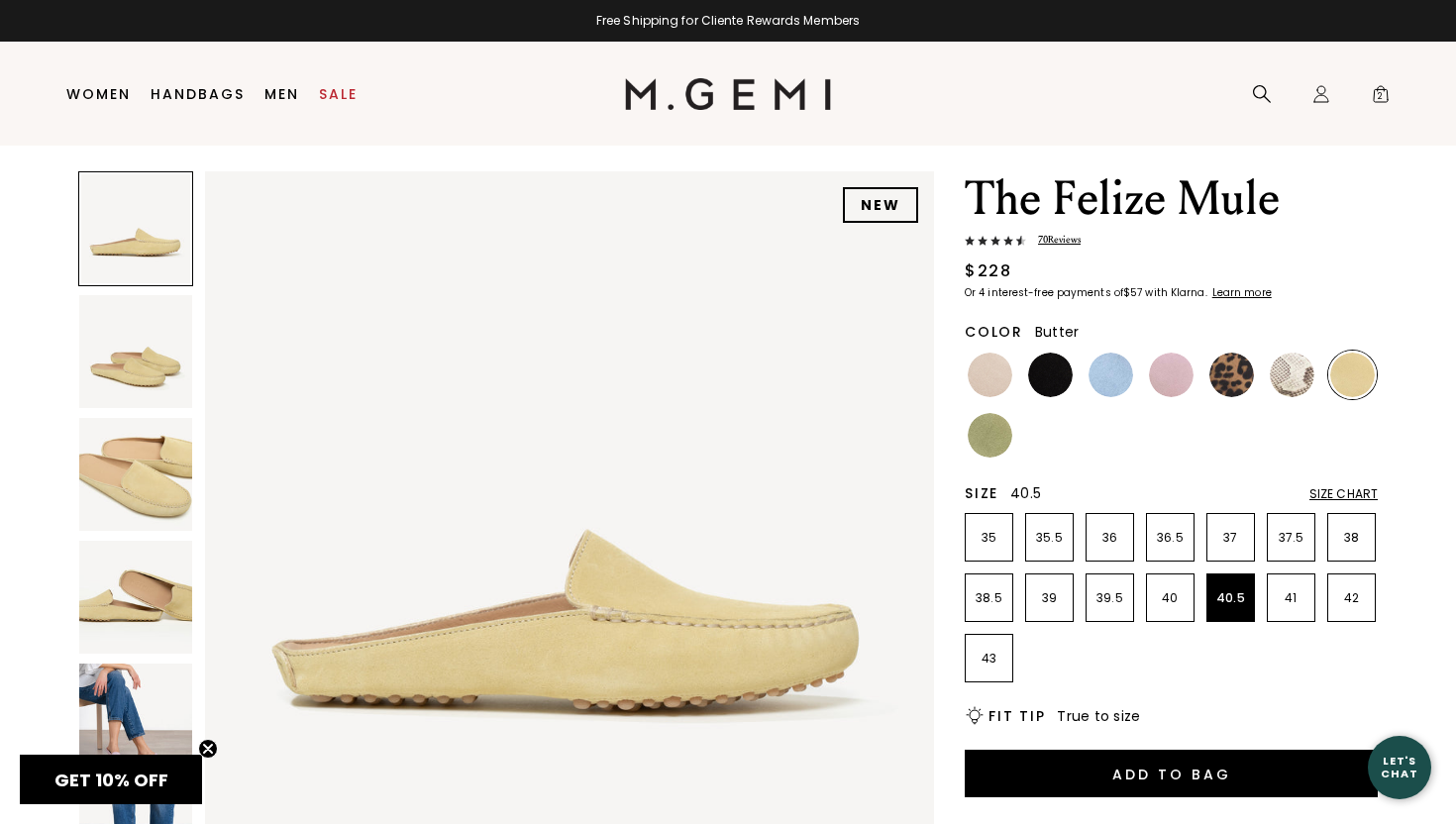 scroll, scrollTop: 0, scrollLeft: 0, axis: both 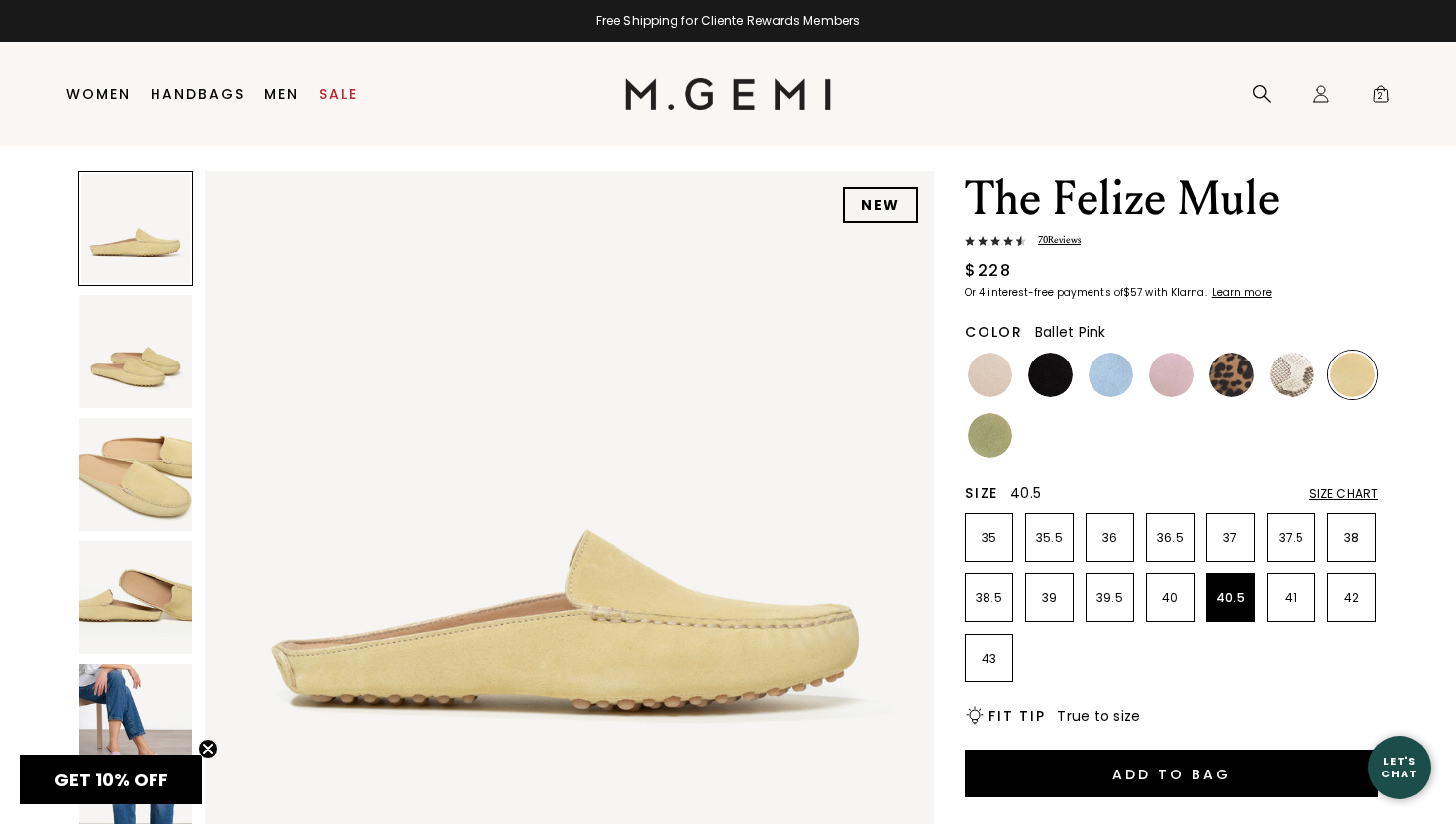 click at bounding box center [1171, 374] 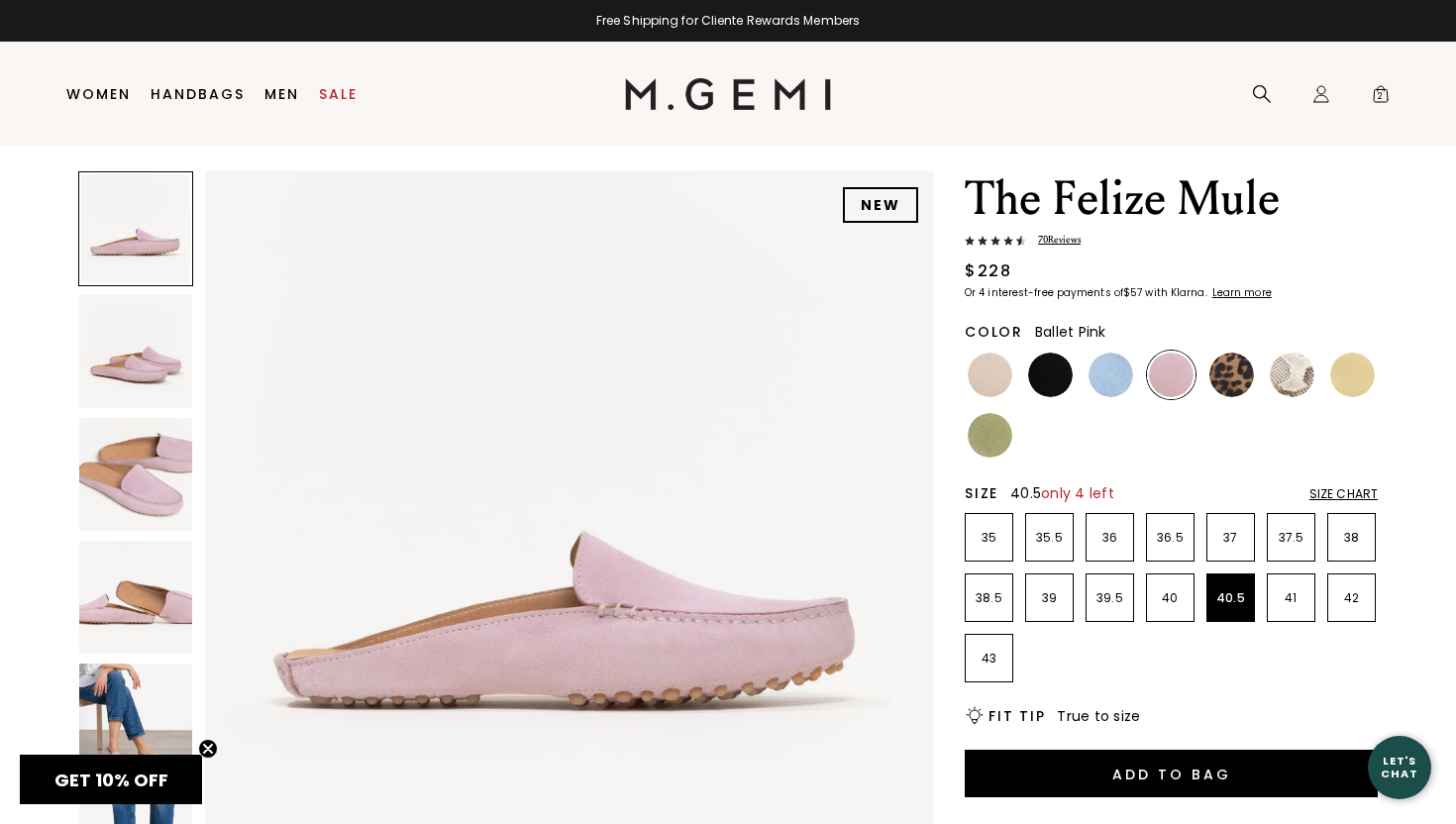 scroll, scrollTop: 0, scrollLeft: 0, axis: both 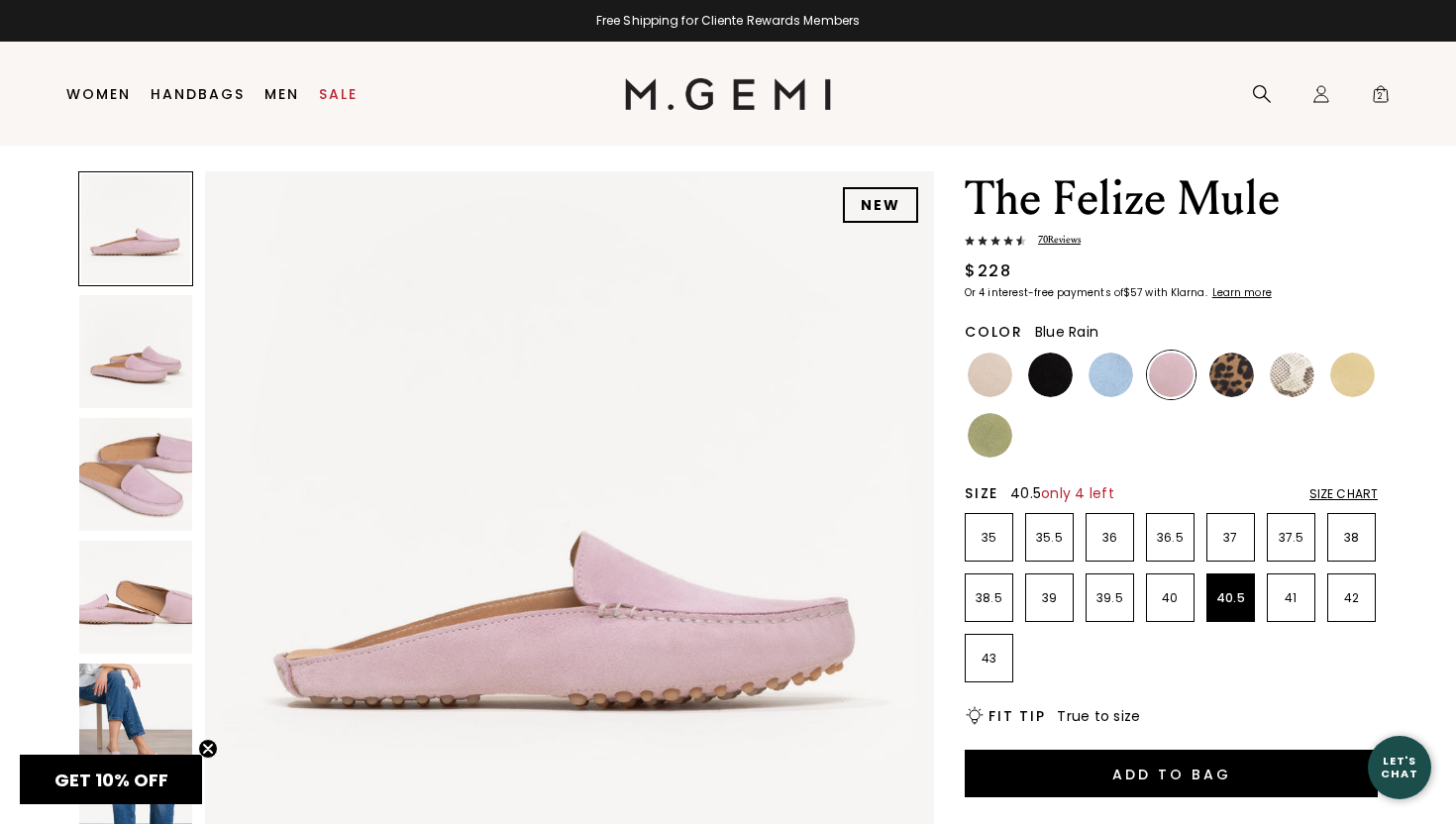click at bounding box center (1110, 374) 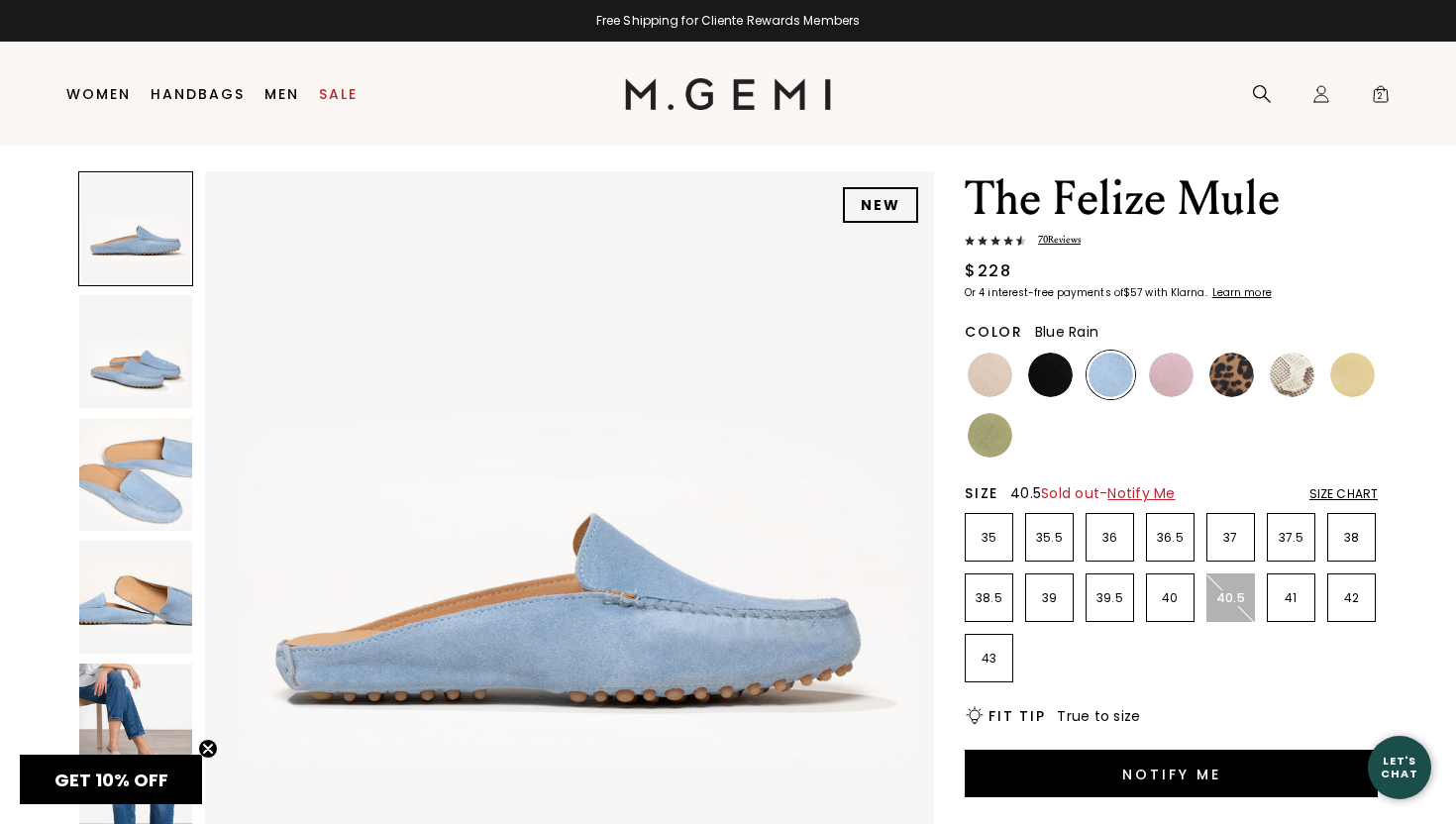 scroll, scrollTop: 0, scrollLeft: 0, axis: both 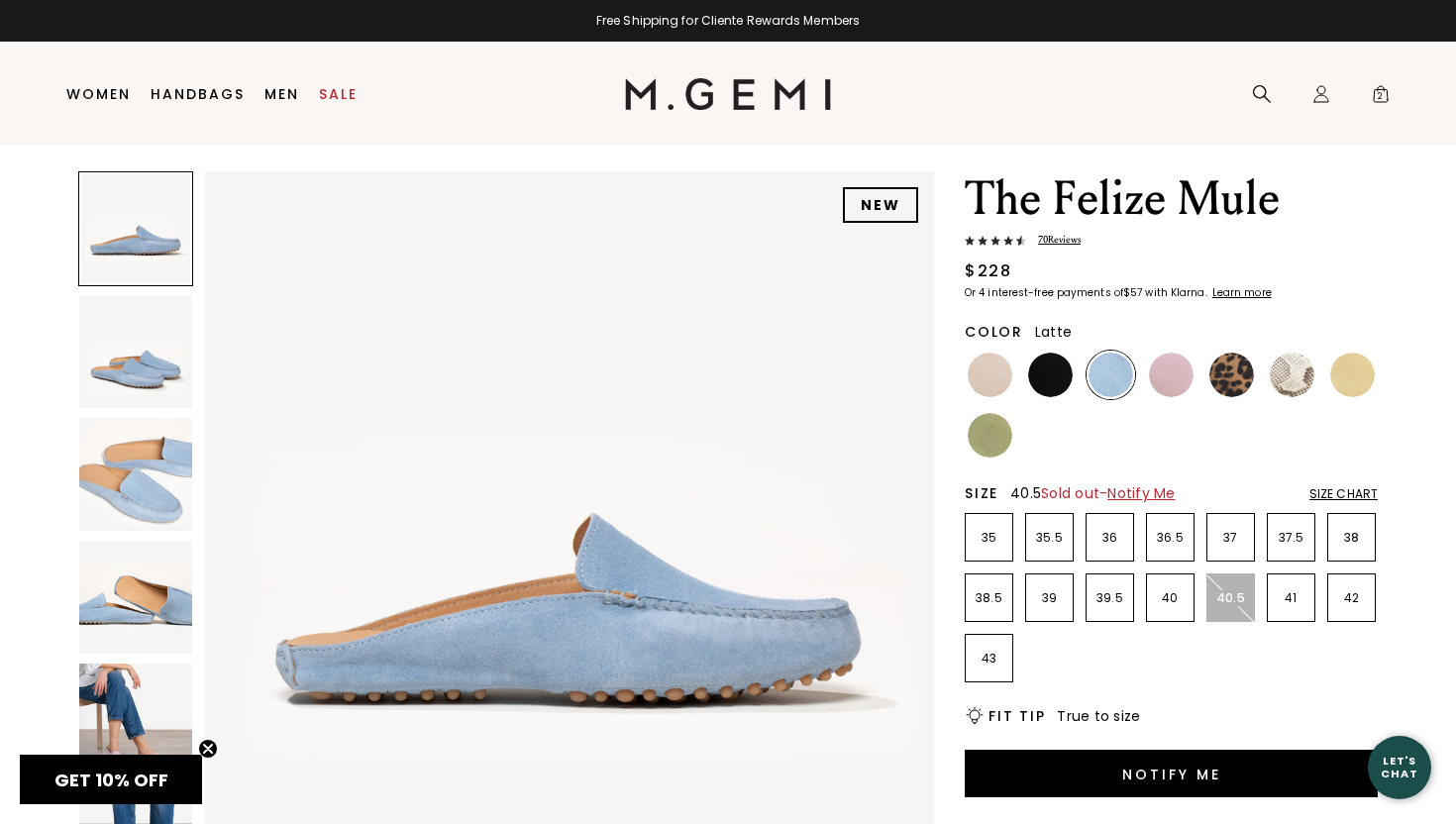 click at bounding box center (989, 374) 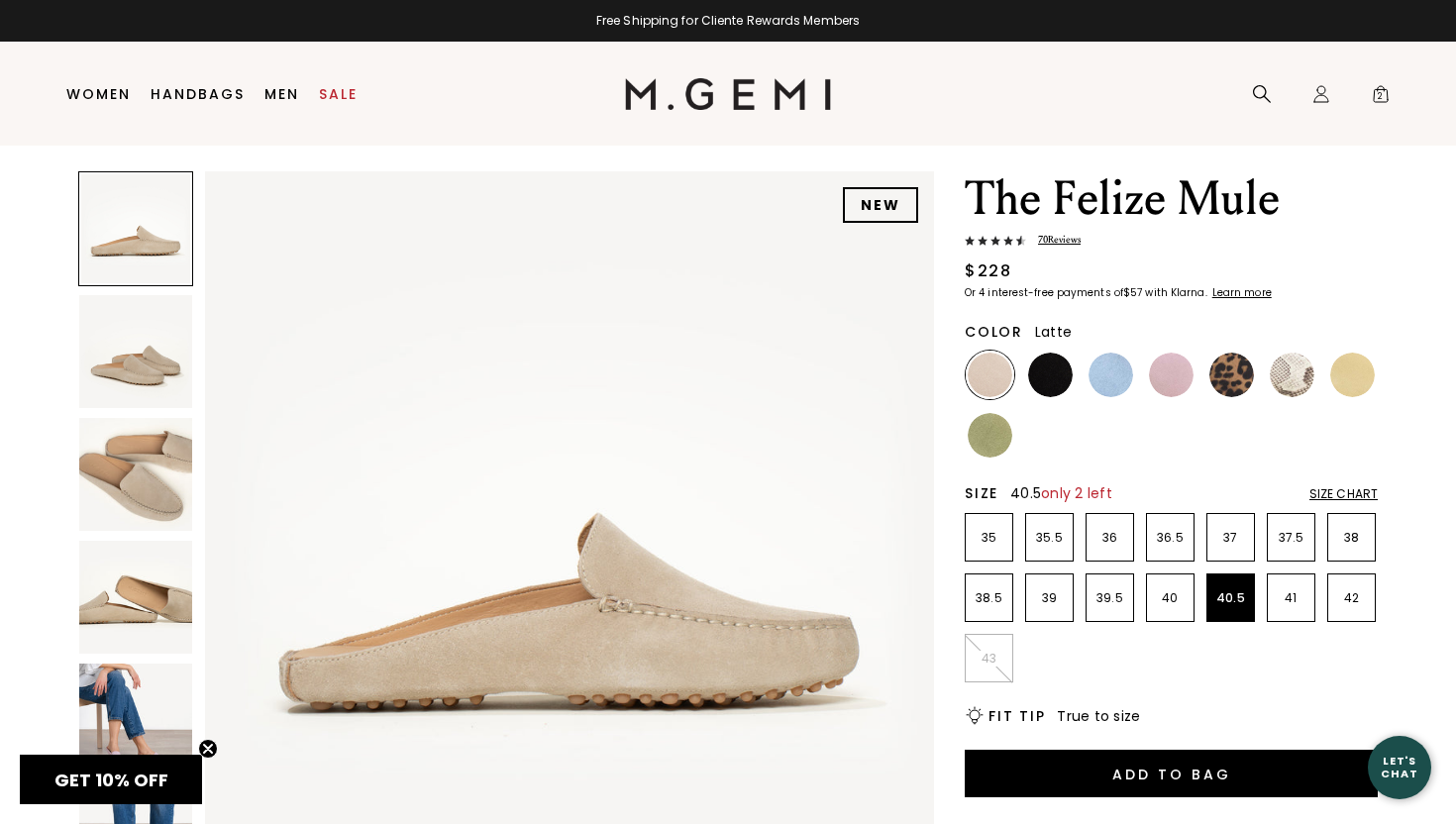 scroll, scrollTop: 0, scrollLeft: 0, axis: both 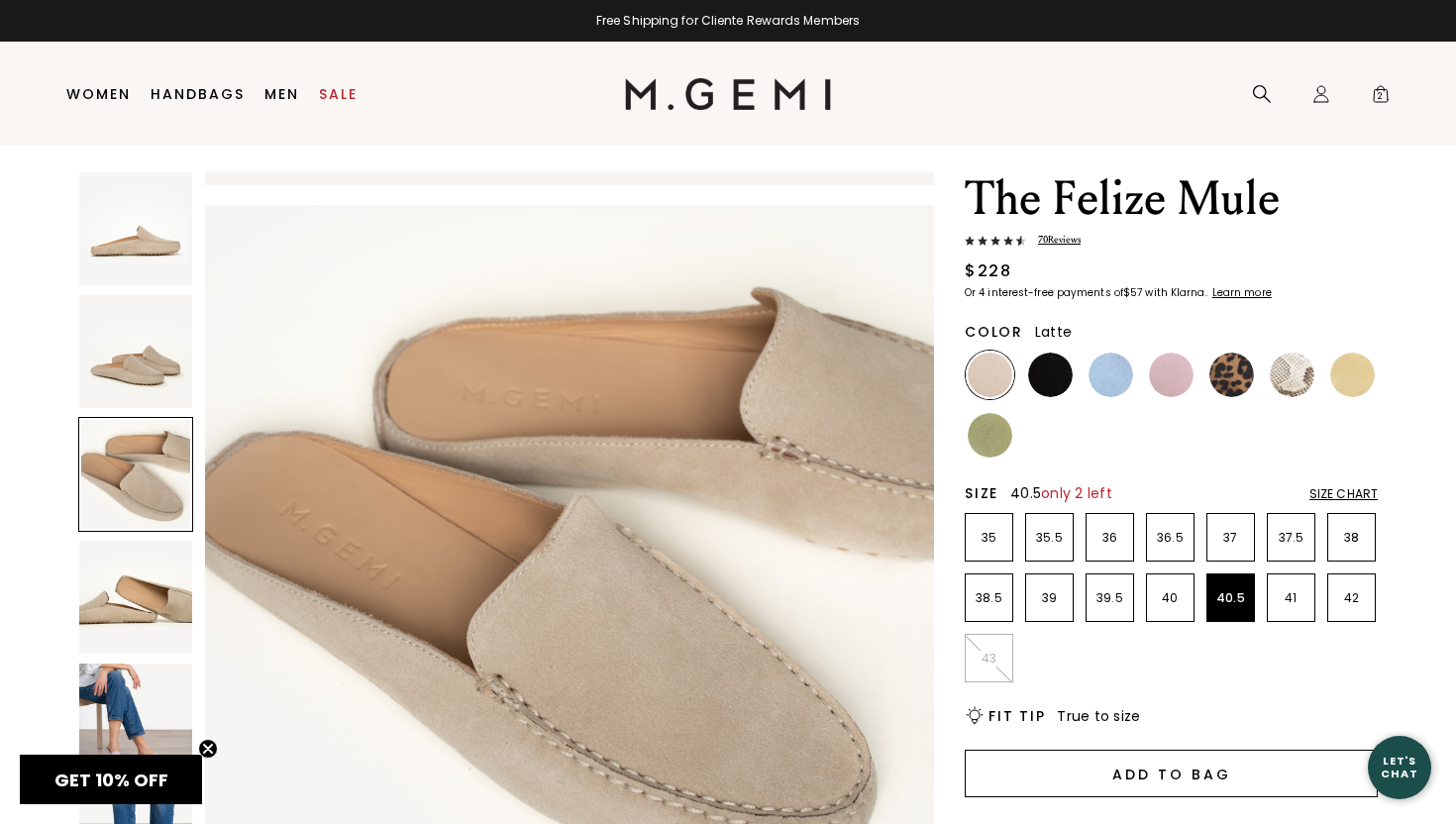 click on "Add to Bag" at bounding box center (1171, 773) 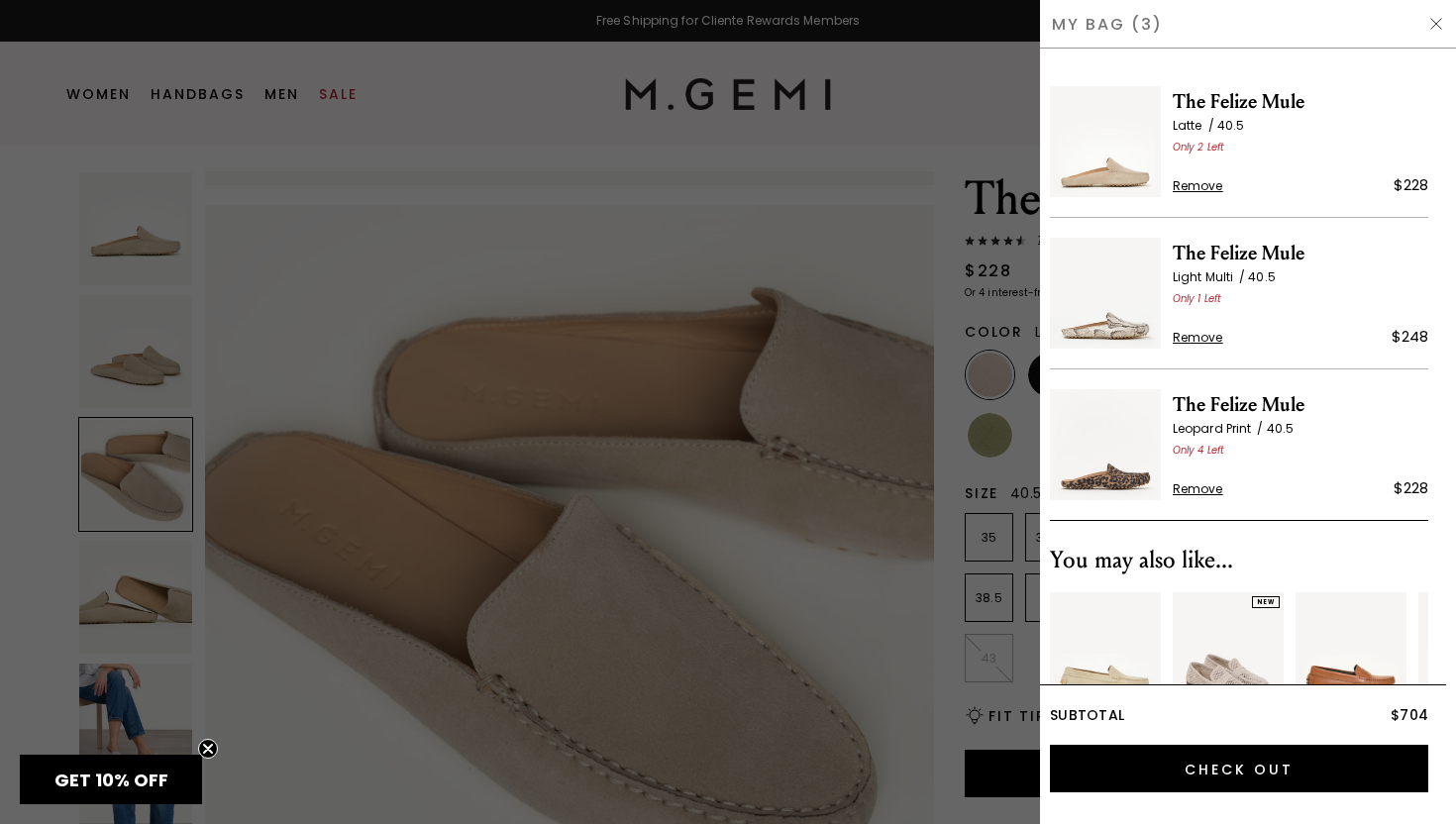 scroll, scrollTop: 0, scrollLeft: 0, axis: both 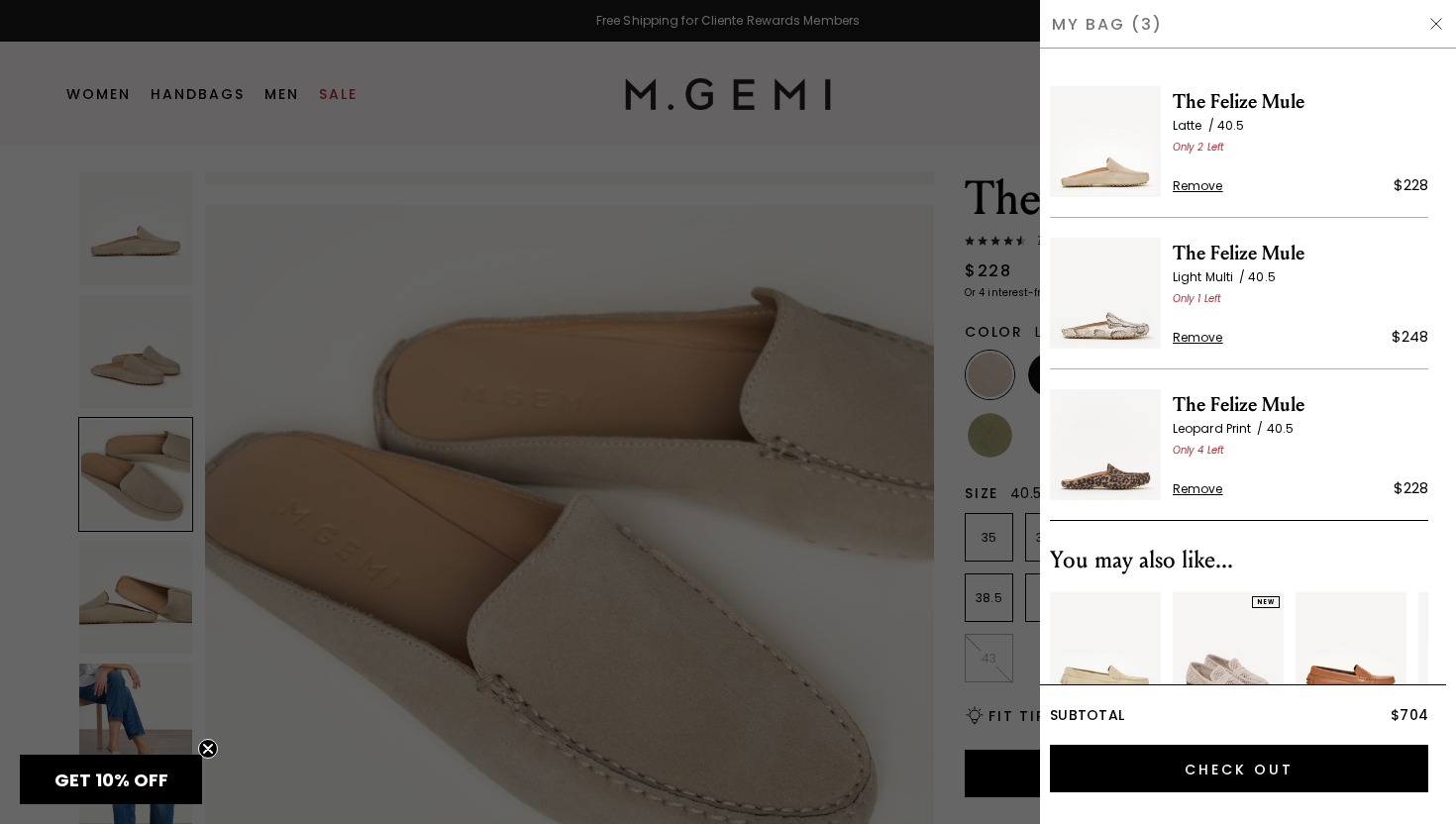 click at bounding box center (728, 412) 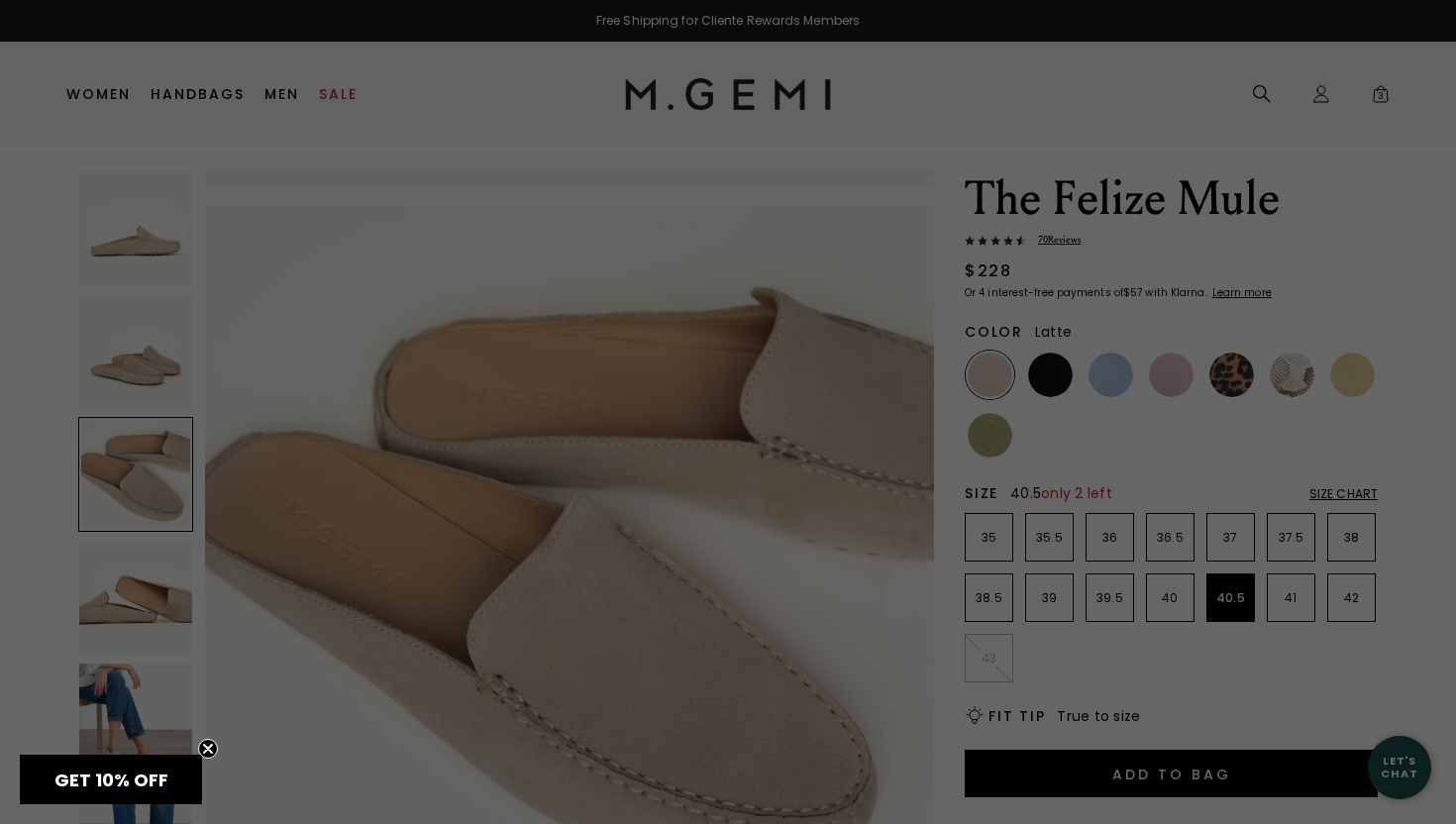 scroll, scrollTop: 46, scrollLeft: 0, axis: vertical 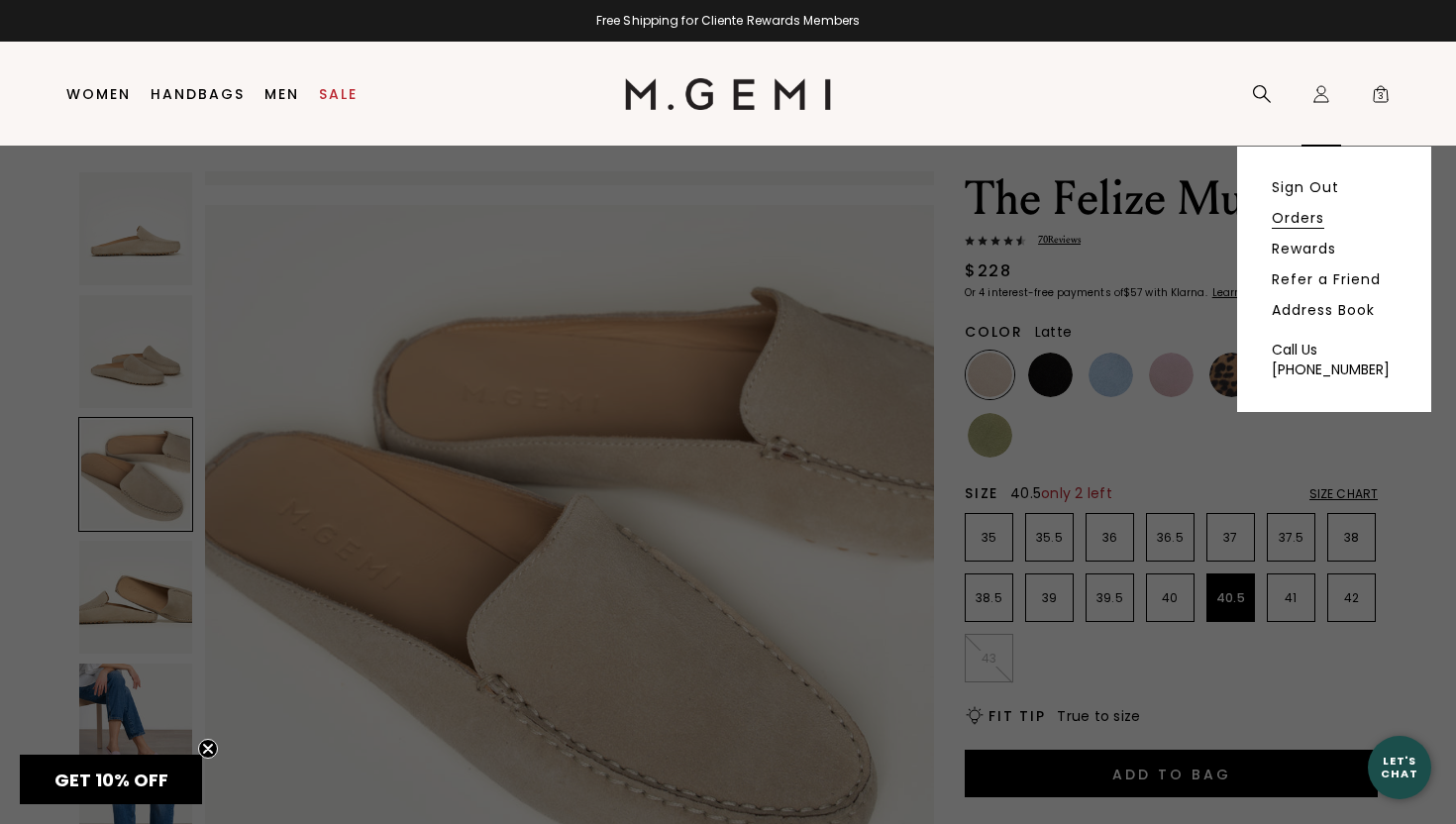 click on "Orders" at bounding box center [1298, 218] 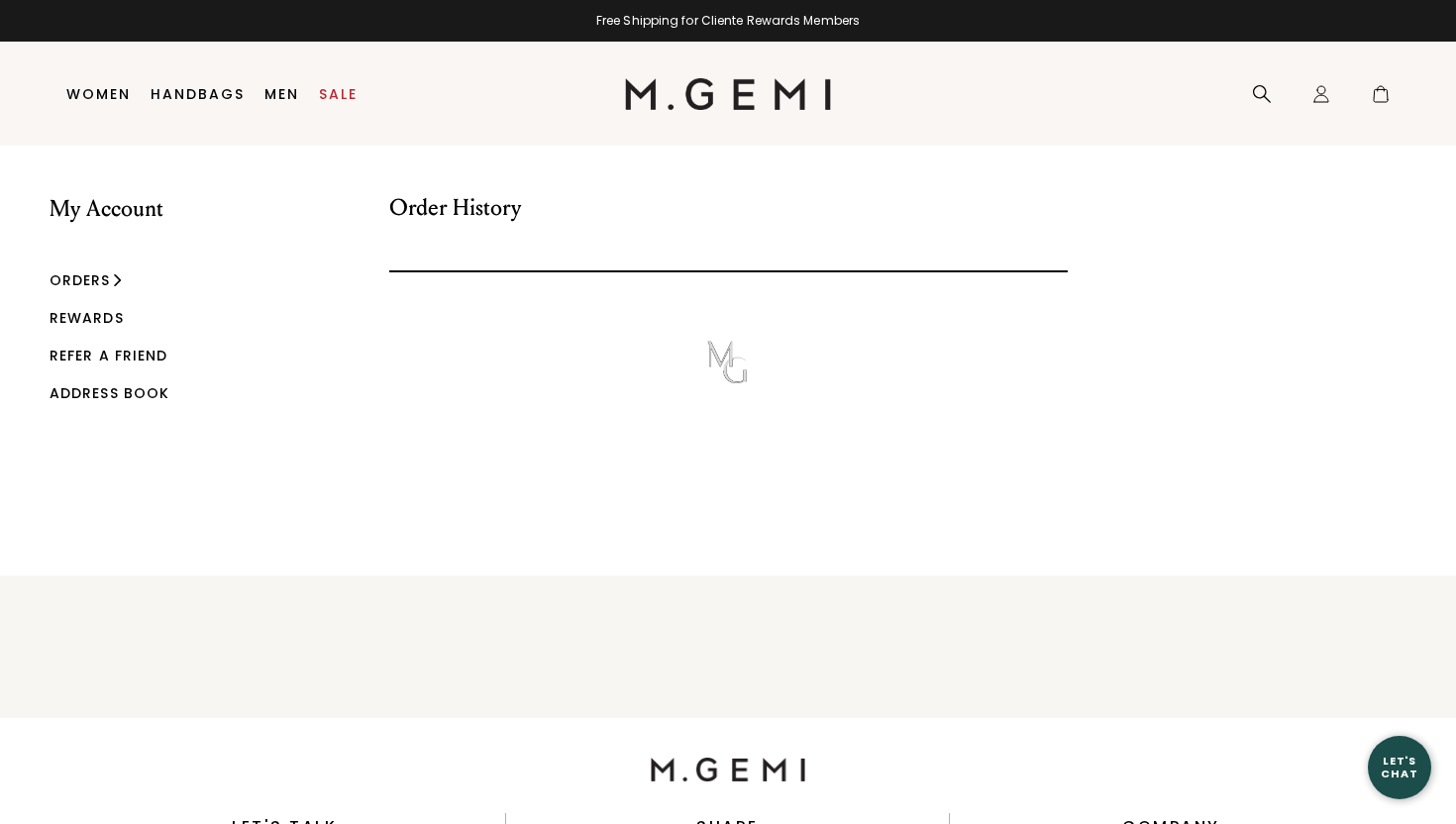 scroll, scrollTop: 0, scrollLeft: 0, axis: both 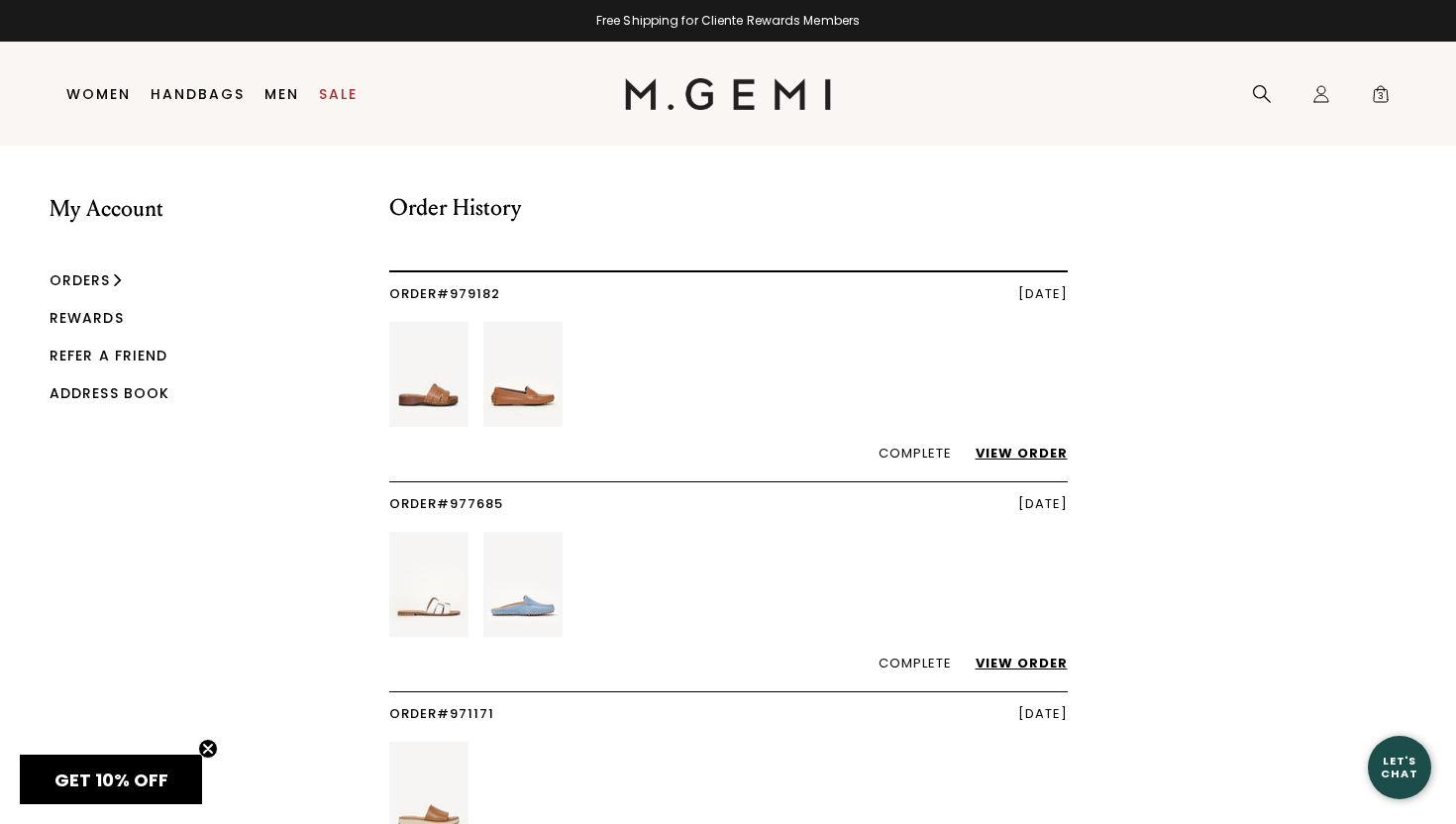 click on "View Order" at bounding box center [1011, 663] 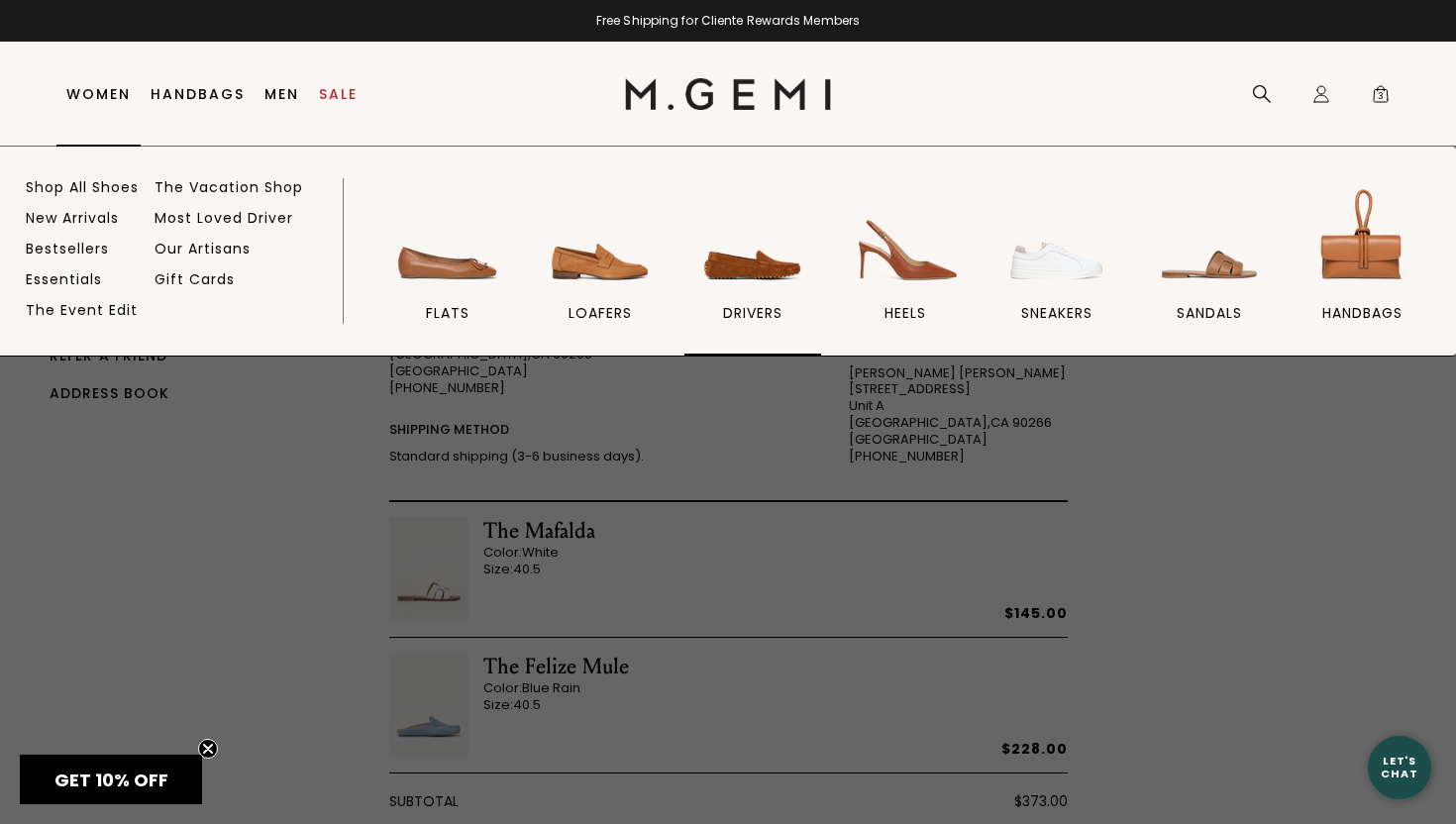 click at bounding box center [753, 239] 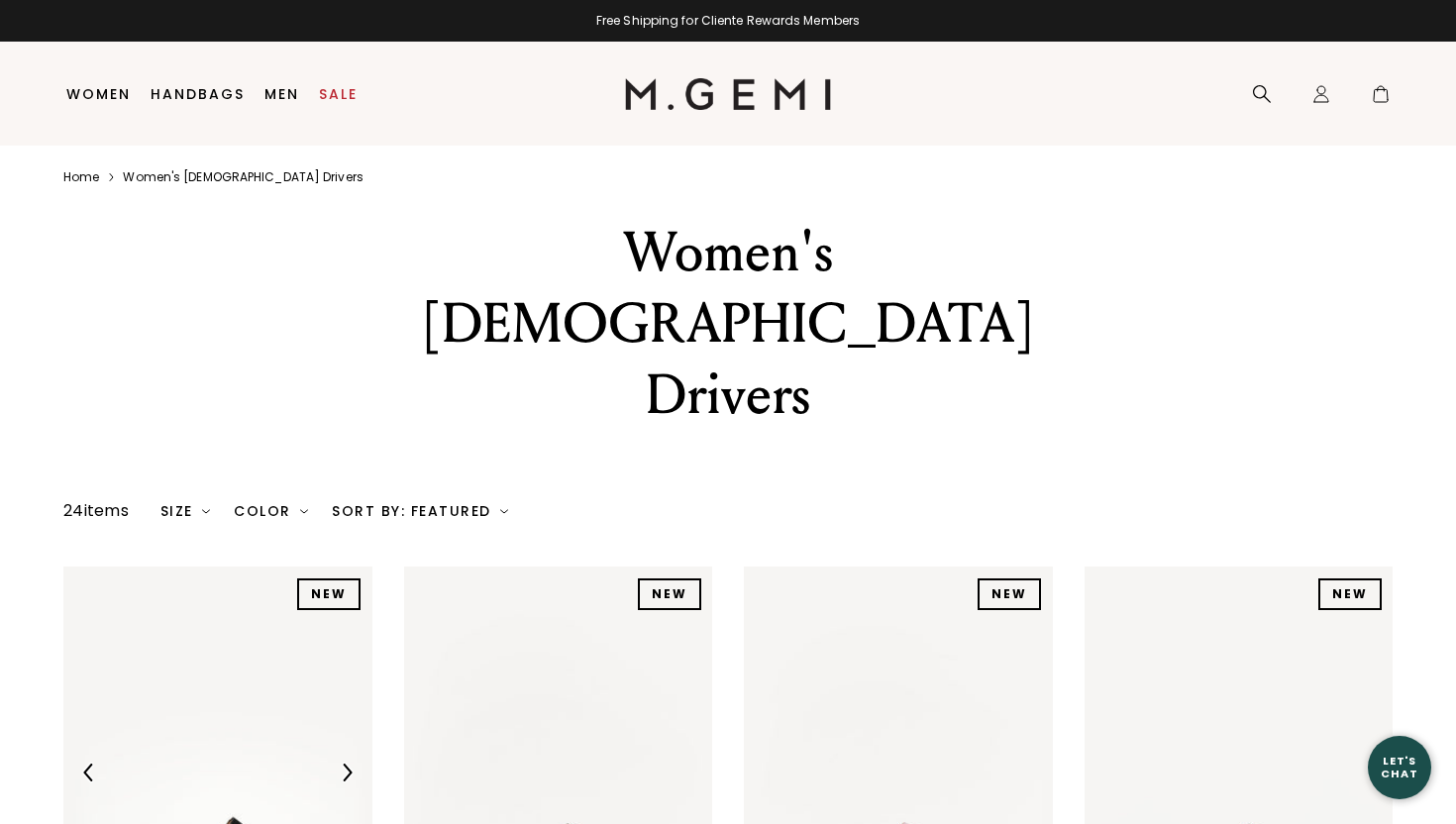 scroll, scrollTop: 0, scrollLeft: 0, axis: both 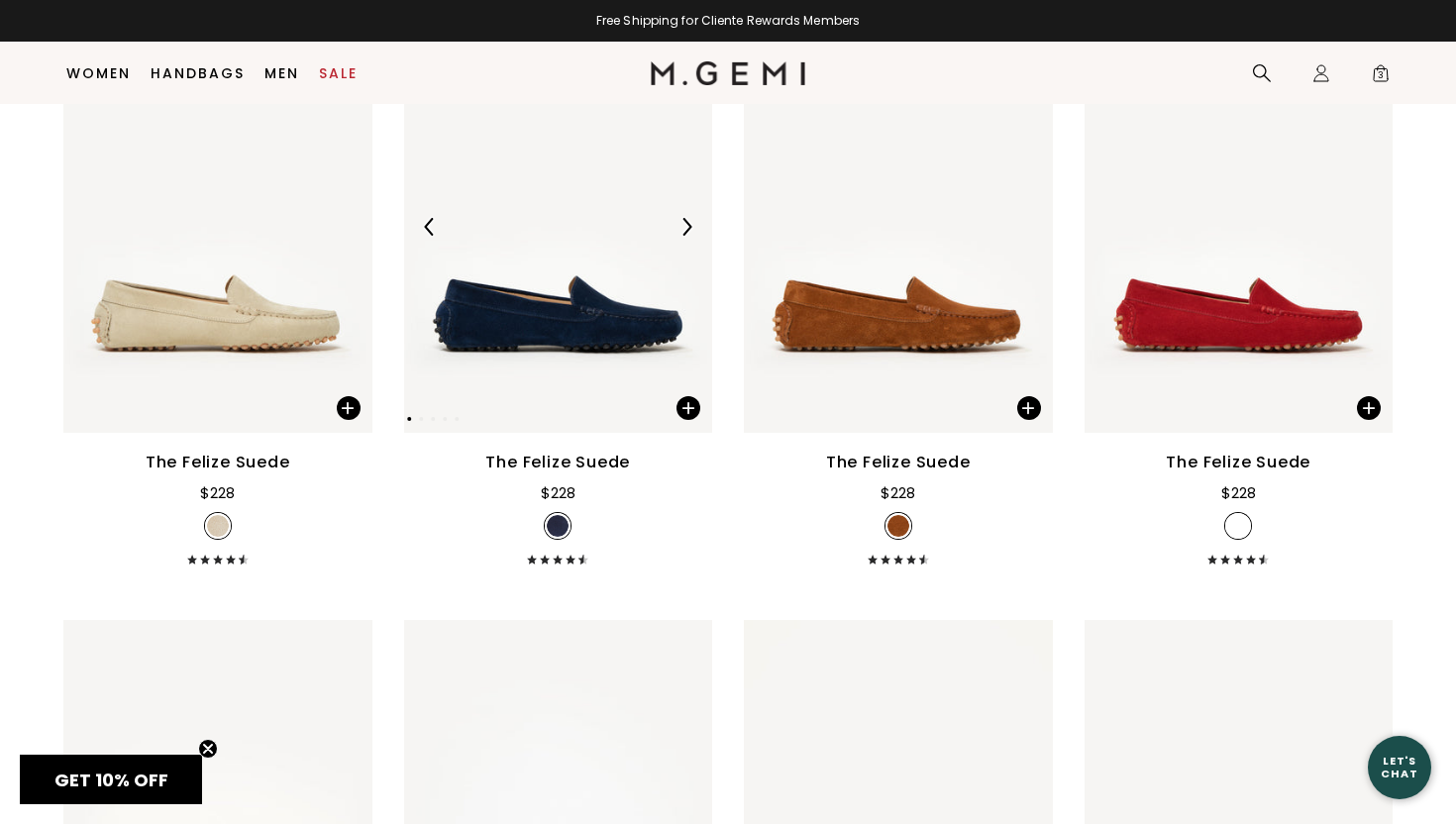 click at bounding box center (559, 227) 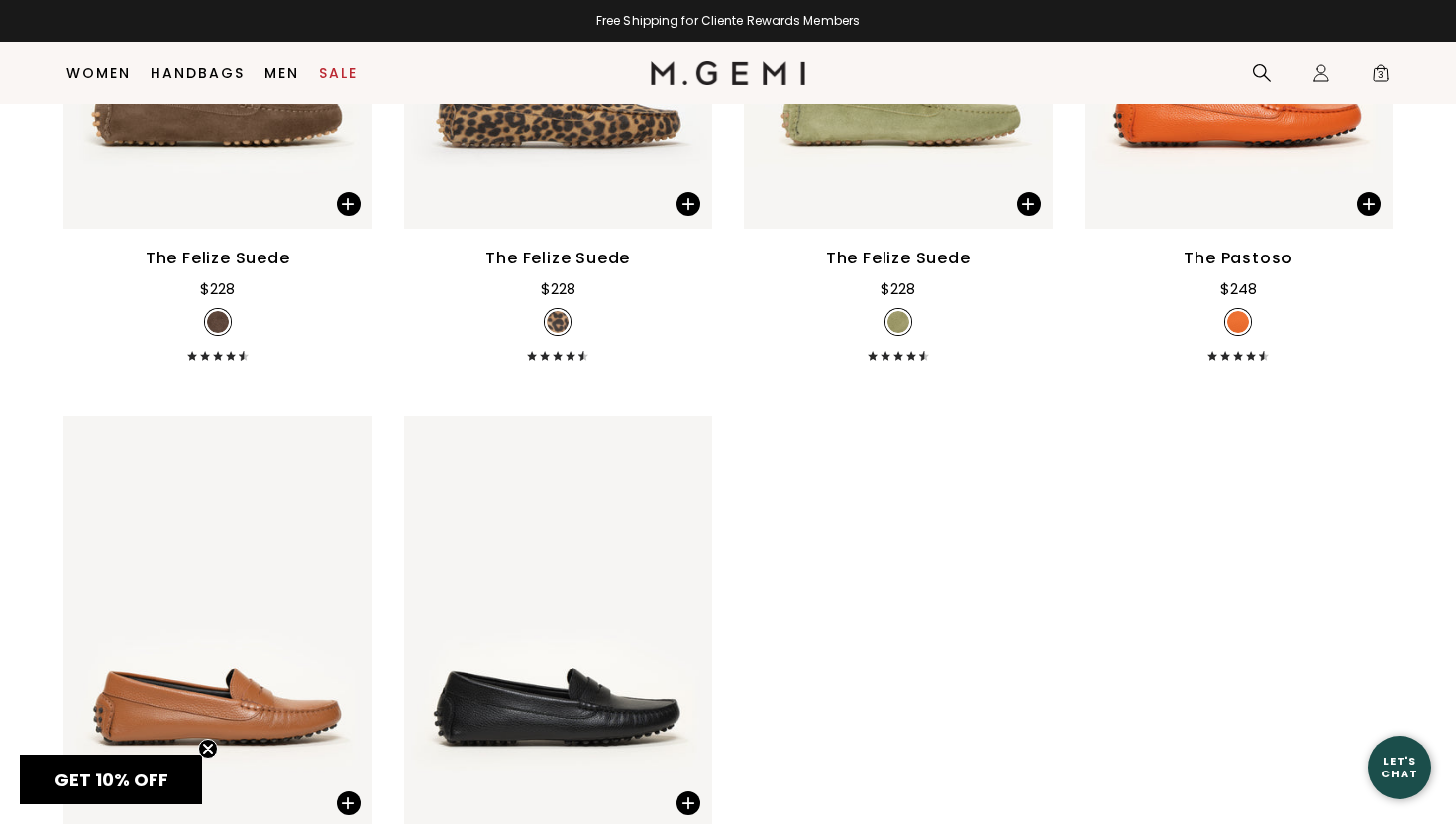 scroll, scrollTop: 2624, scrollLeft: 0, axis: vertical 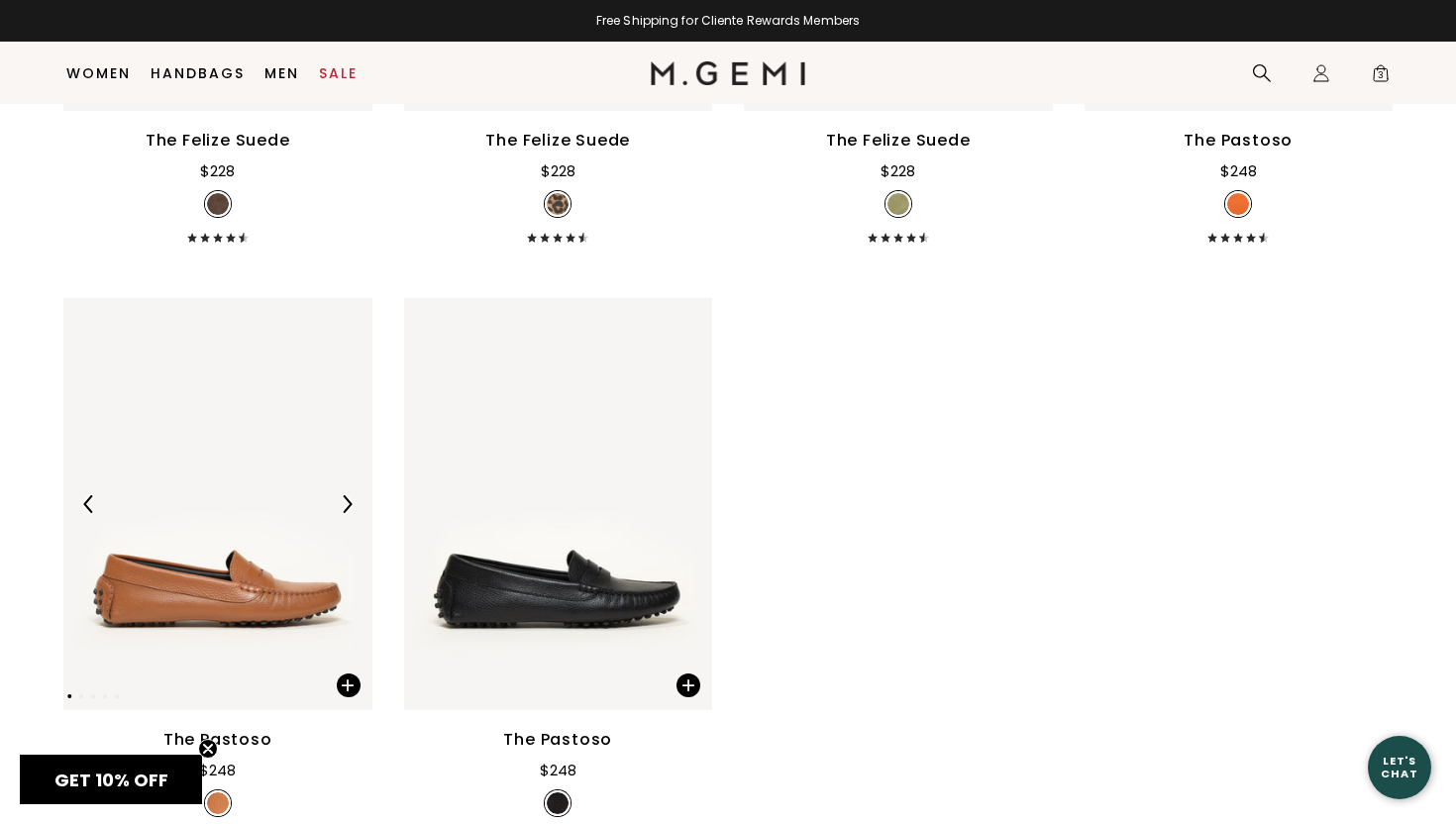 click at bounding box center (218, 504) 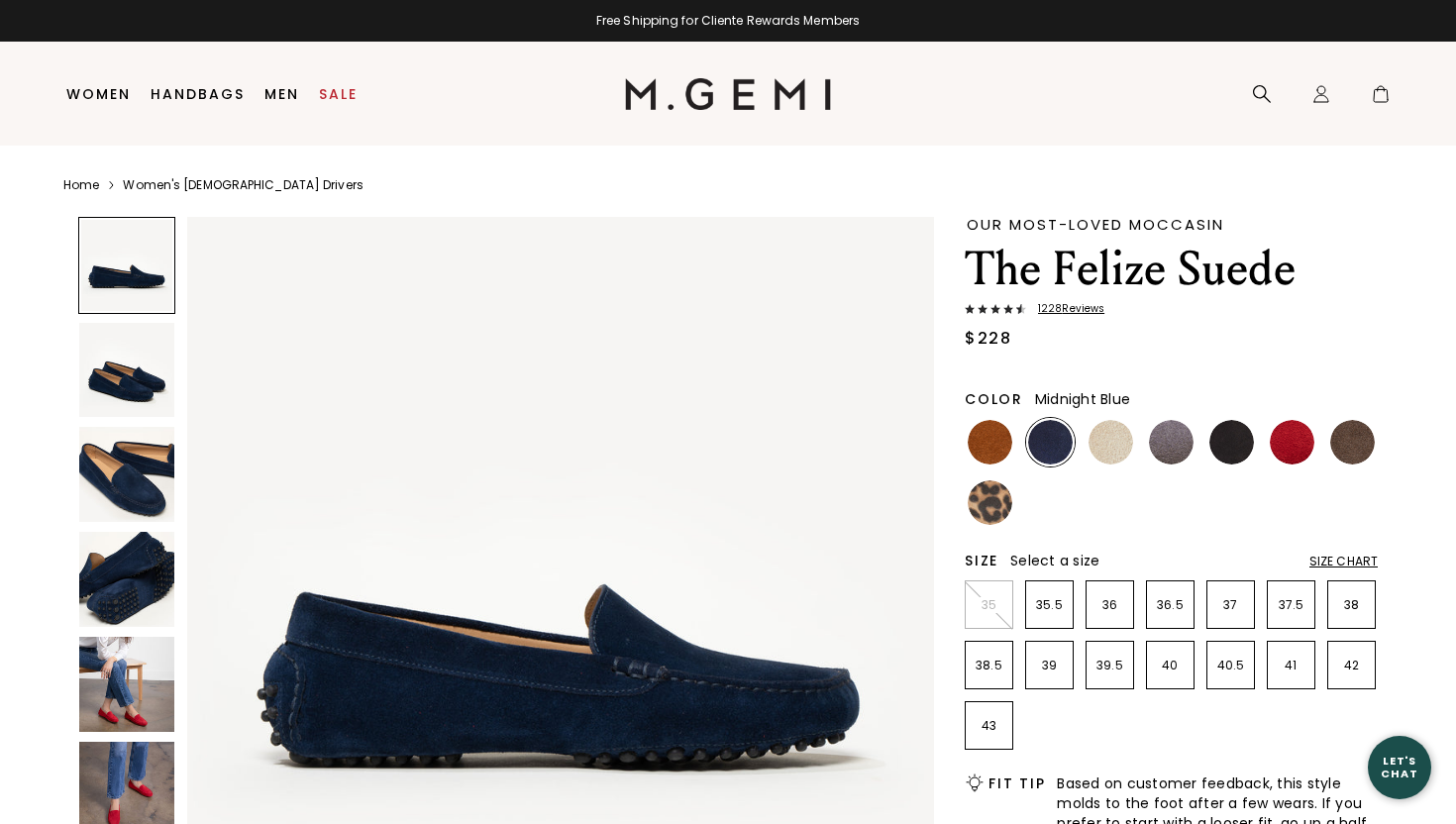 scroll, scrollTop: 0, scrollLeft: 0, axis: both 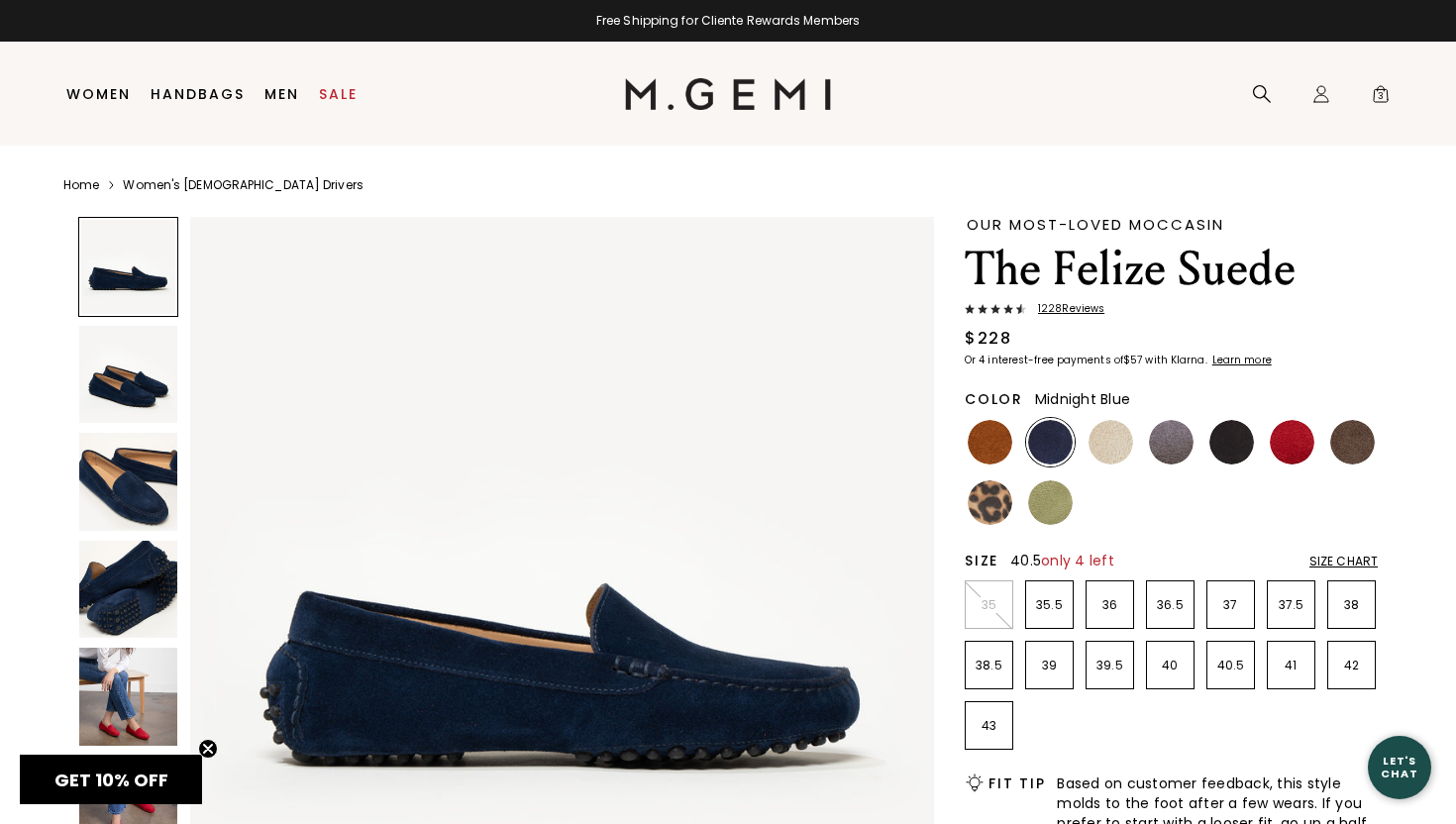 click on "40.5" at bounding box center (1230, 665) 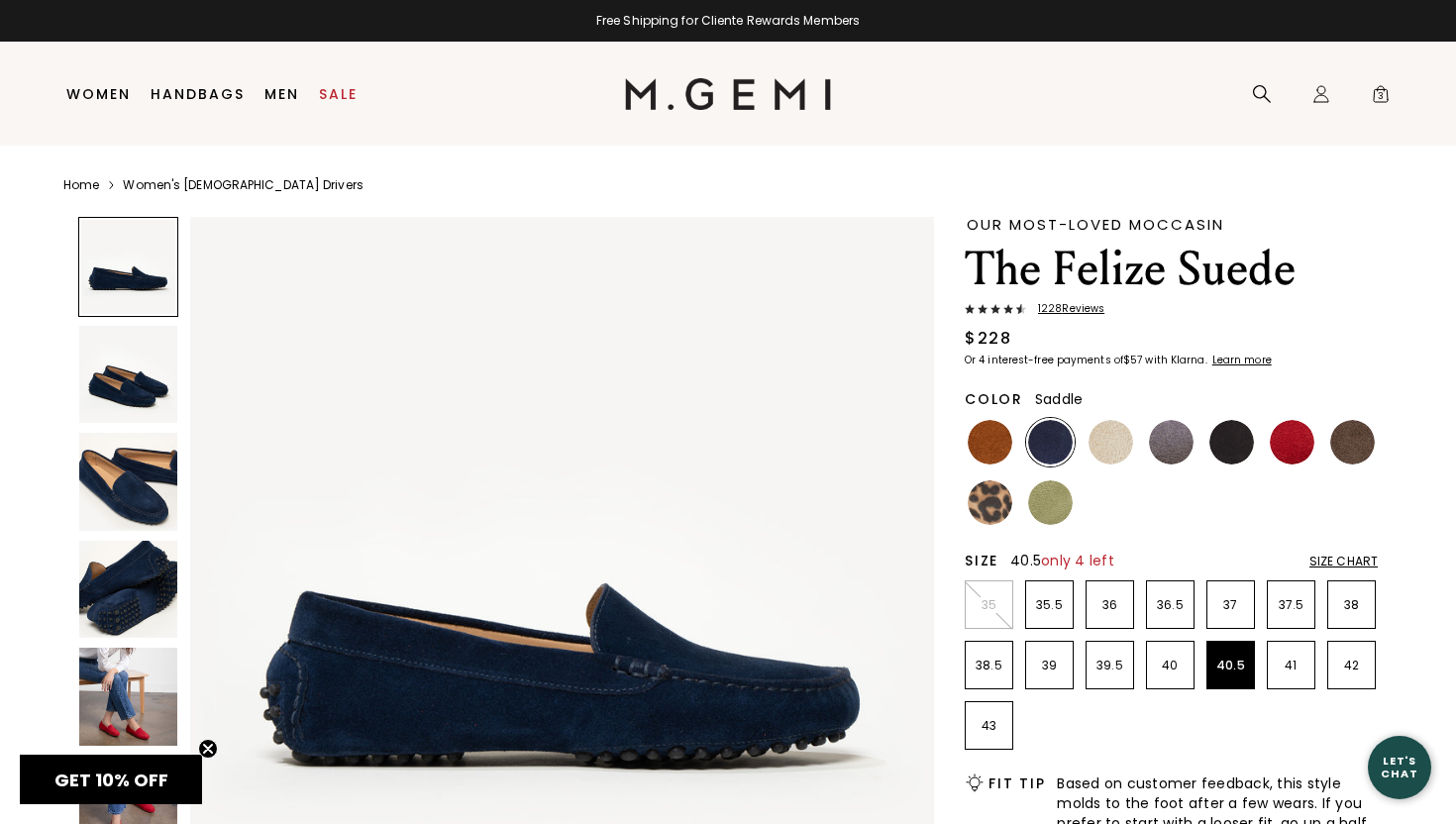 click at bounding box center (989, 442) 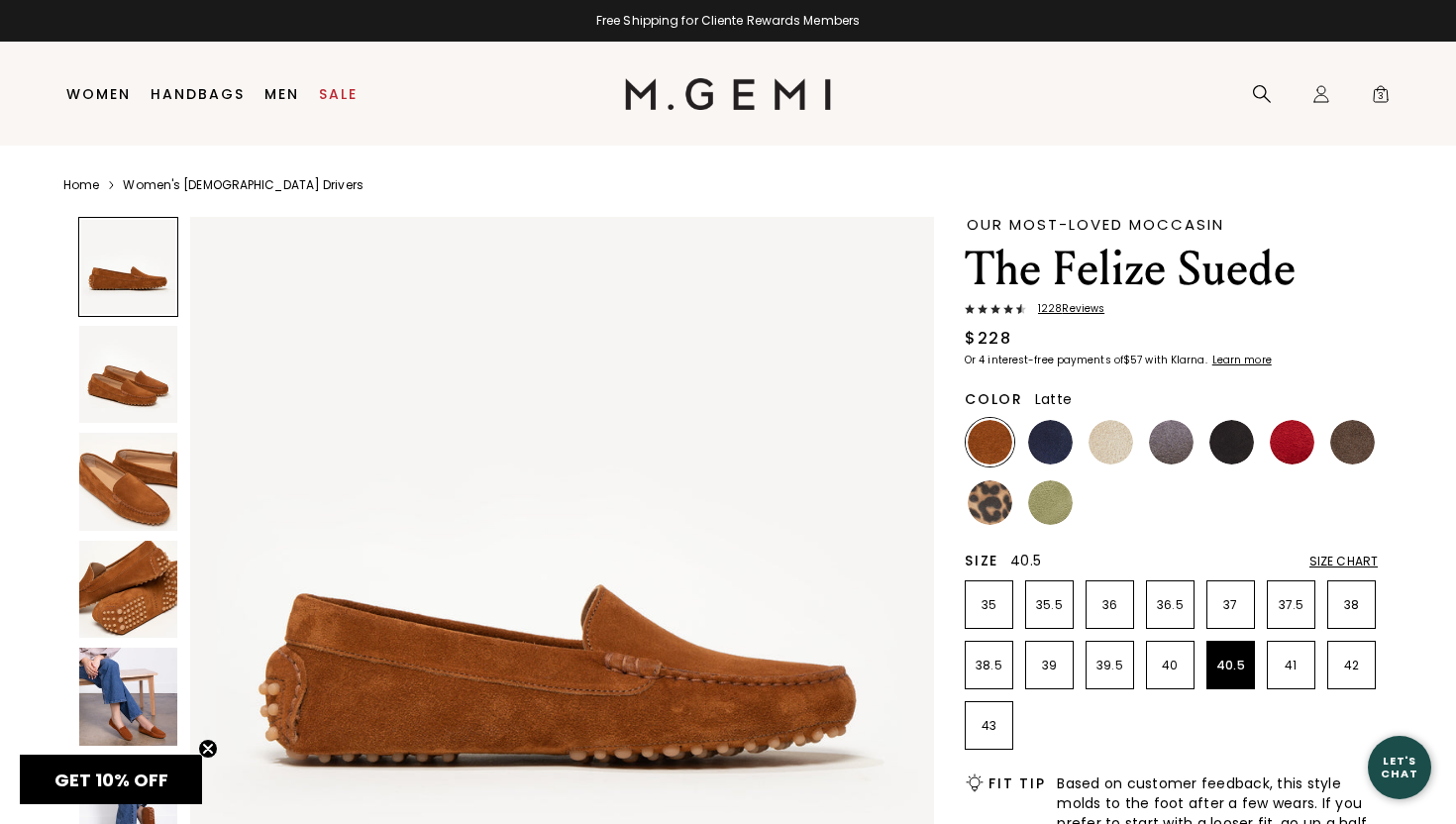 click at bounding box center [1110, 442] 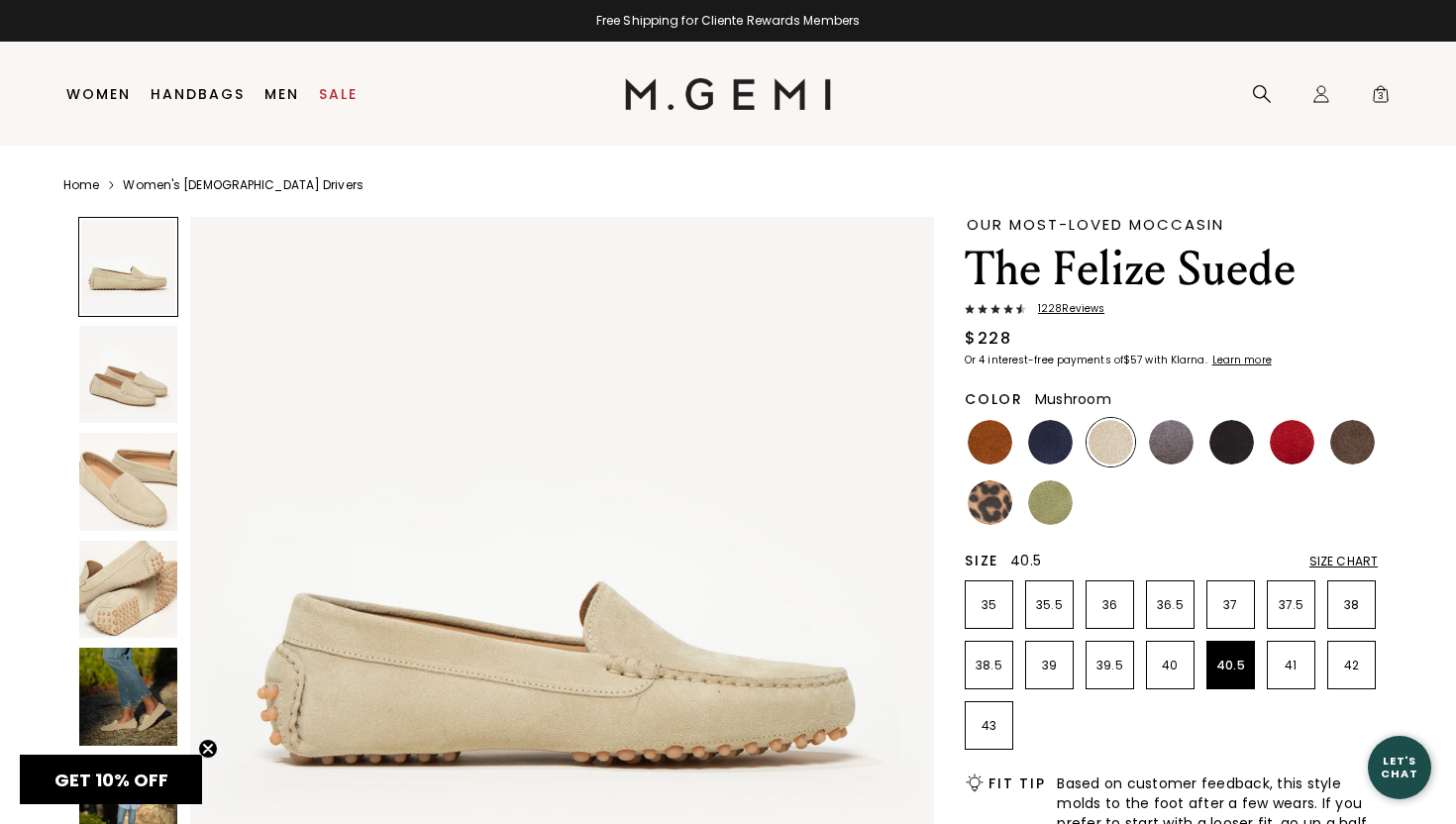 click at bounding box center [1352, 442] 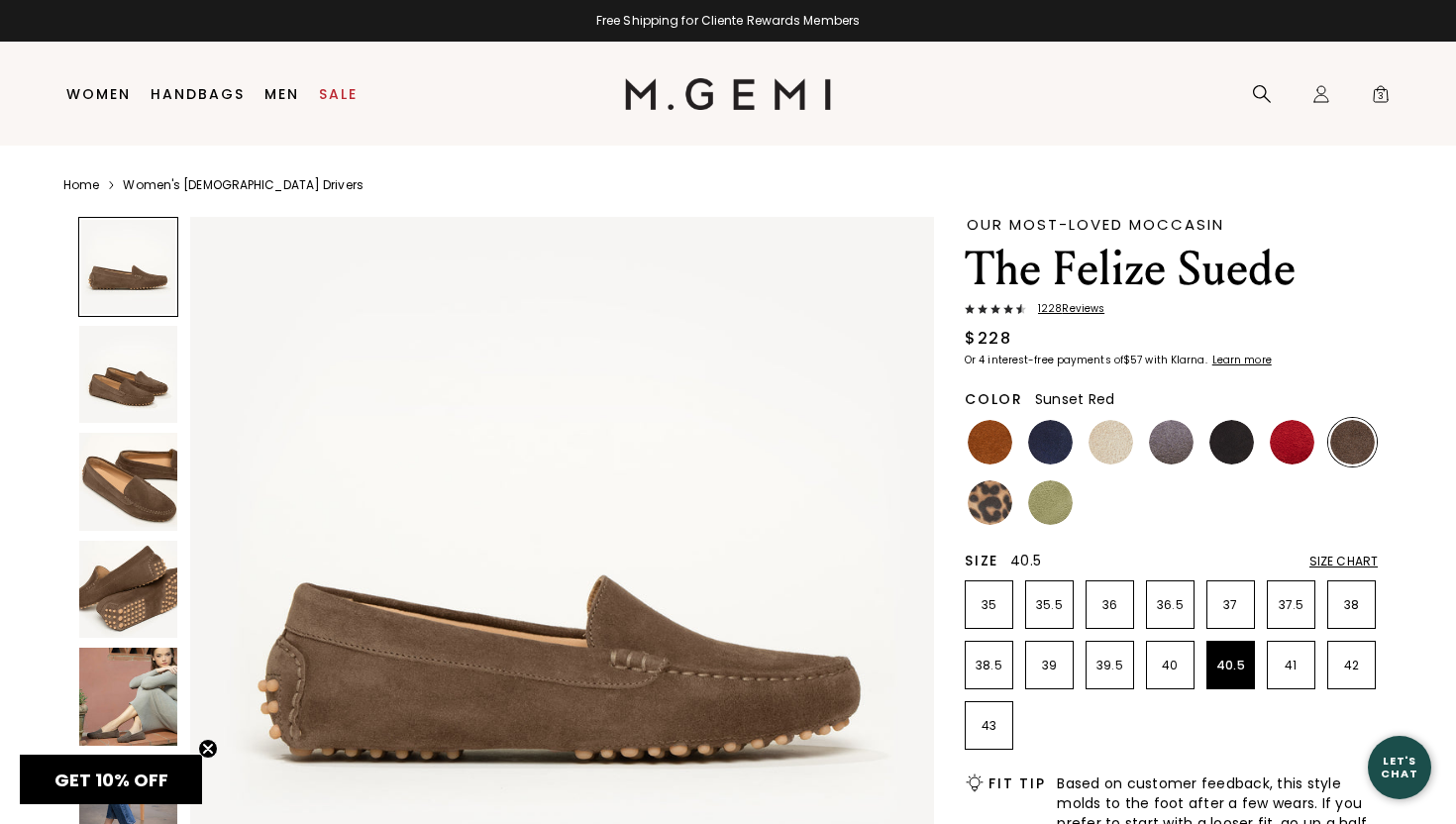 click at bounding box center (1292, 442) 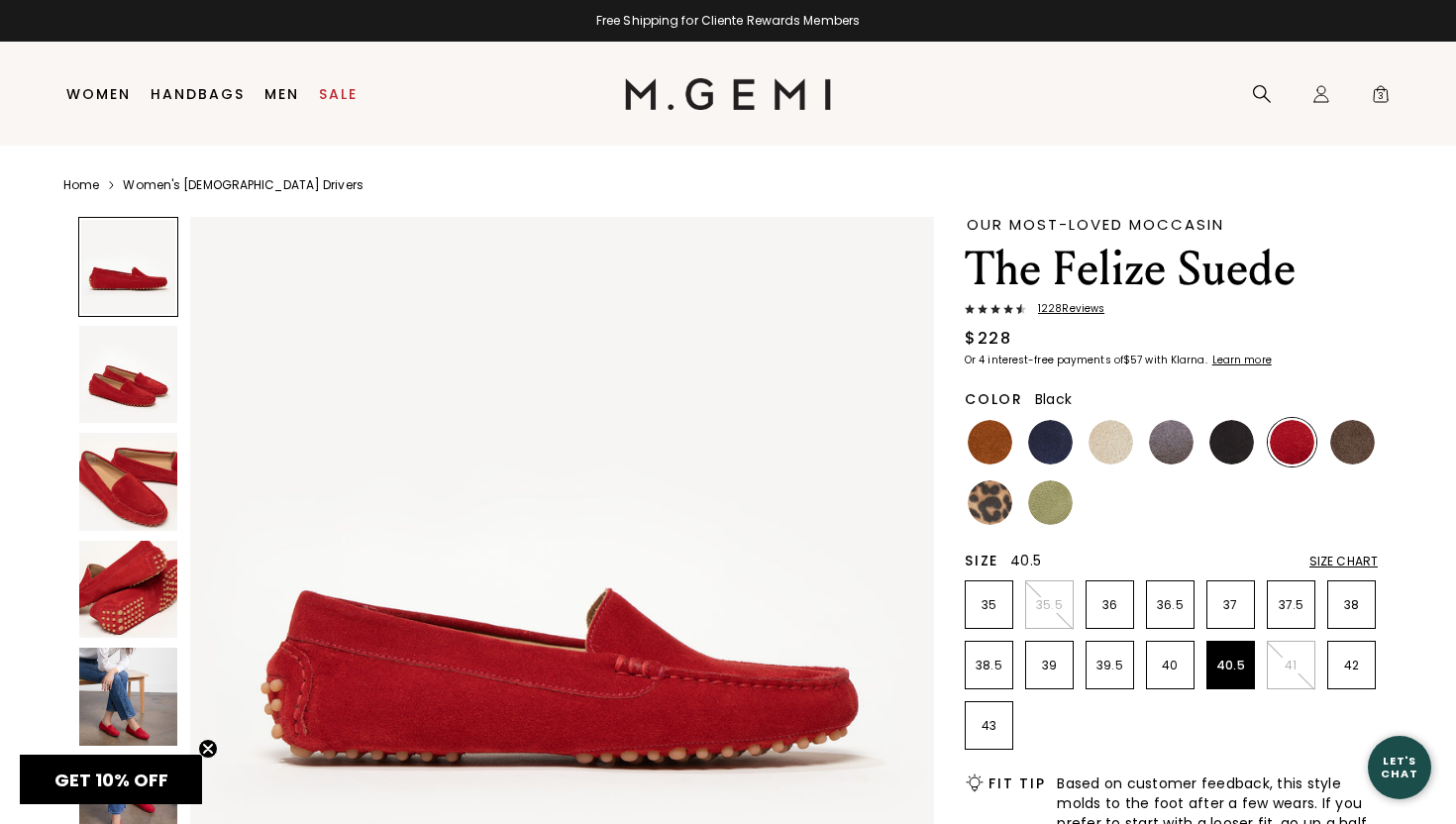 click at bounding box center (1231, 442) 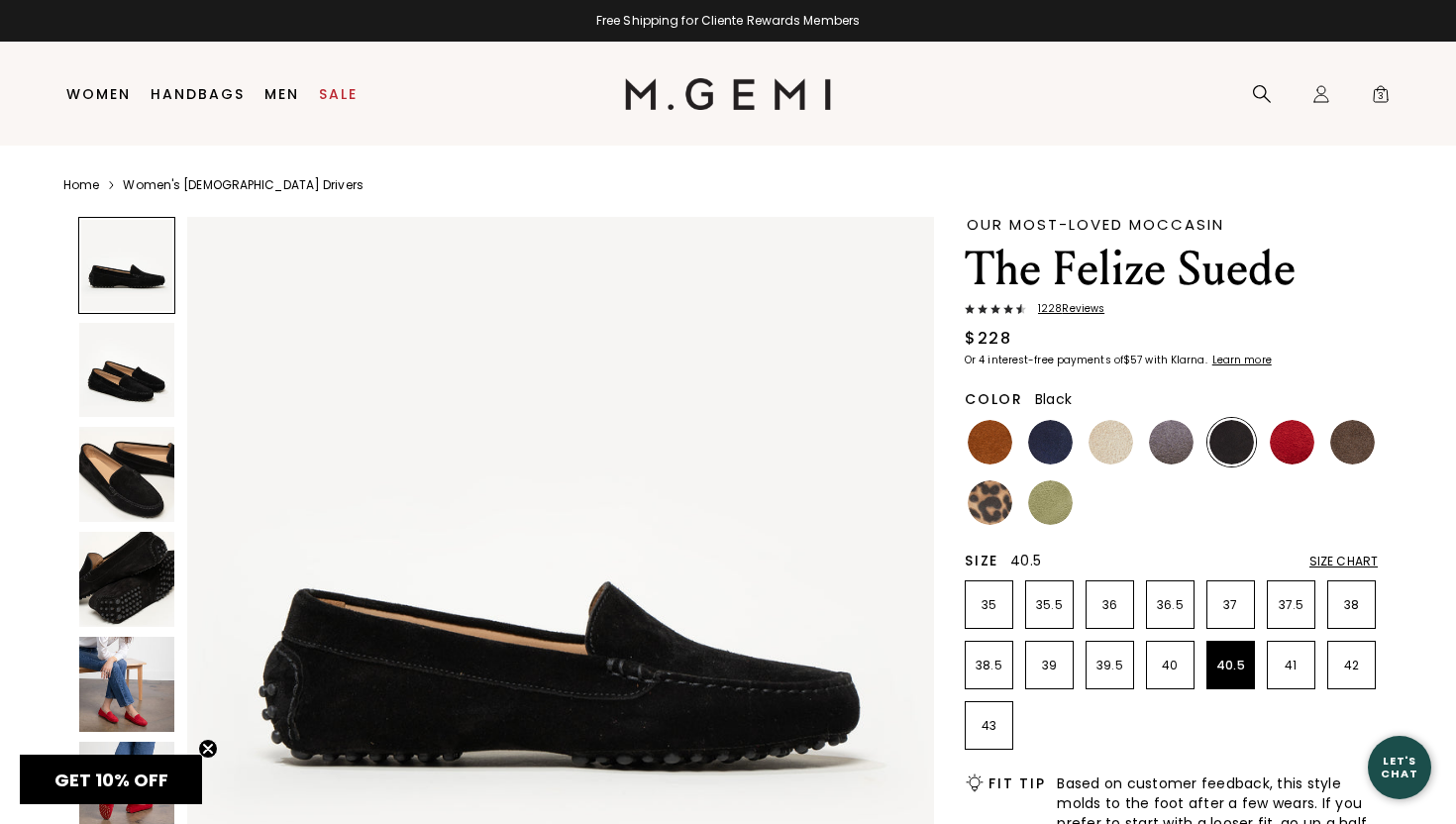 scroll, scrollTop: 0, scrollLeft: 0, axis: both 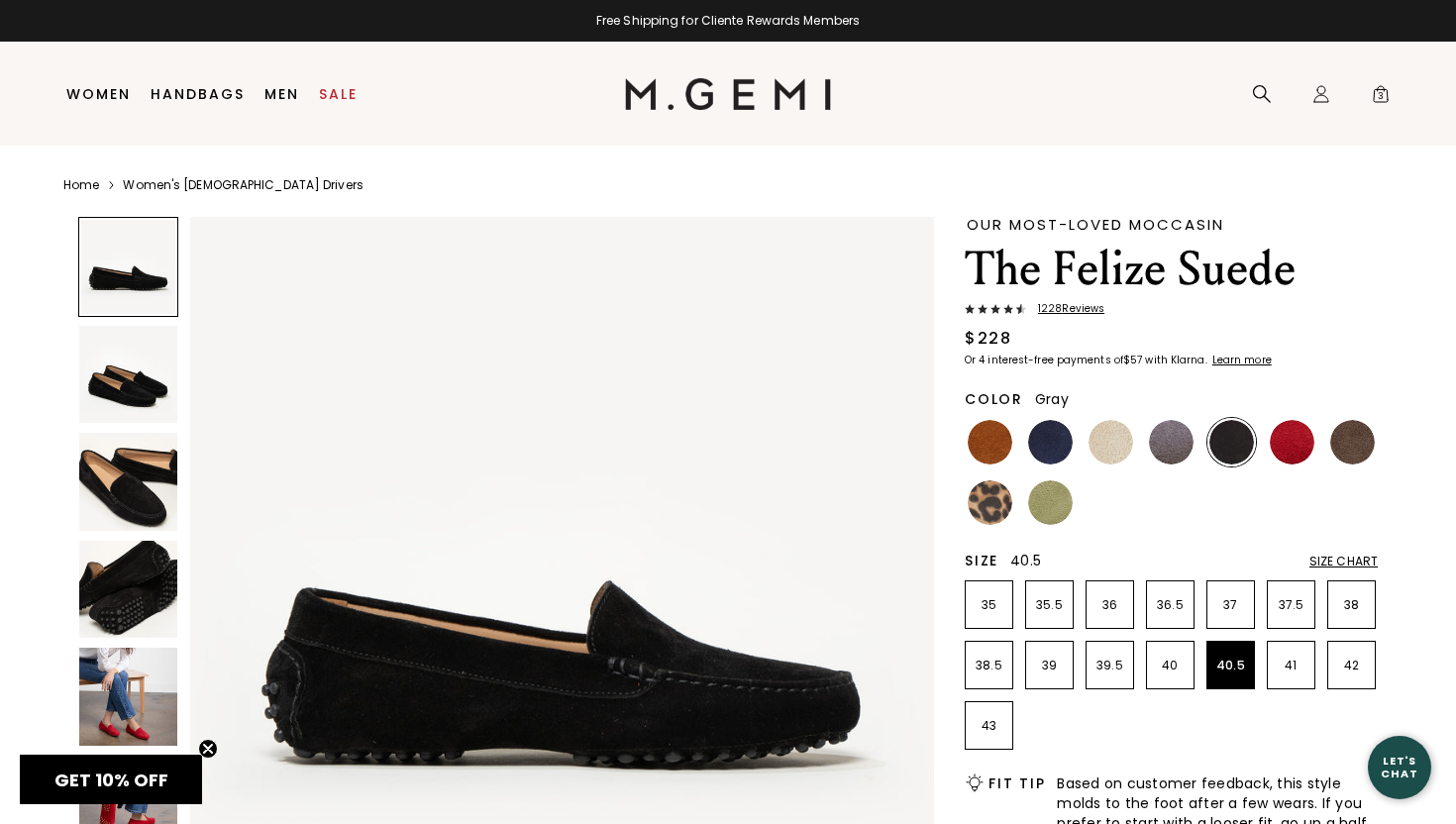 click at bounding box center [1171, 442] 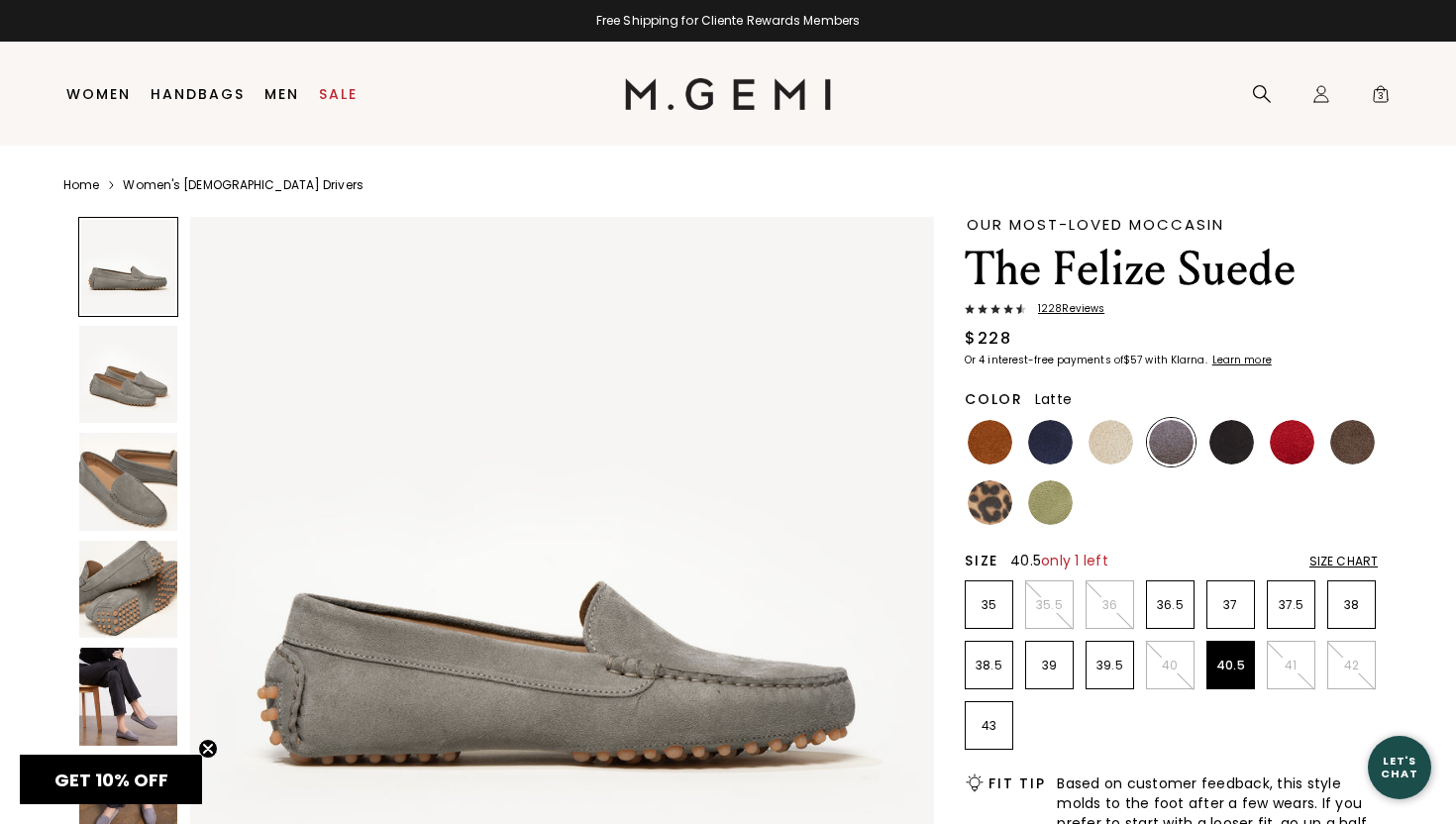 click at bounding box center (1110, 442) 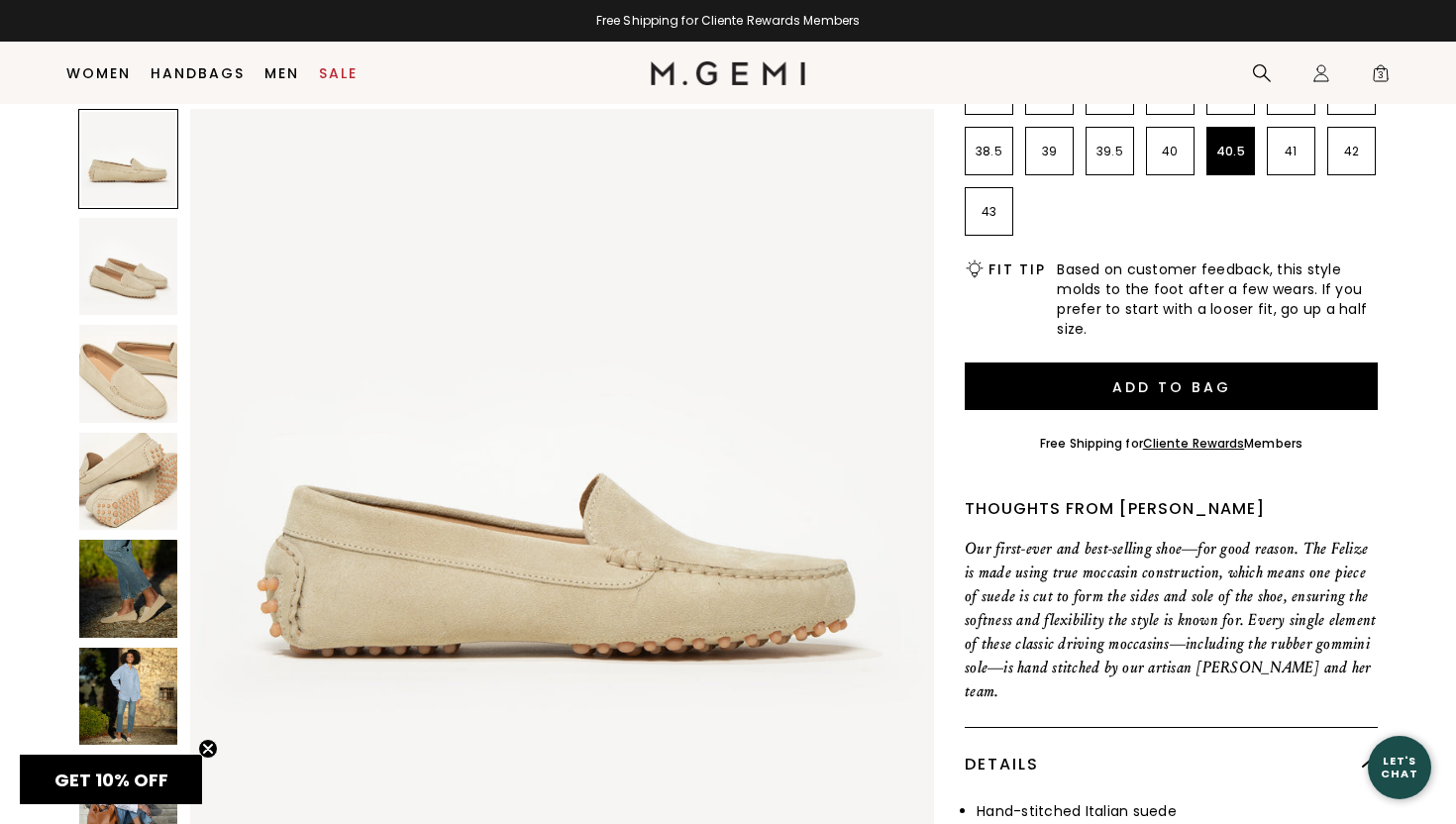scroll, scrollTop: 483, scrollLeft: 0, axis: vertical 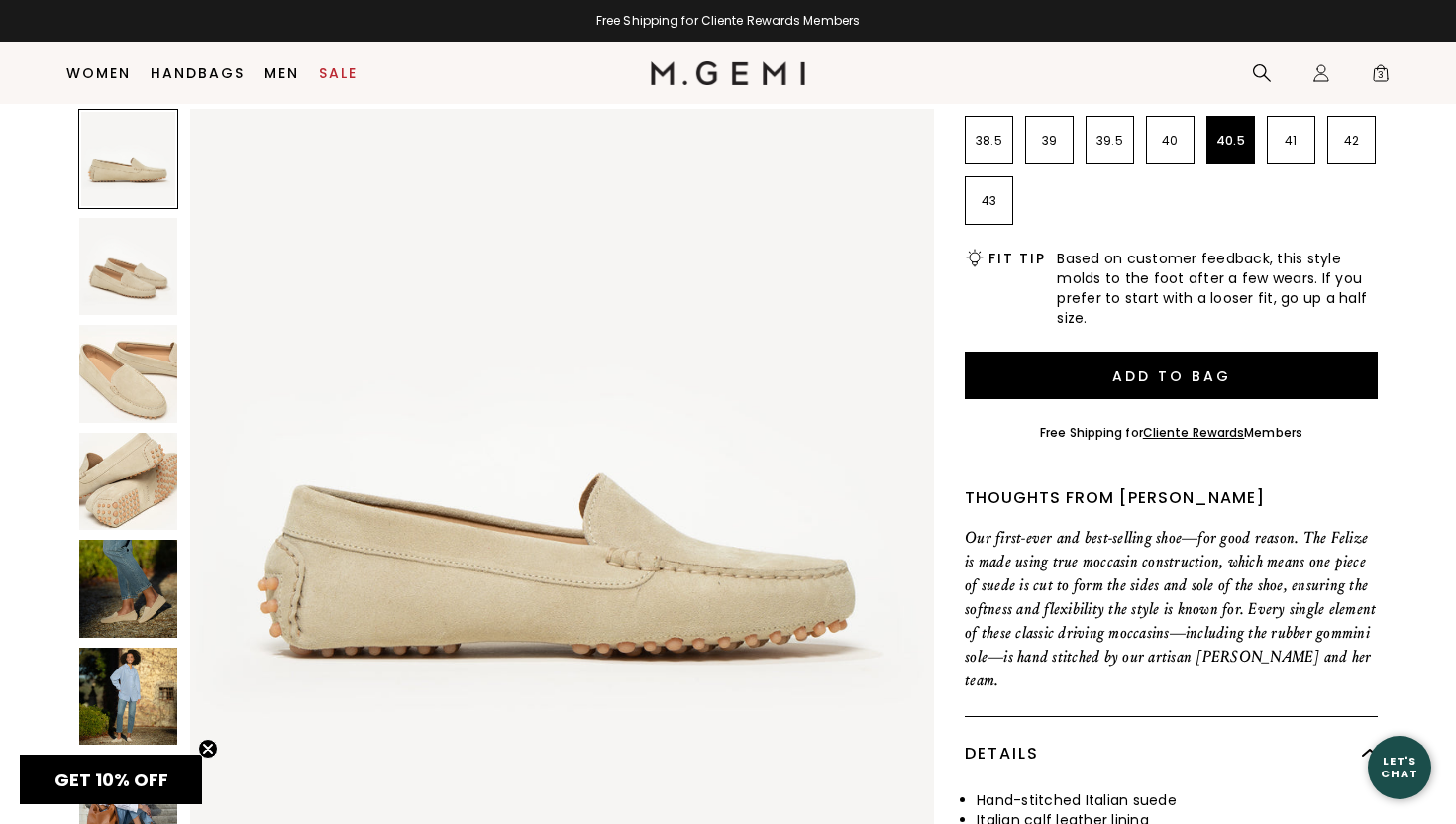 click at bounding box center [128, 696] 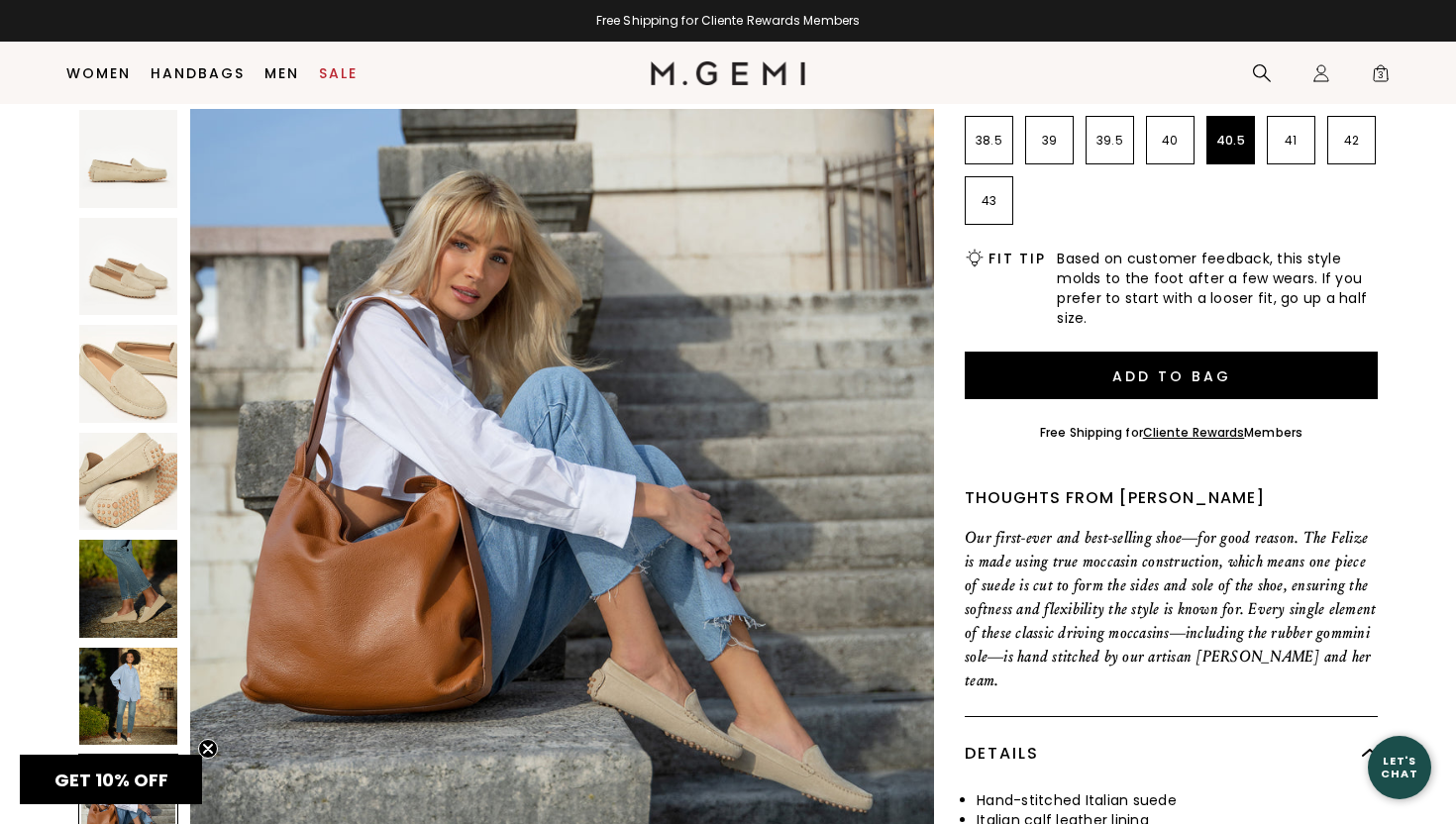 scroll, scrollTop: 4604, scrollLeft: 0, axis: vertical 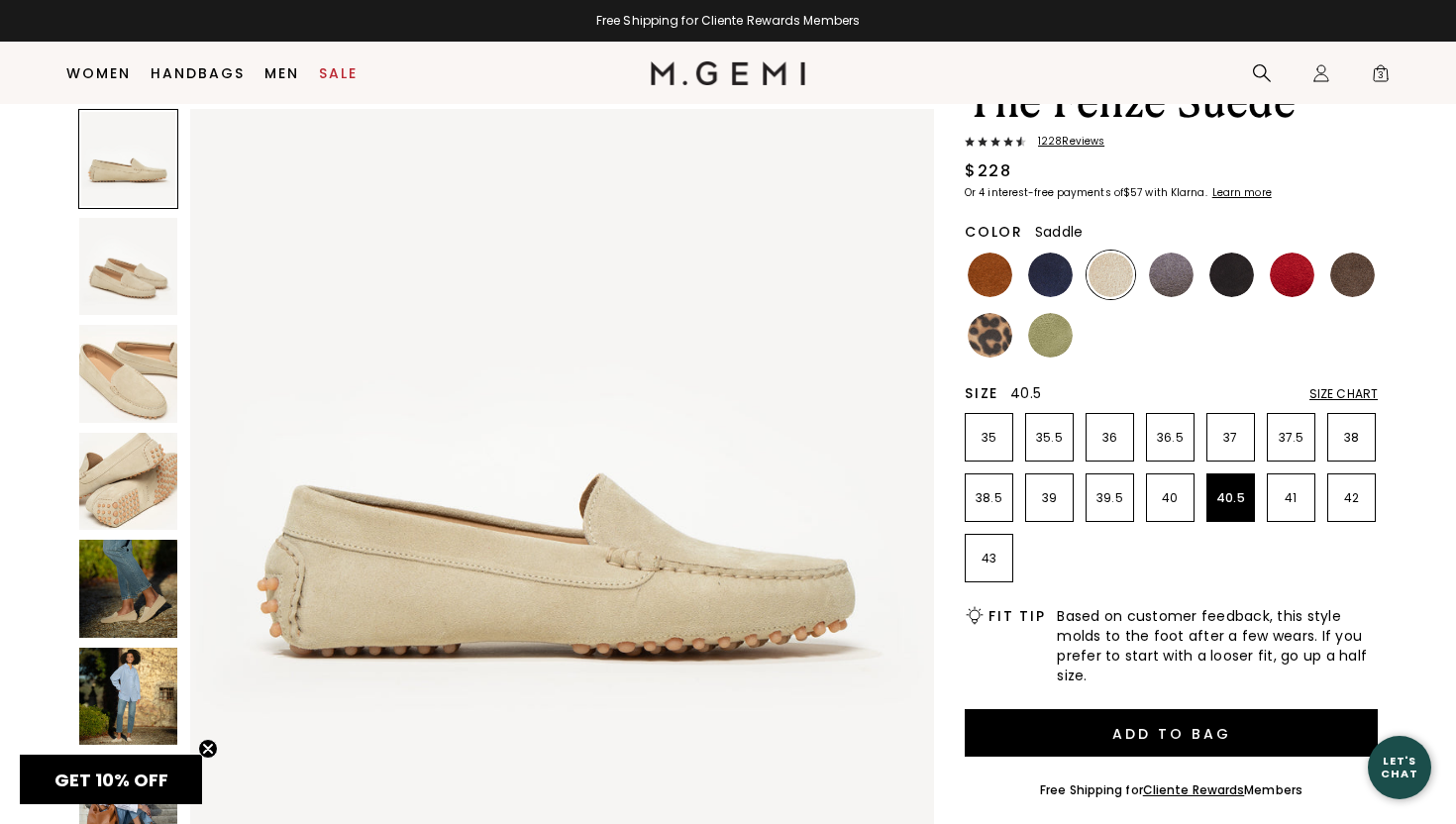 click at bounding box center (989, 274) 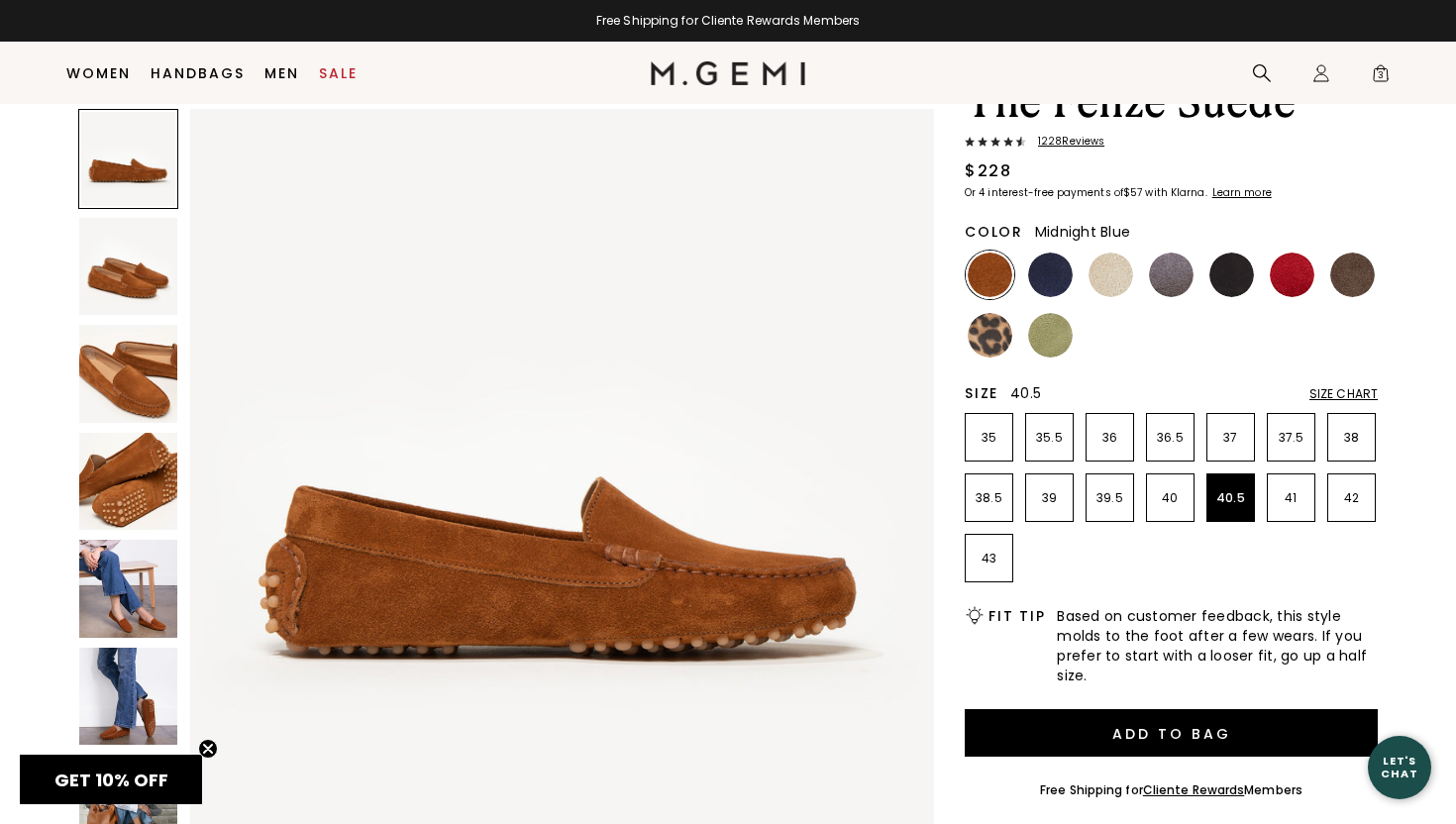 click at bounding box center (1050, 274) 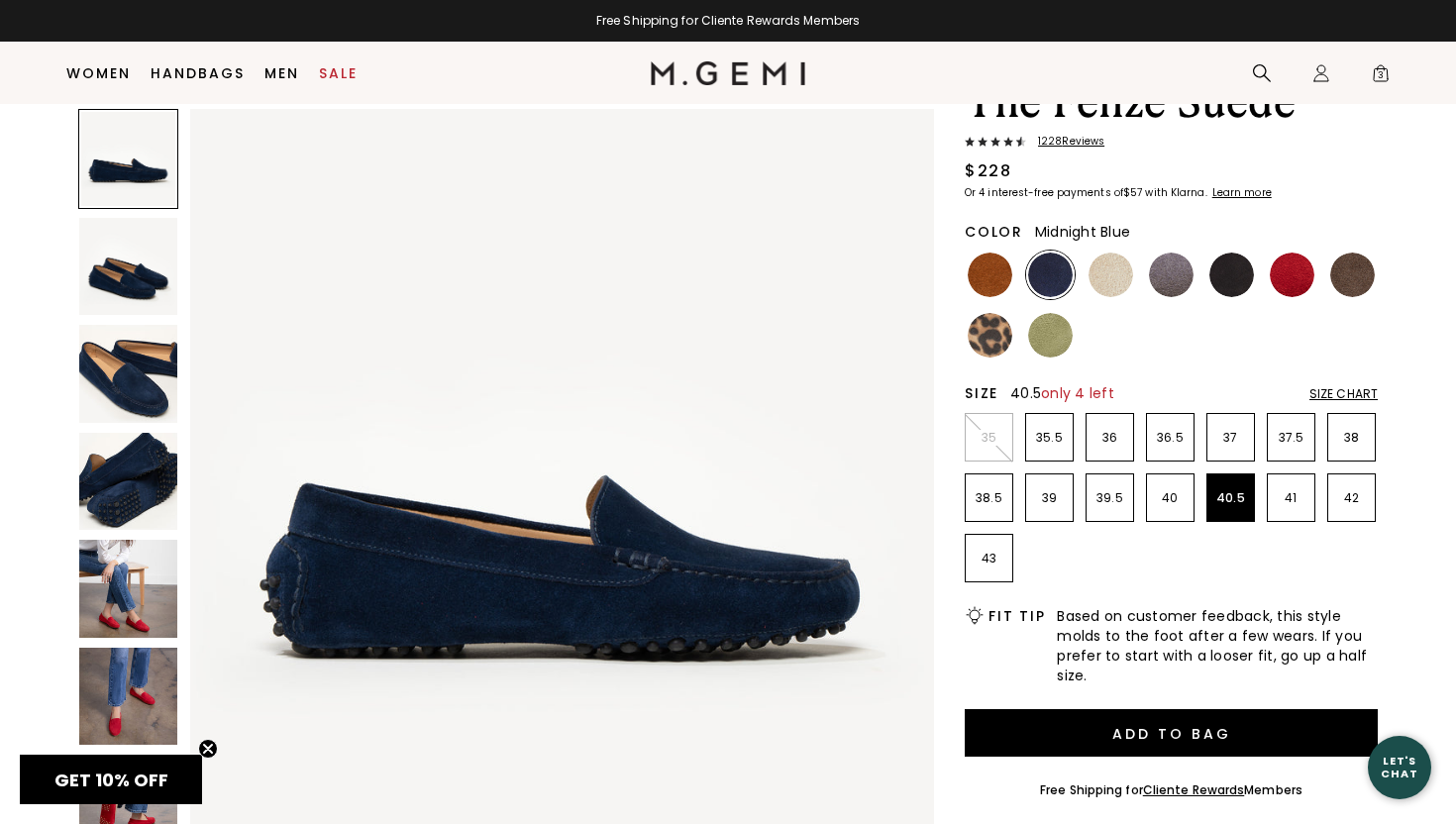click at bounding box center [128, 588] 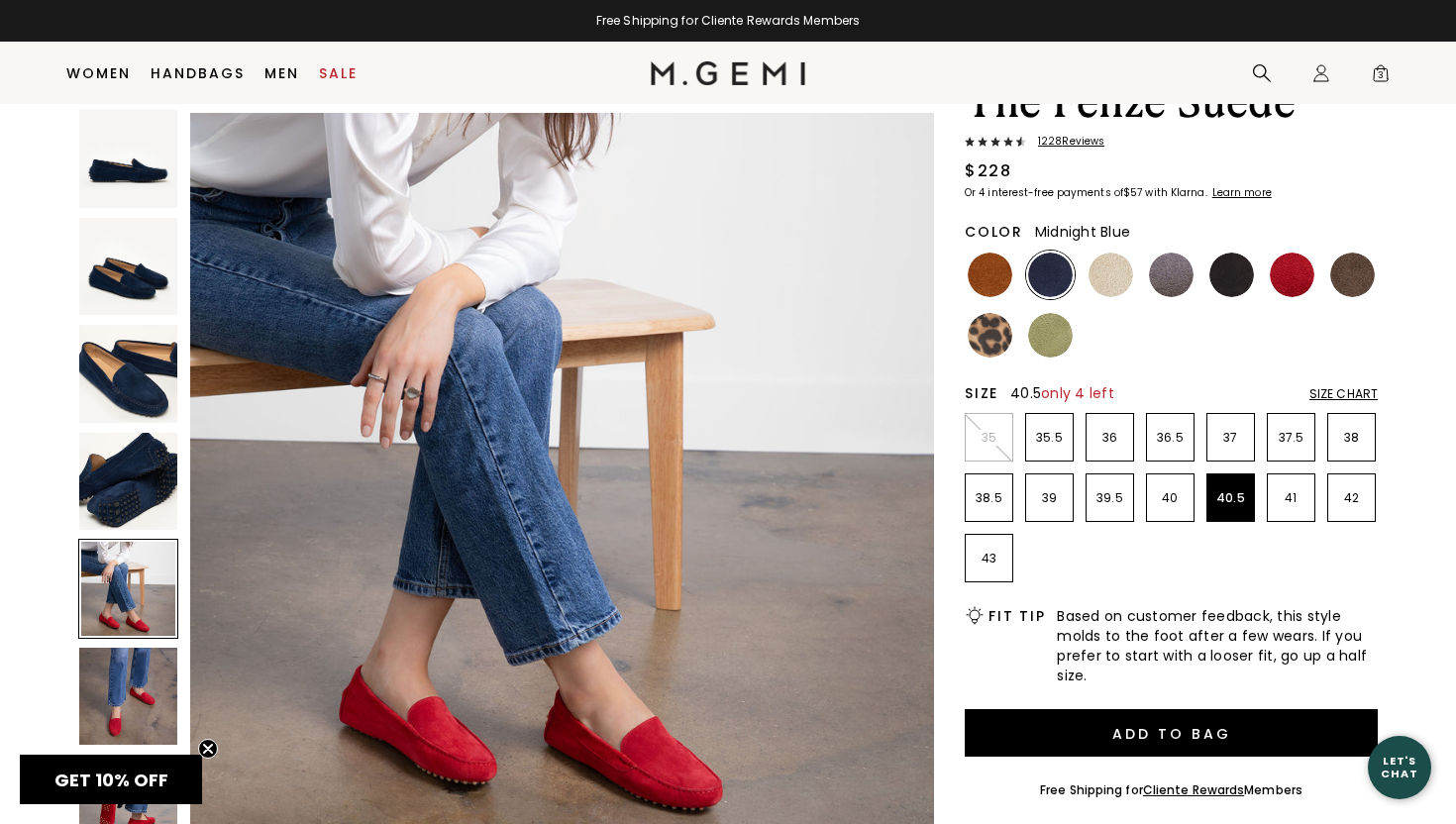 scroll, scrollTop: 3056, scrollLeft: 0, axis: vertical 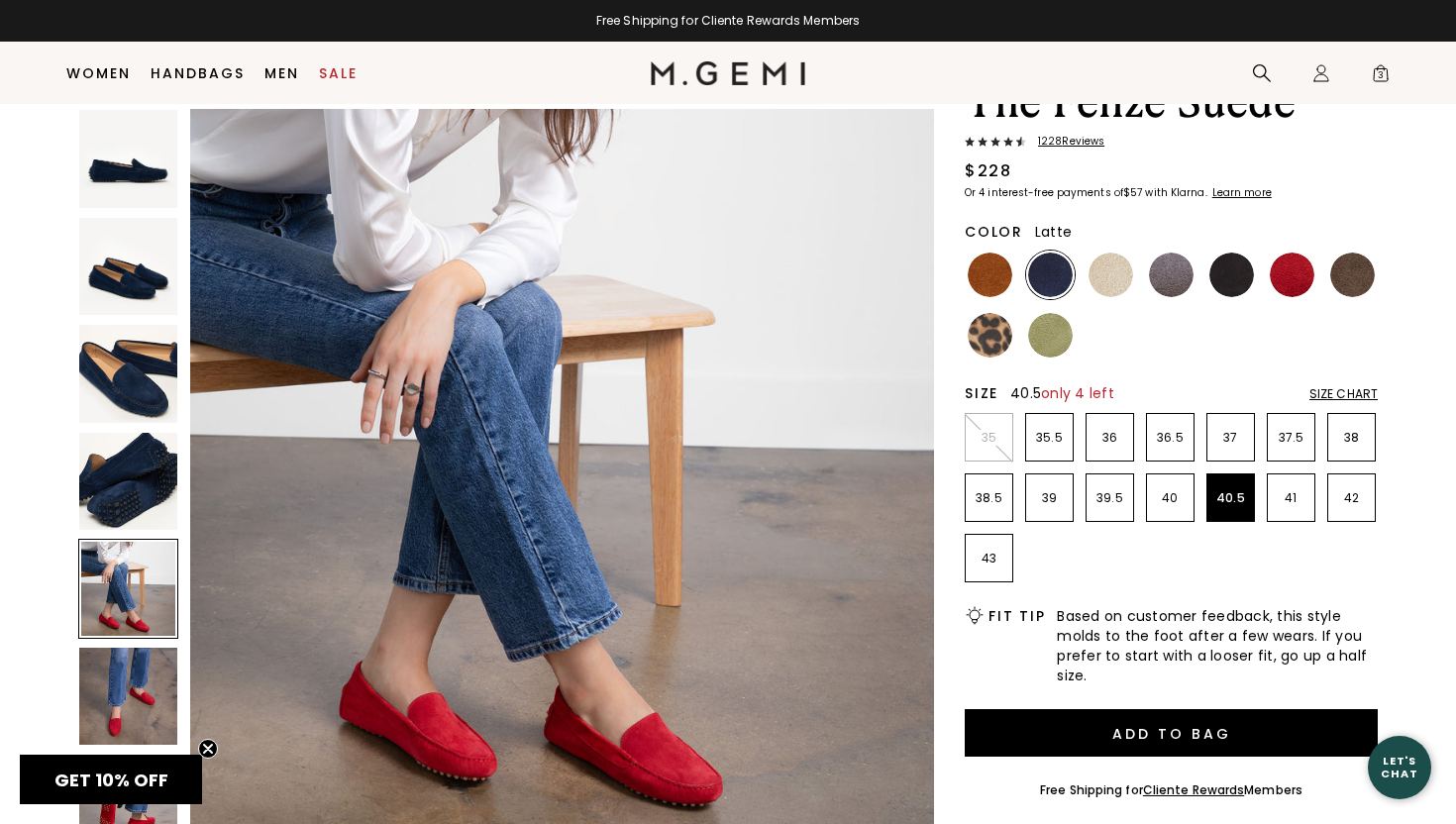 click at bounding box center [1110, 274] 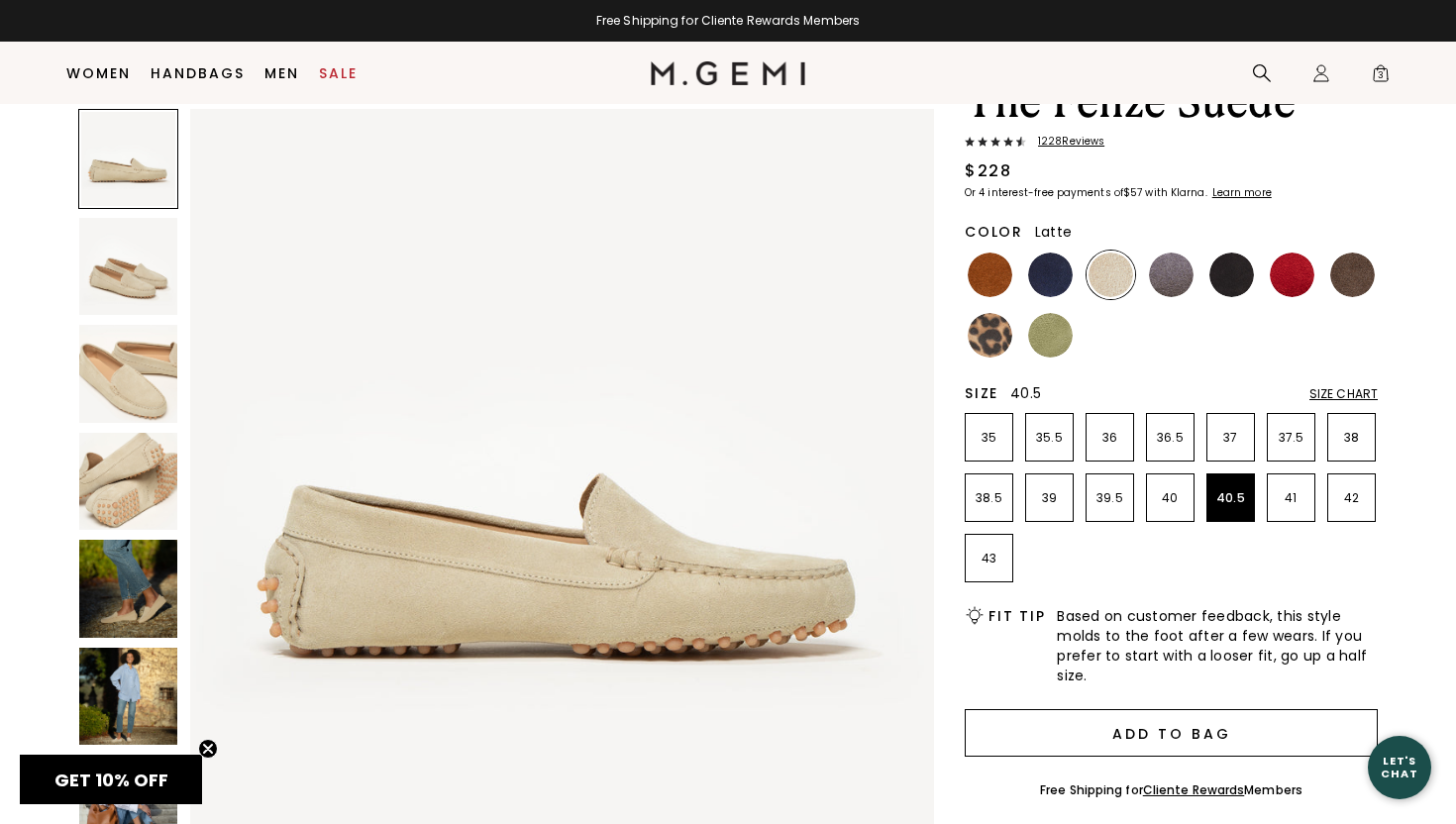 click on "Add to Bag" at bounding box center [1171, 733] 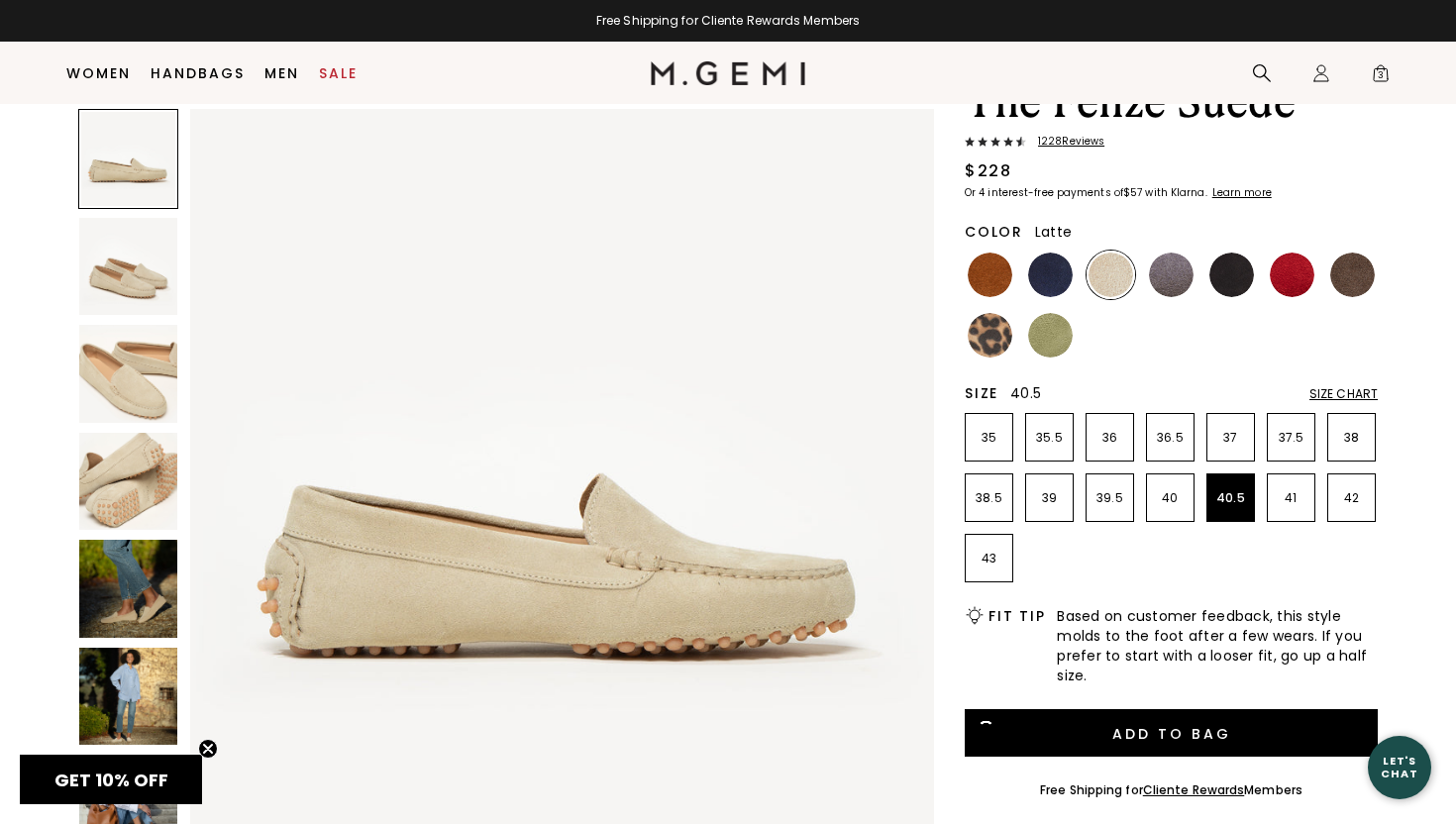 scroll, scrollTop: 0, scrollLeft: 0, axis: both 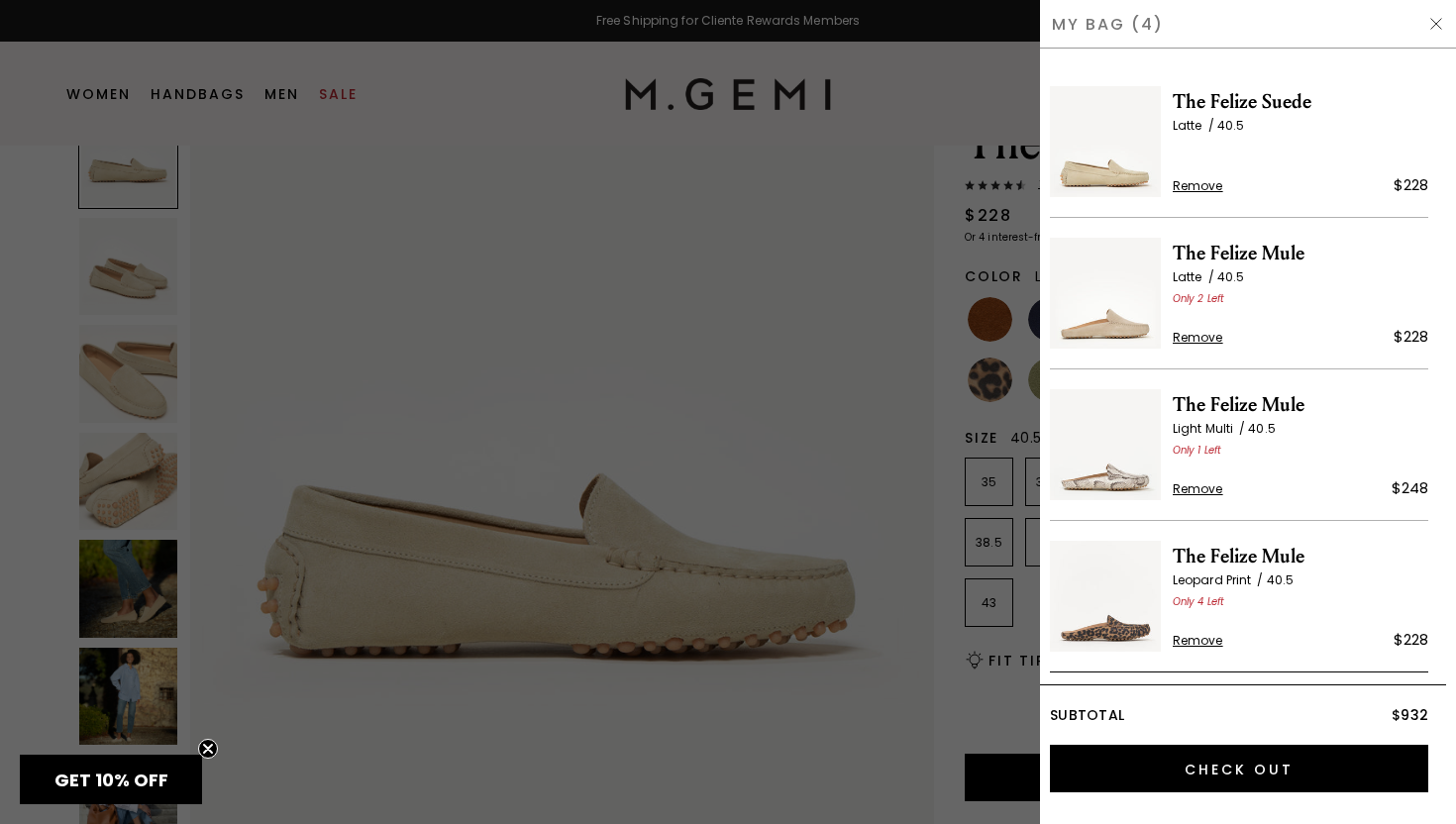 click at bounding box center [728, 412] 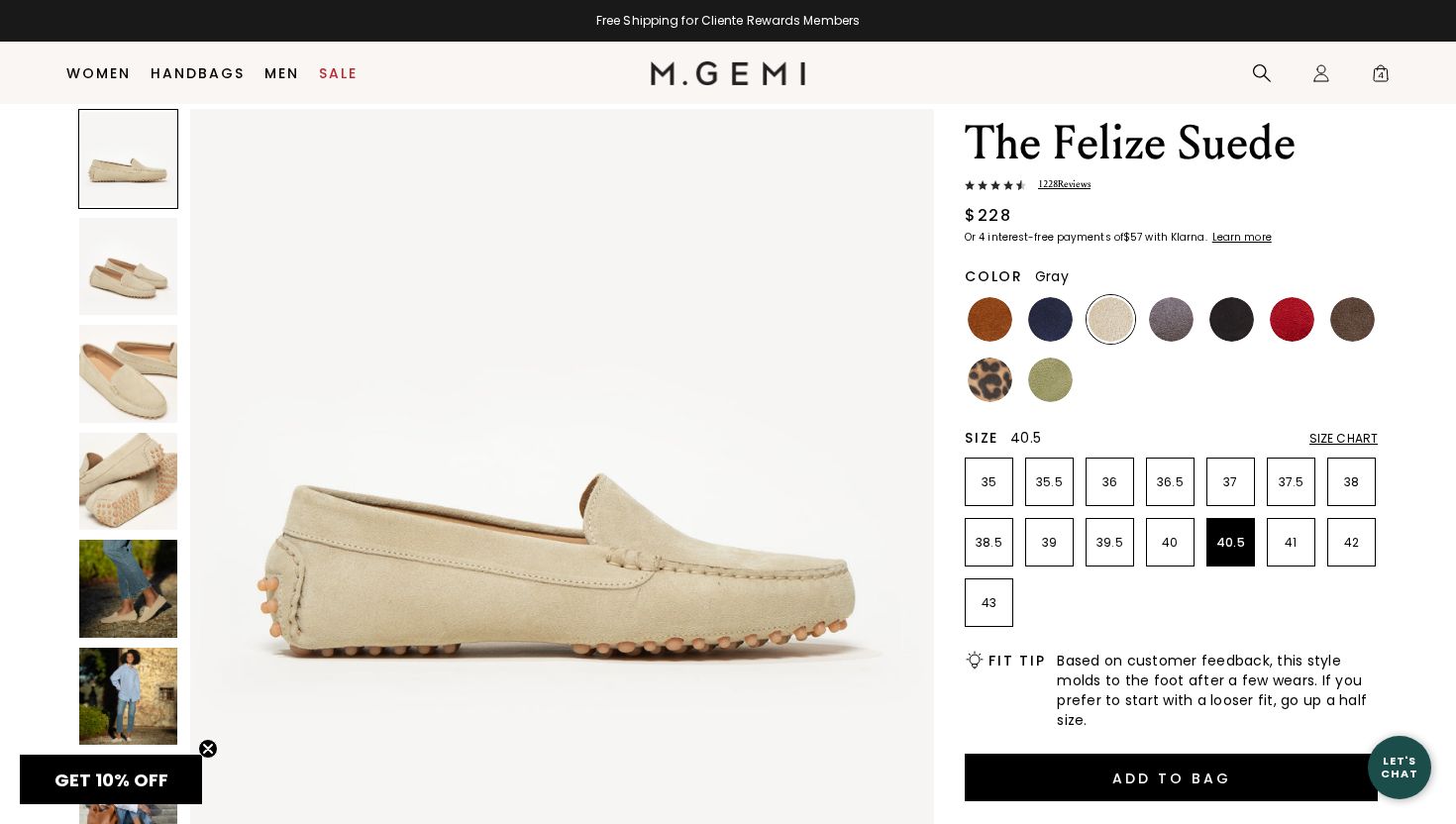 scroll, scrollTop: 84, scrollLeft: 0, axis: vertical 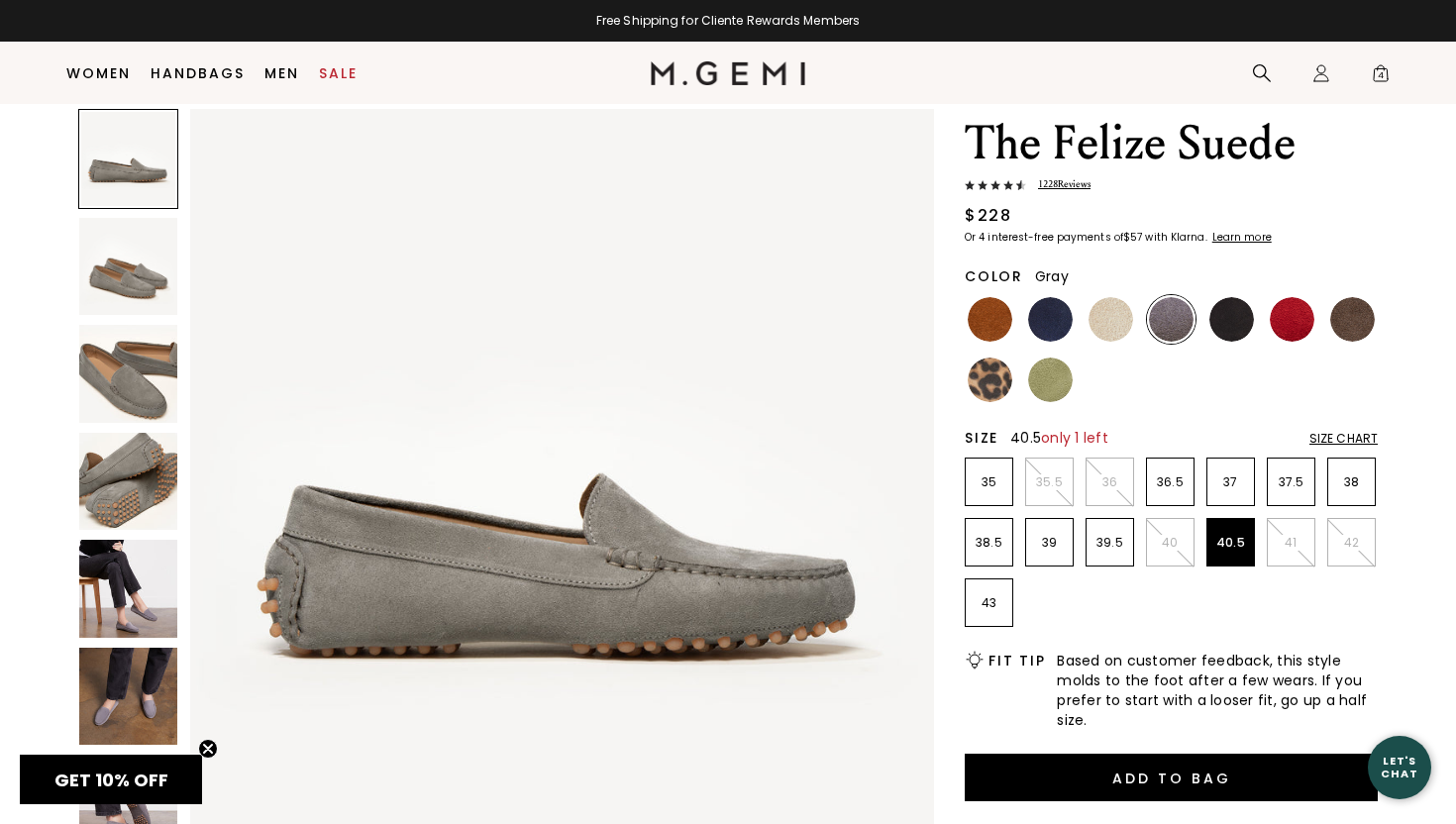 click at bounding box center (128, 588) 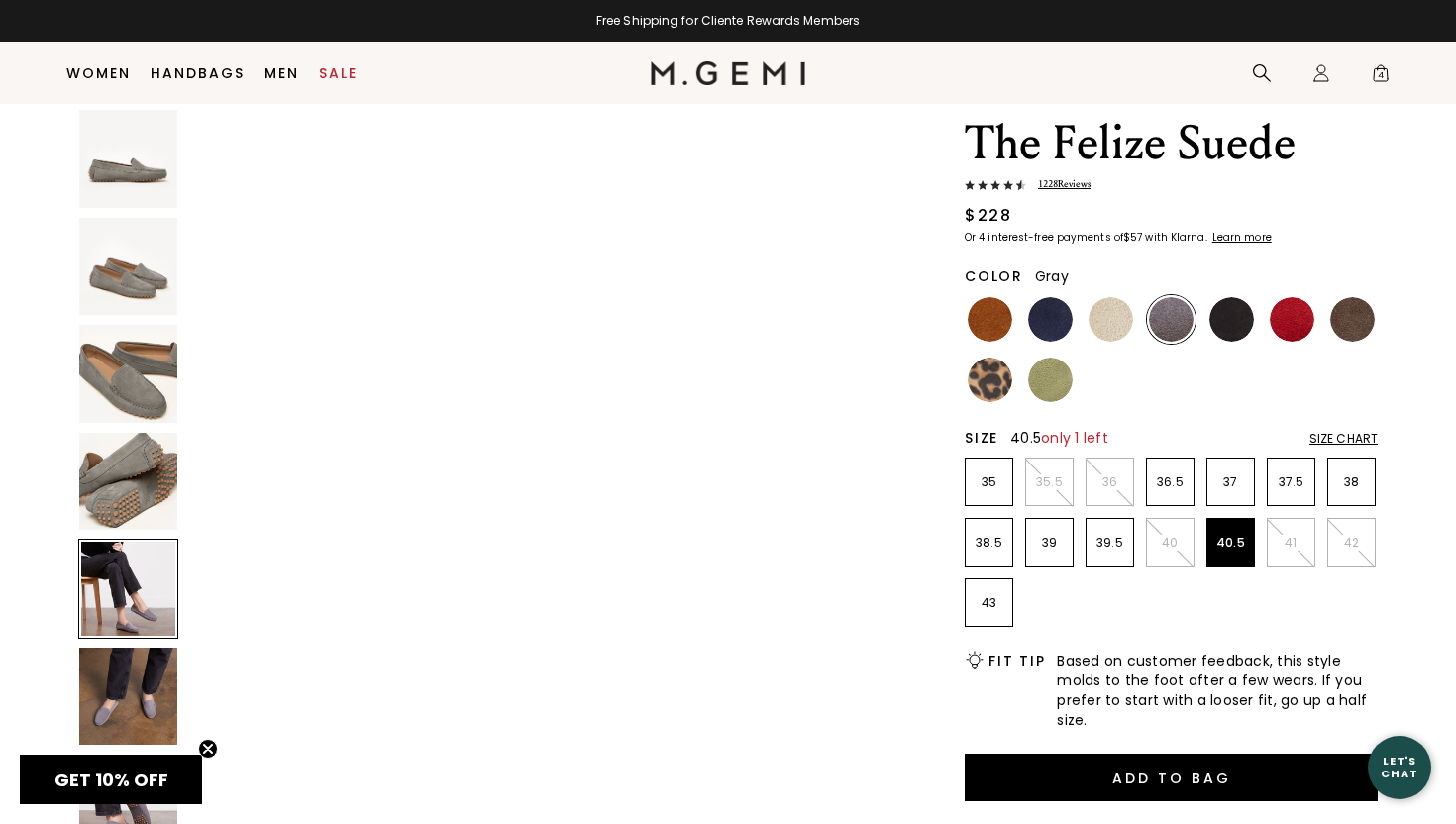 scroll, scrollTop: 3056, scrollLeft: 0, axis: vertical 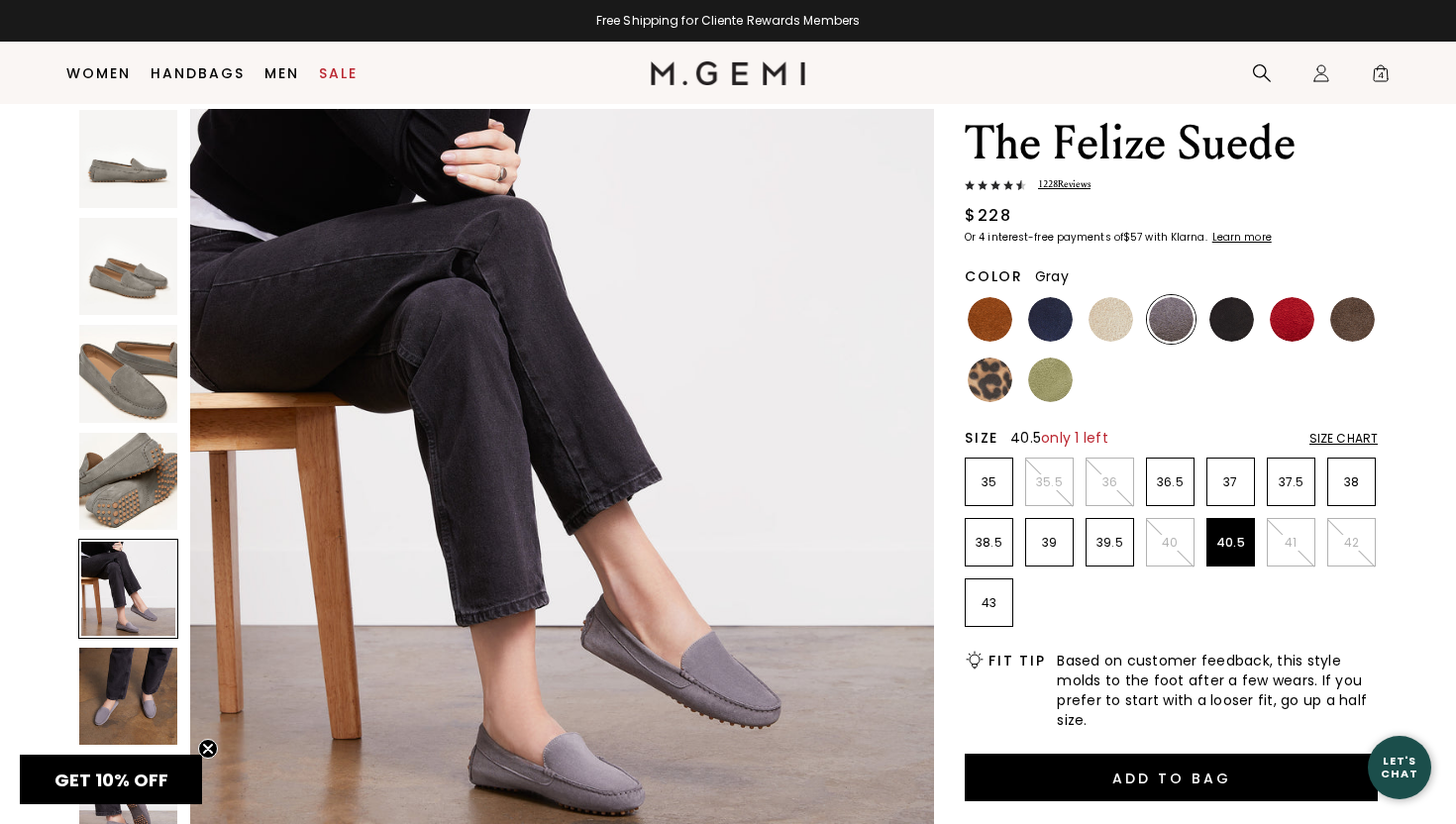 click at bounding box center (128, 696) 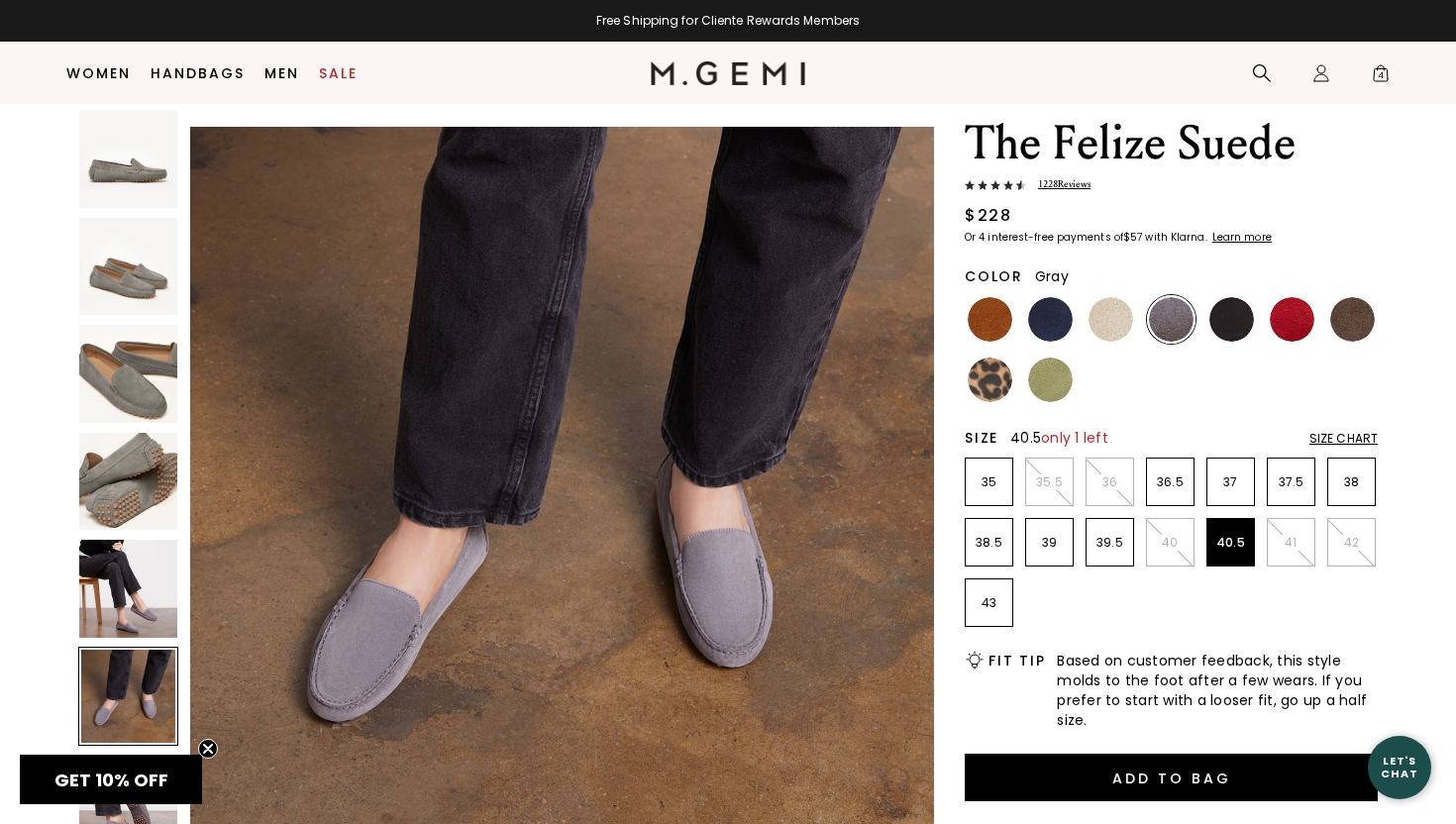 scroll, scrollTop: 3821, scrollLeft: 0, axis: vertical 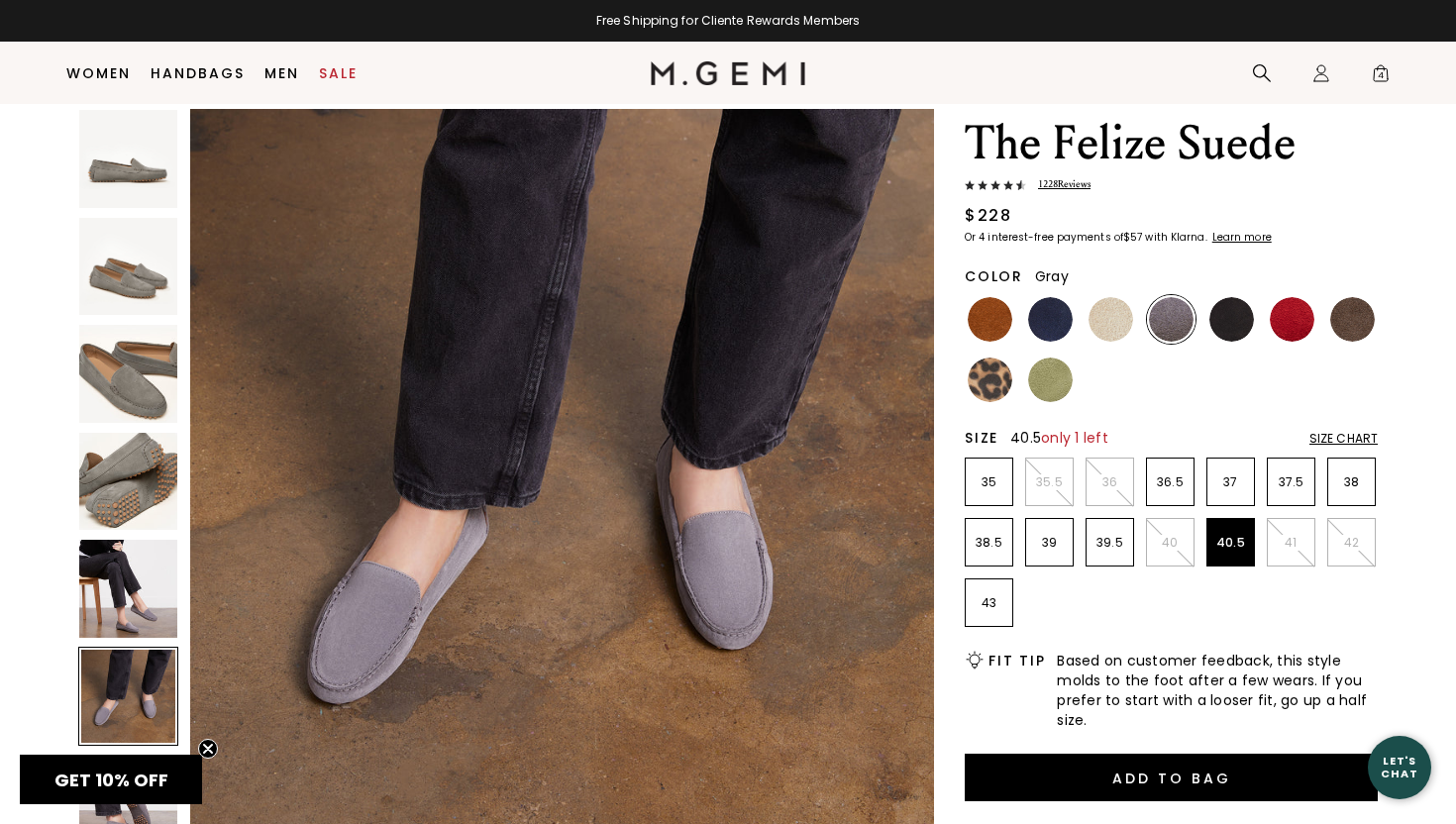 click at bounding box center [128, 588] 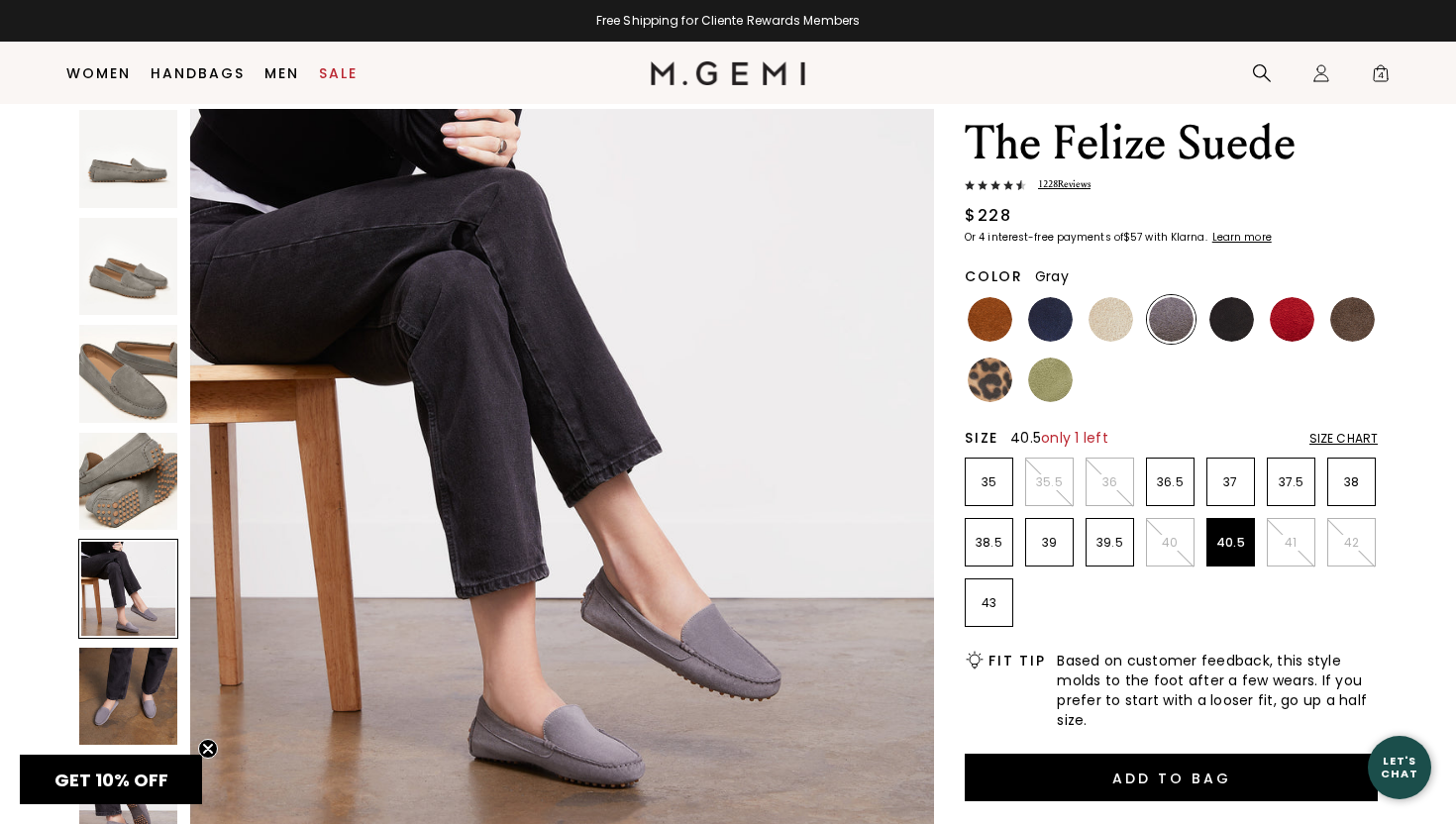 scroll, scrollTop: 3056, scrollLeft: 0, axis: vertical 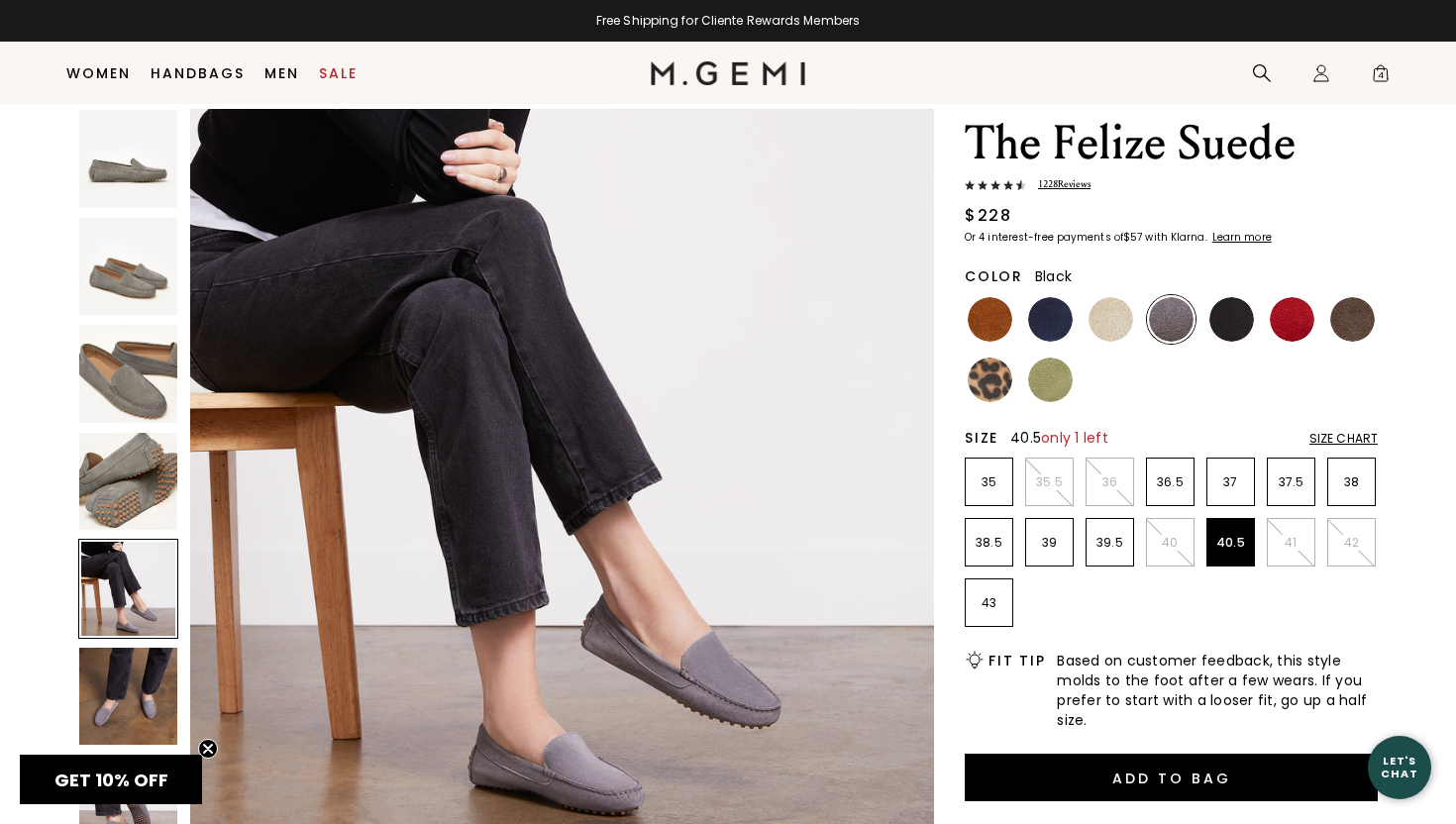 click at bounding box center (1231, 319) 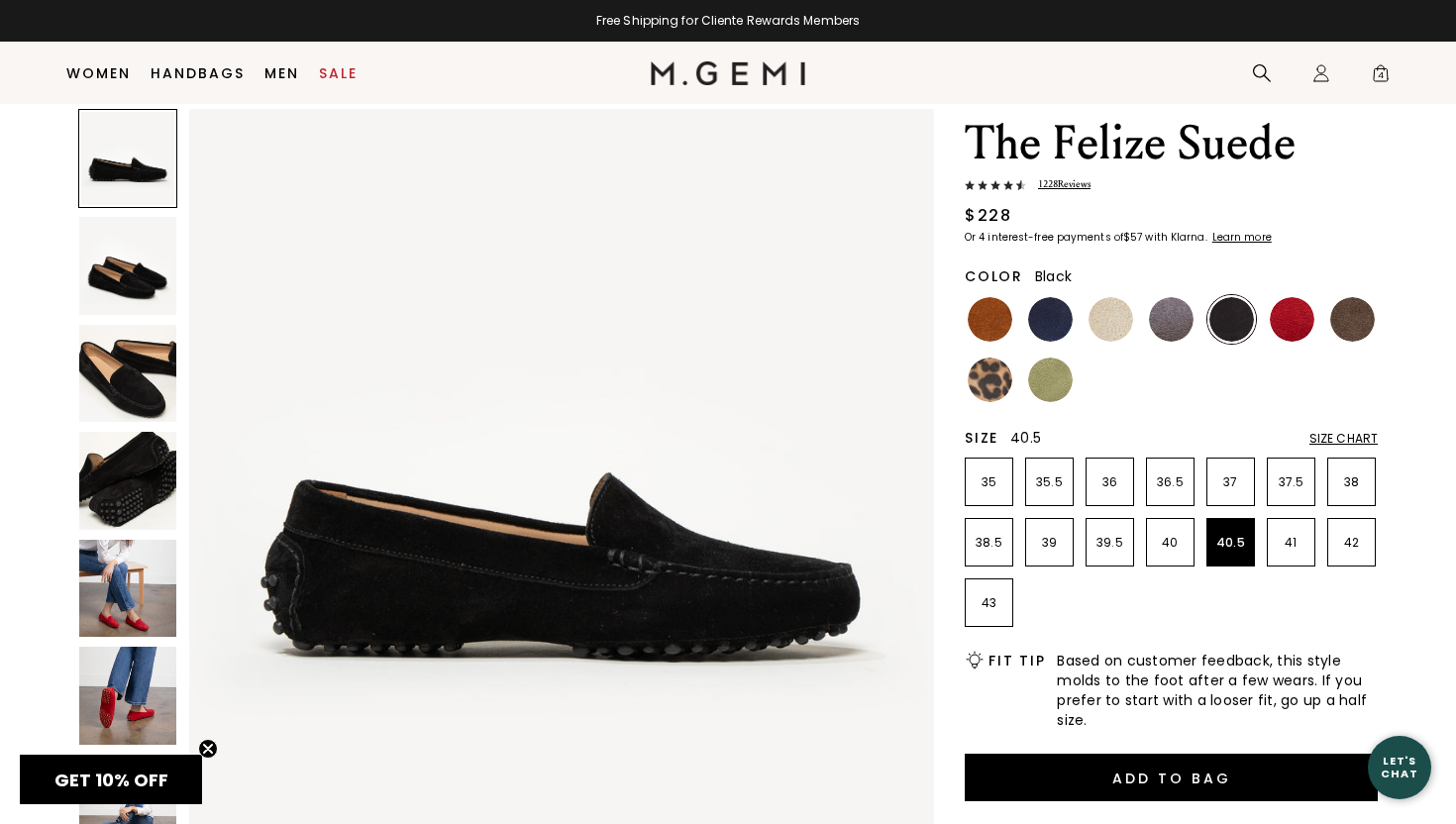 scroll, scrollTop: 0, scrollLeft: 0, axis: both 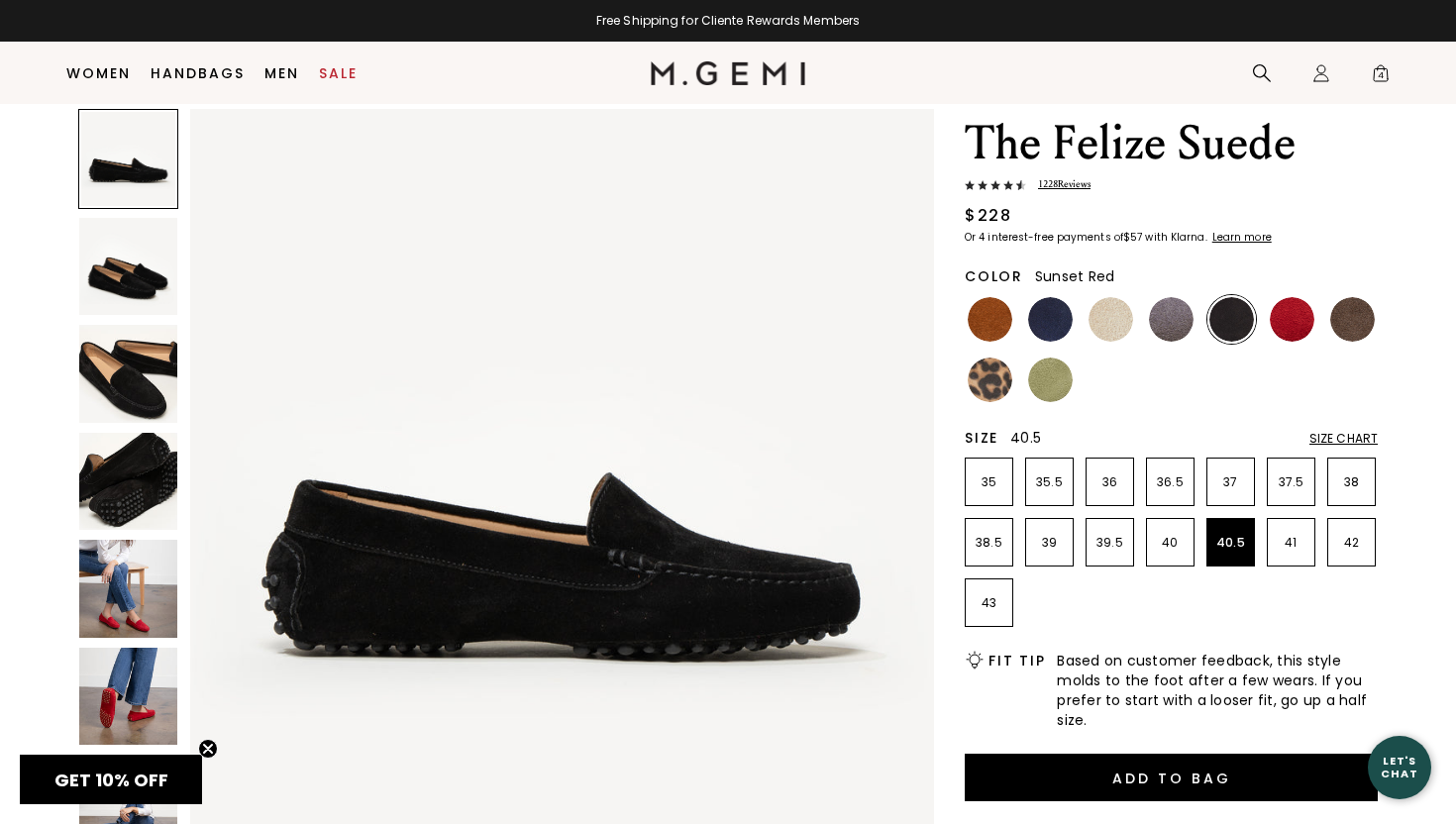 click at bounding box center [1292, 319] 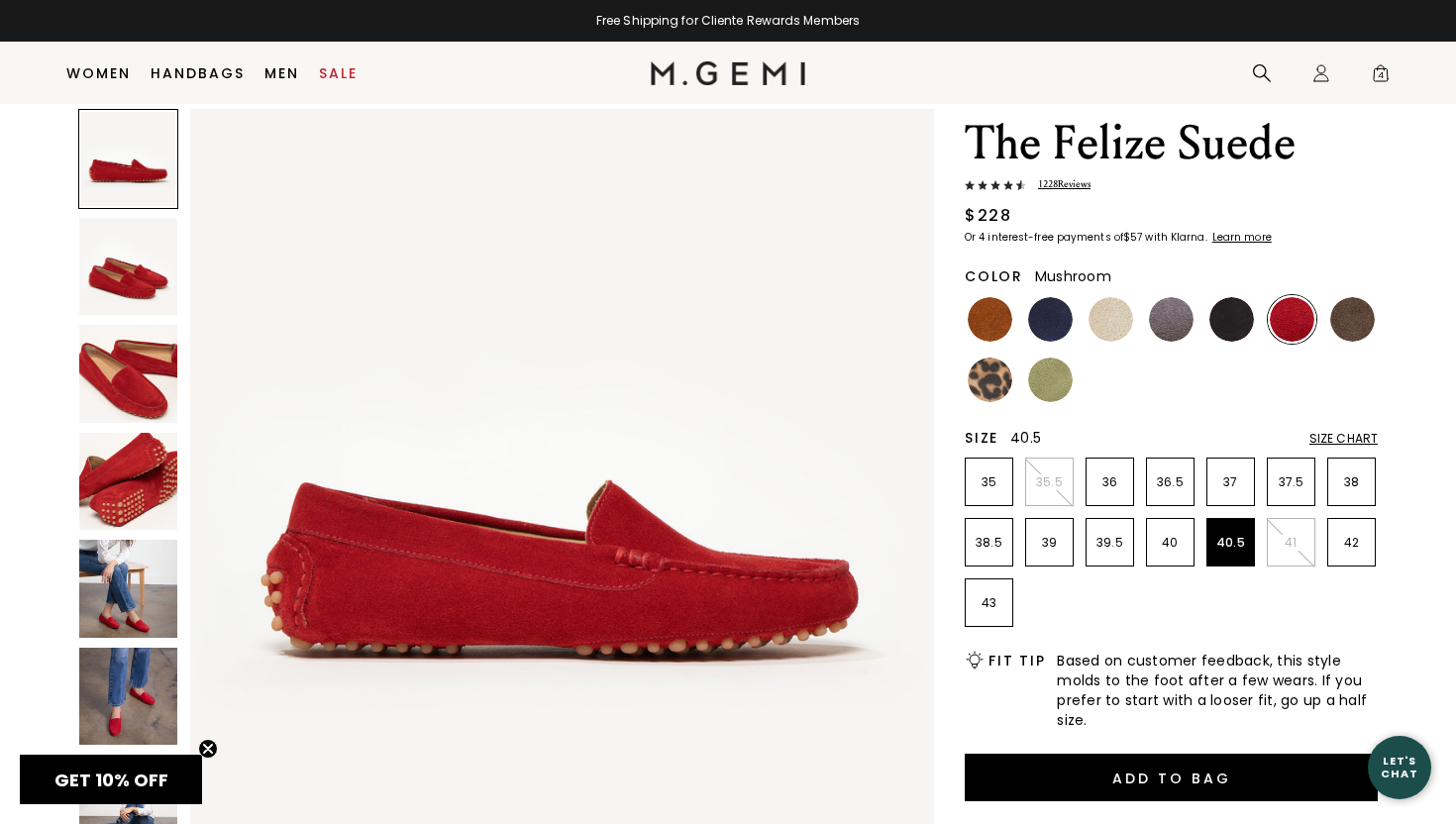 click at bounding box center (1352, 319) 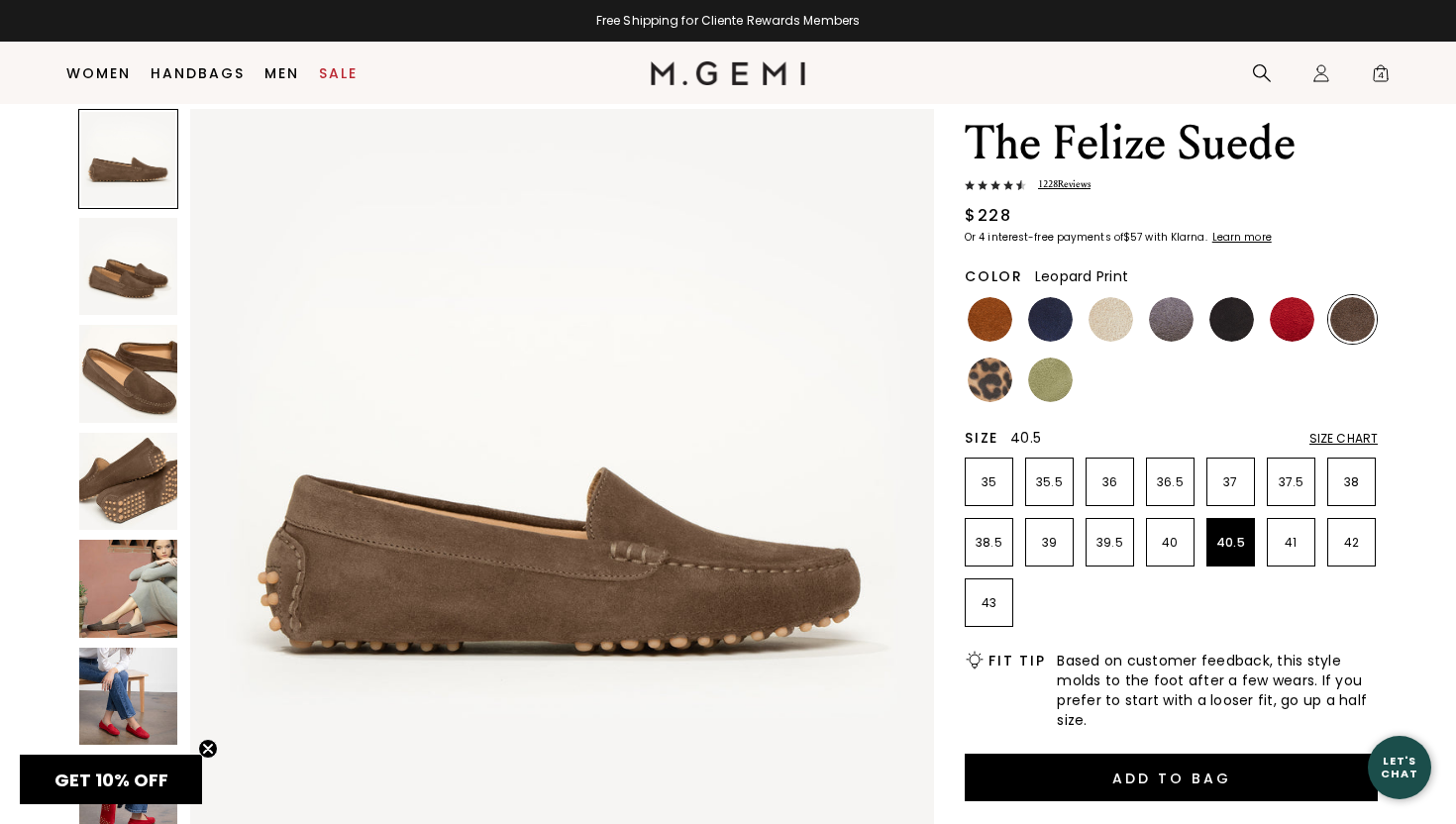 click at bounding box center [989, 379] 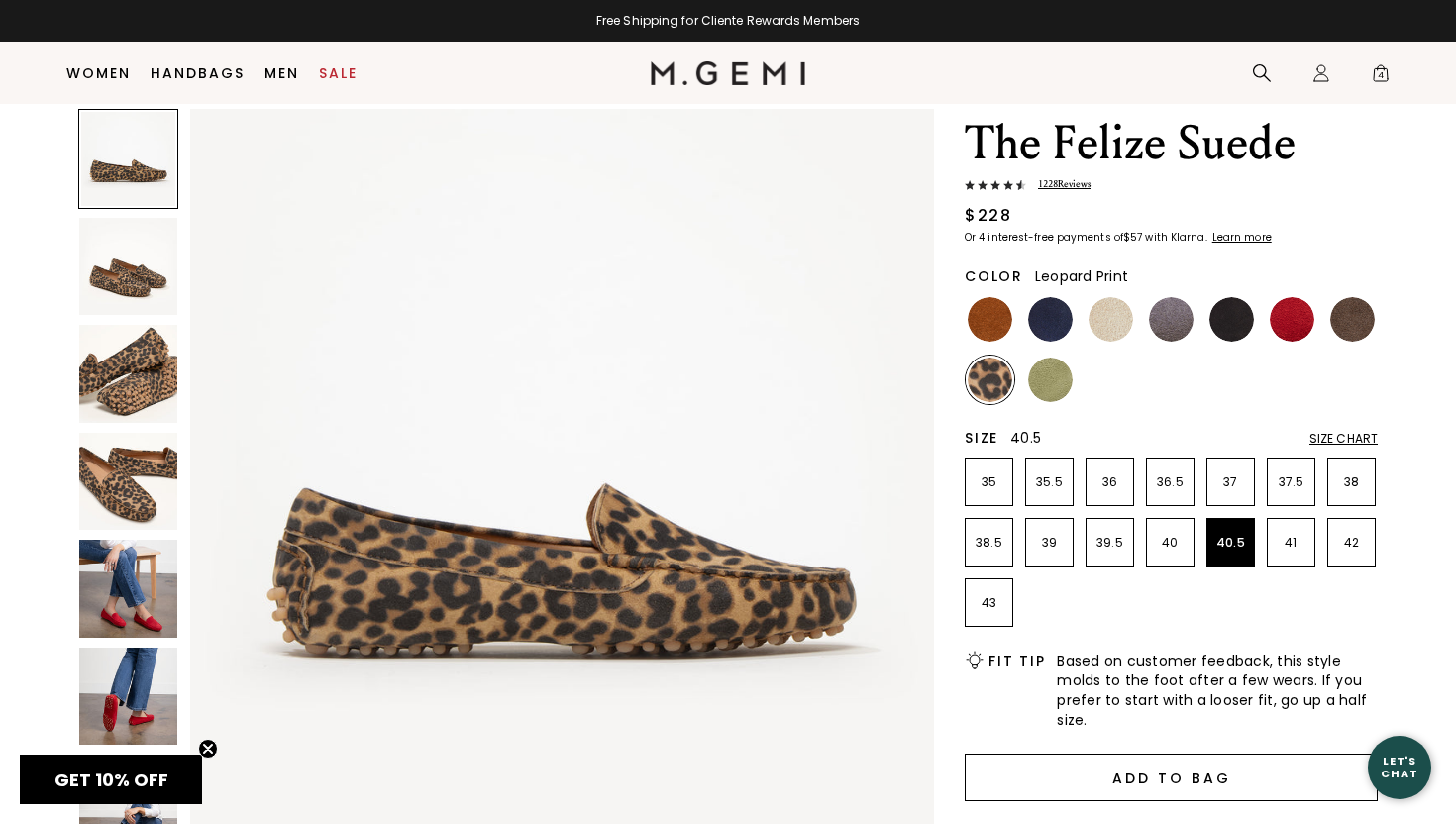 click on "Add to Bag" at bounding box center (1171, 777) 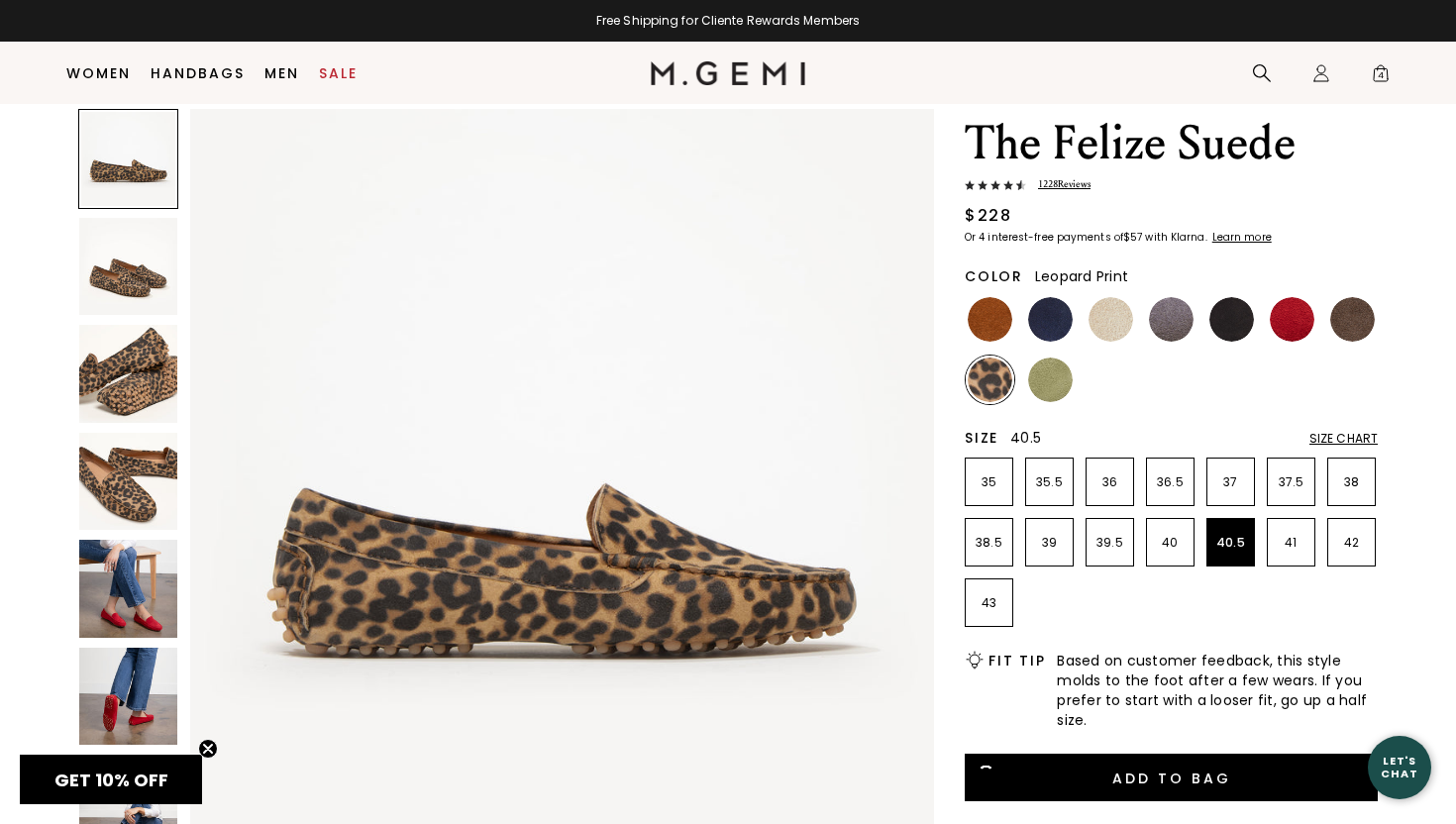 scroll, scrollTop: 0, scrollLeft: 0, axis: both 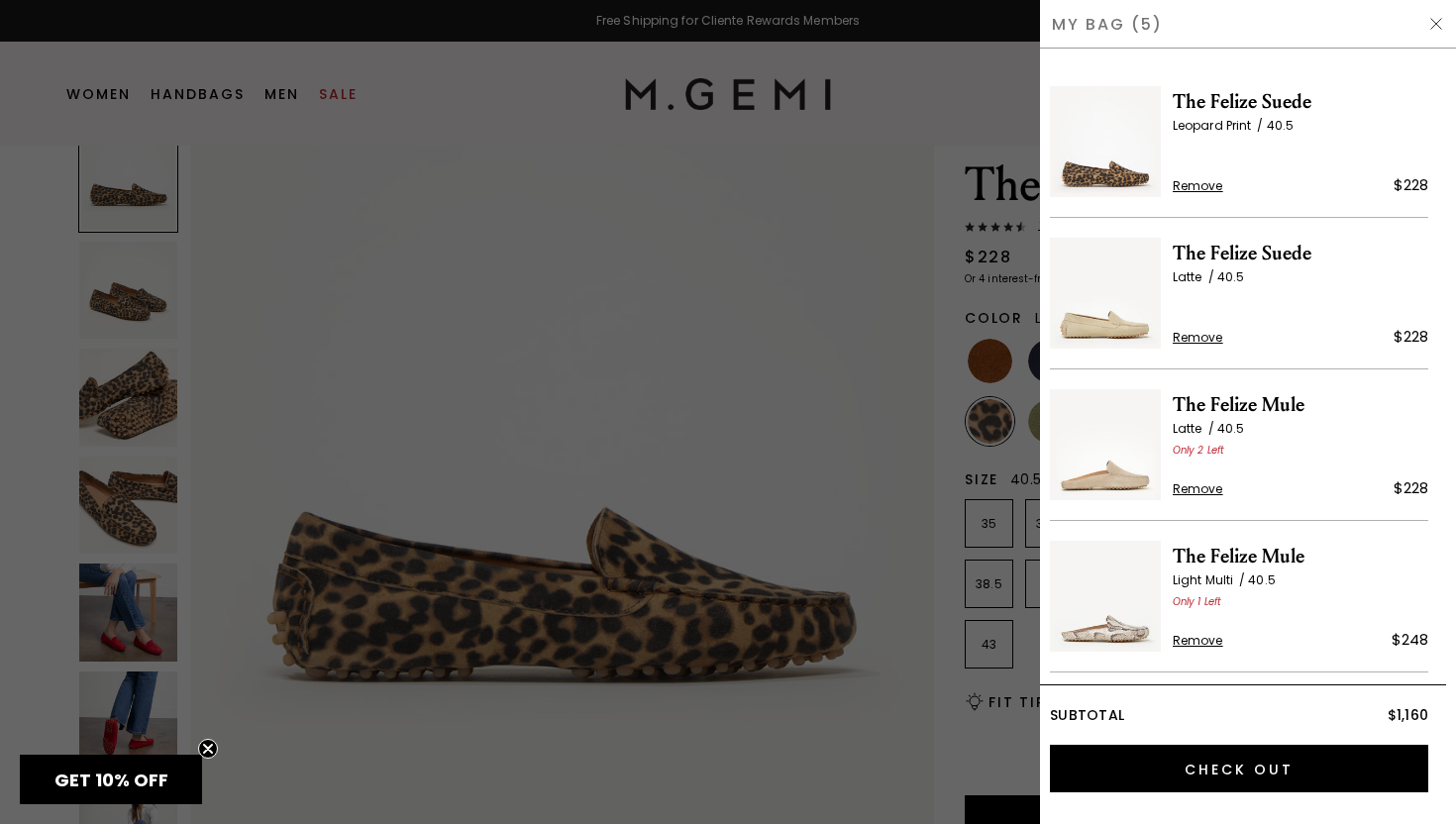 click at bounding box center [728, 412] 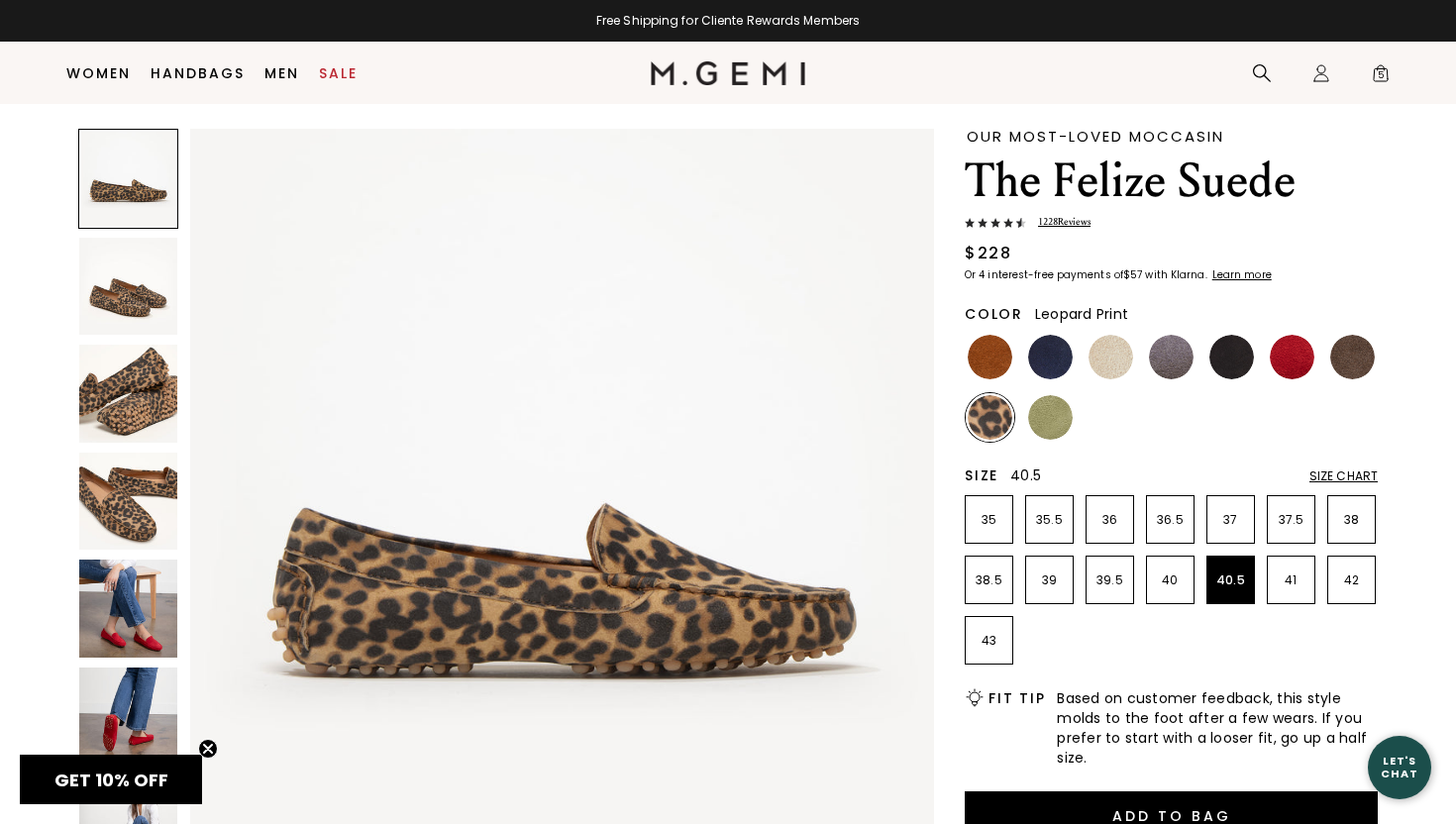 scroll, scrollTop: 43, scrollLeft: 0, axis: vertical 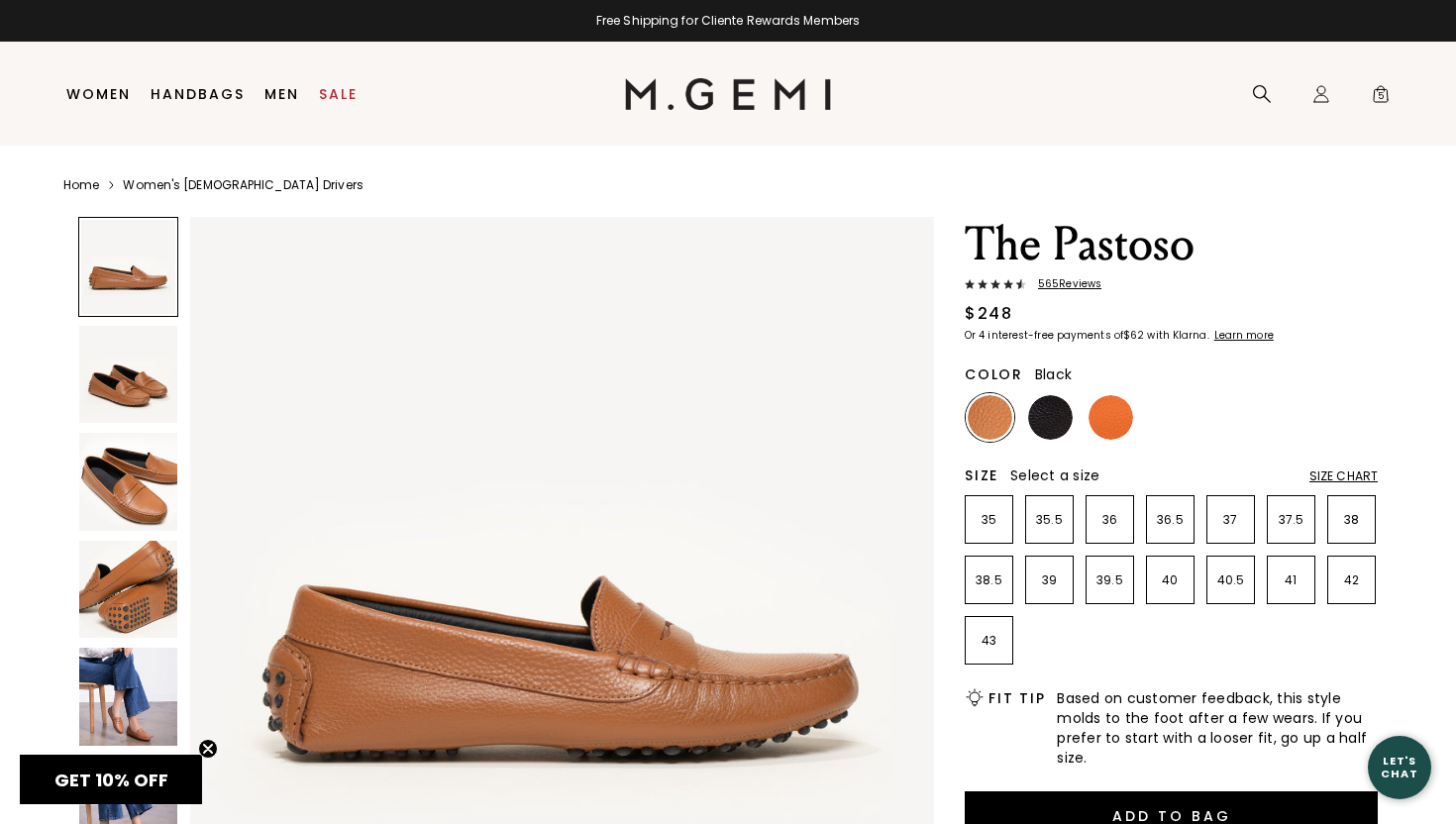 click at bounding box center [1050, 417] 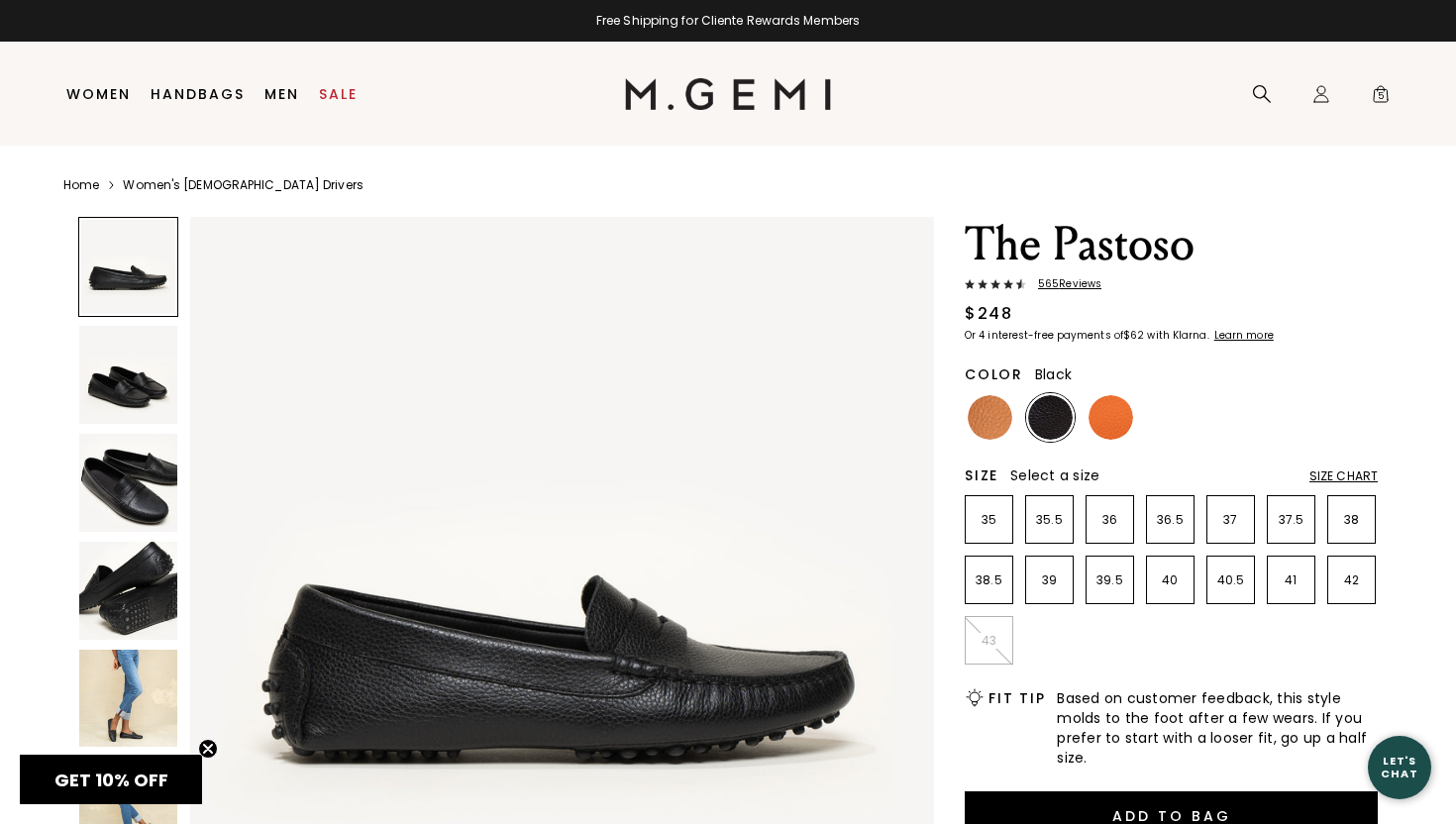 scroll, scrollTop: 0, scrollLeft: 0, axis: both 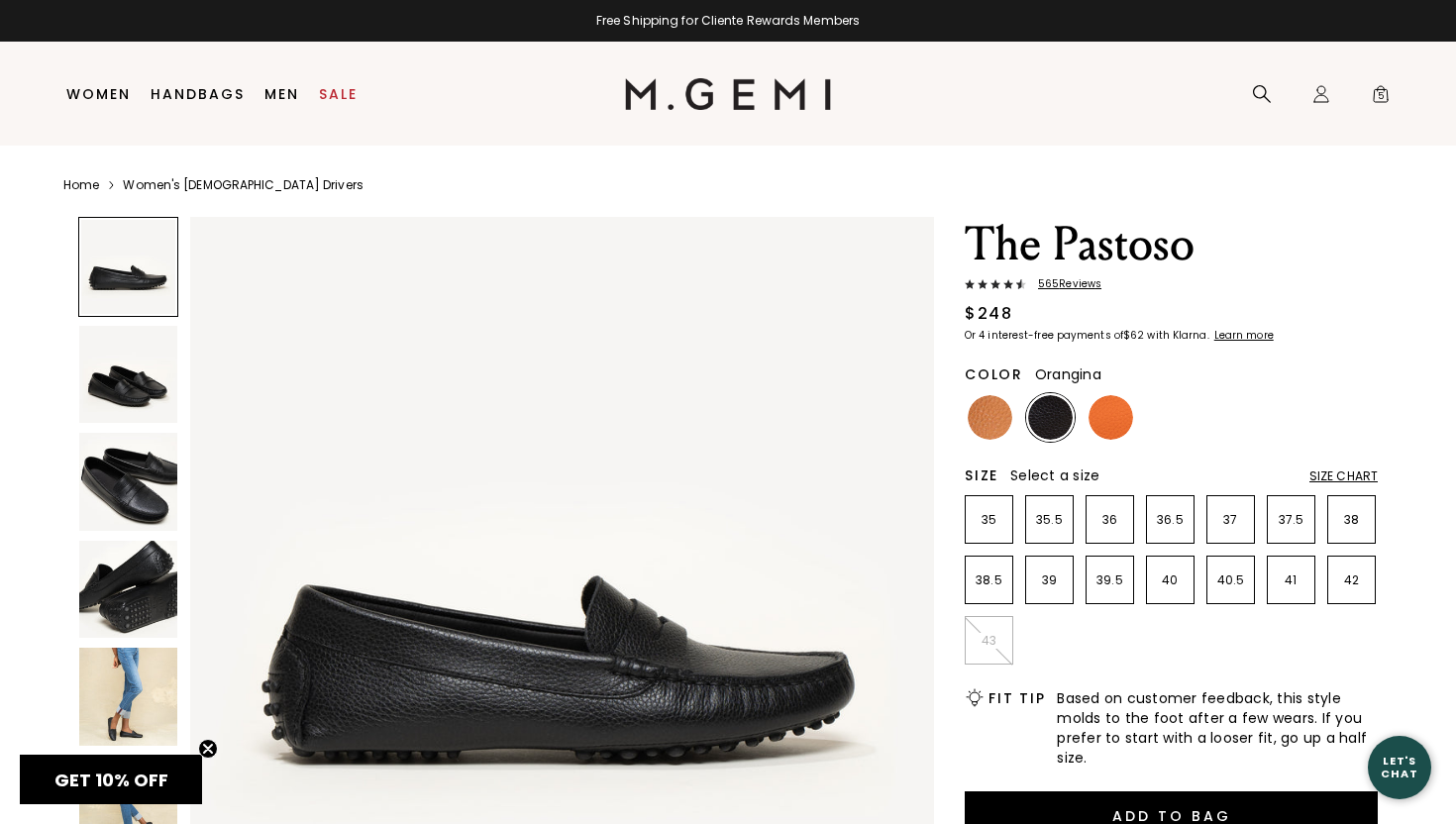 click at bounding box center [1110, 417] 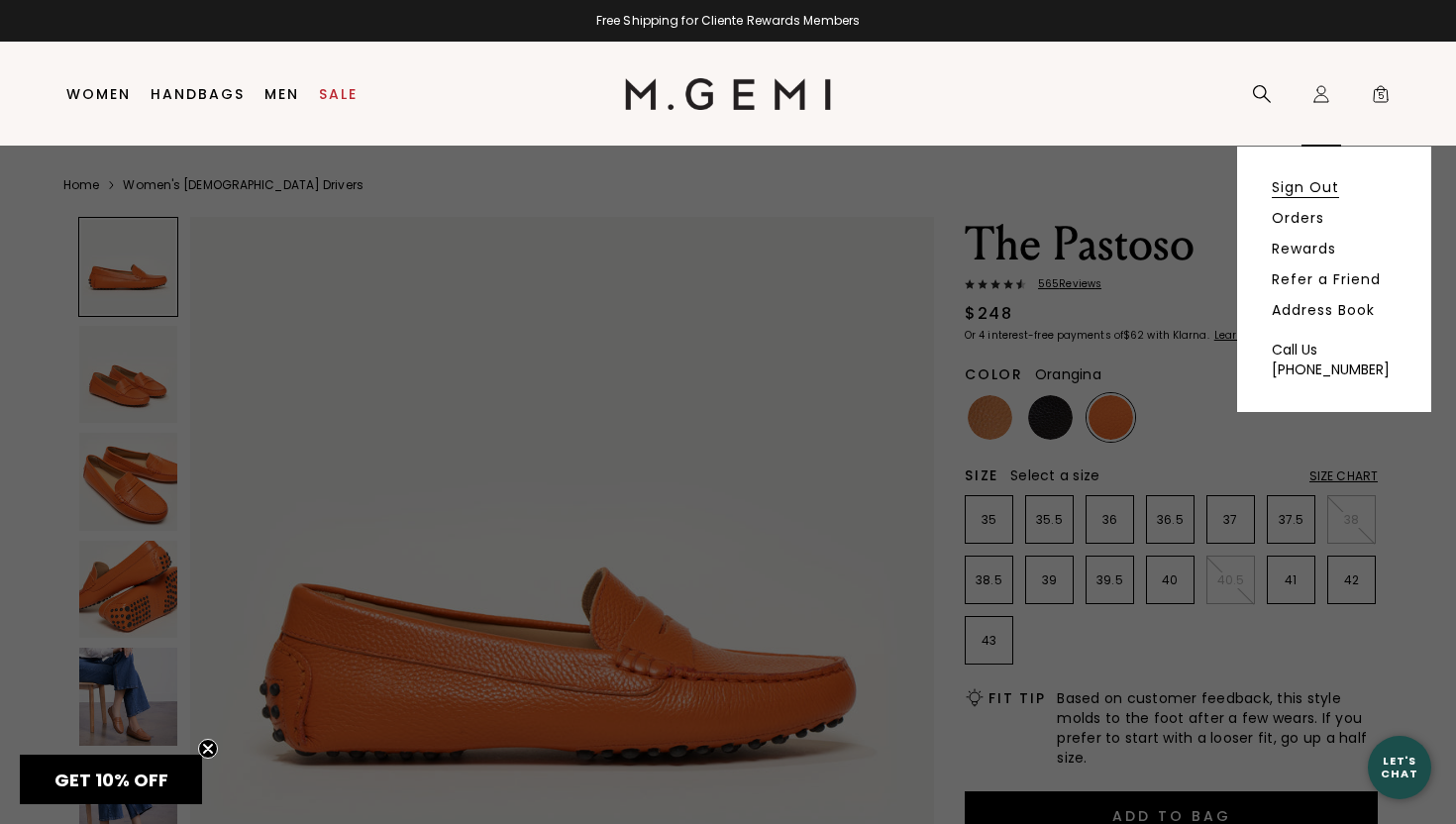 click on "Sign Out" at bounding box center [1305, 187] 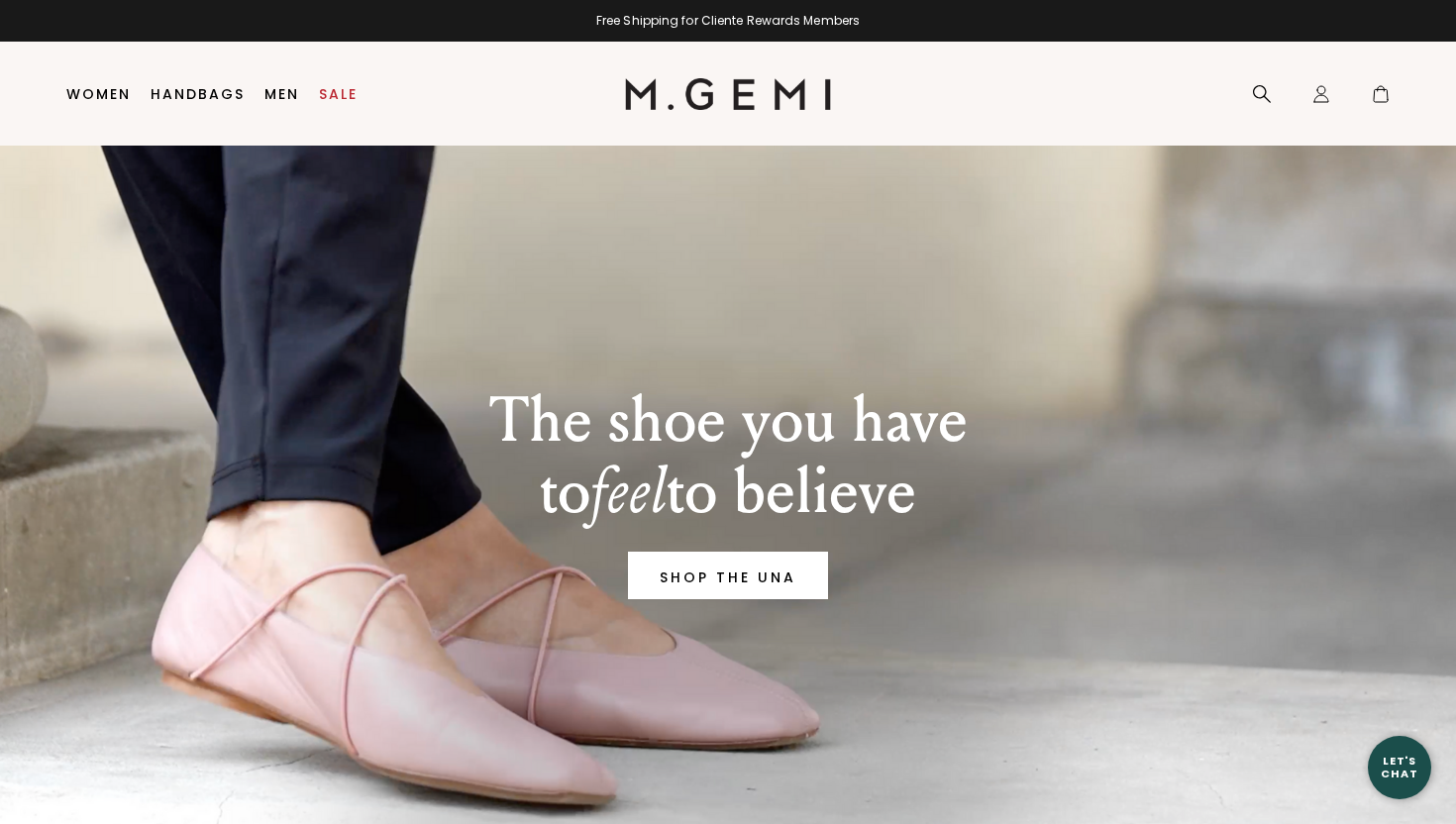 scroll, scrollTop: 0, scrollLeft: 0, axis: both 